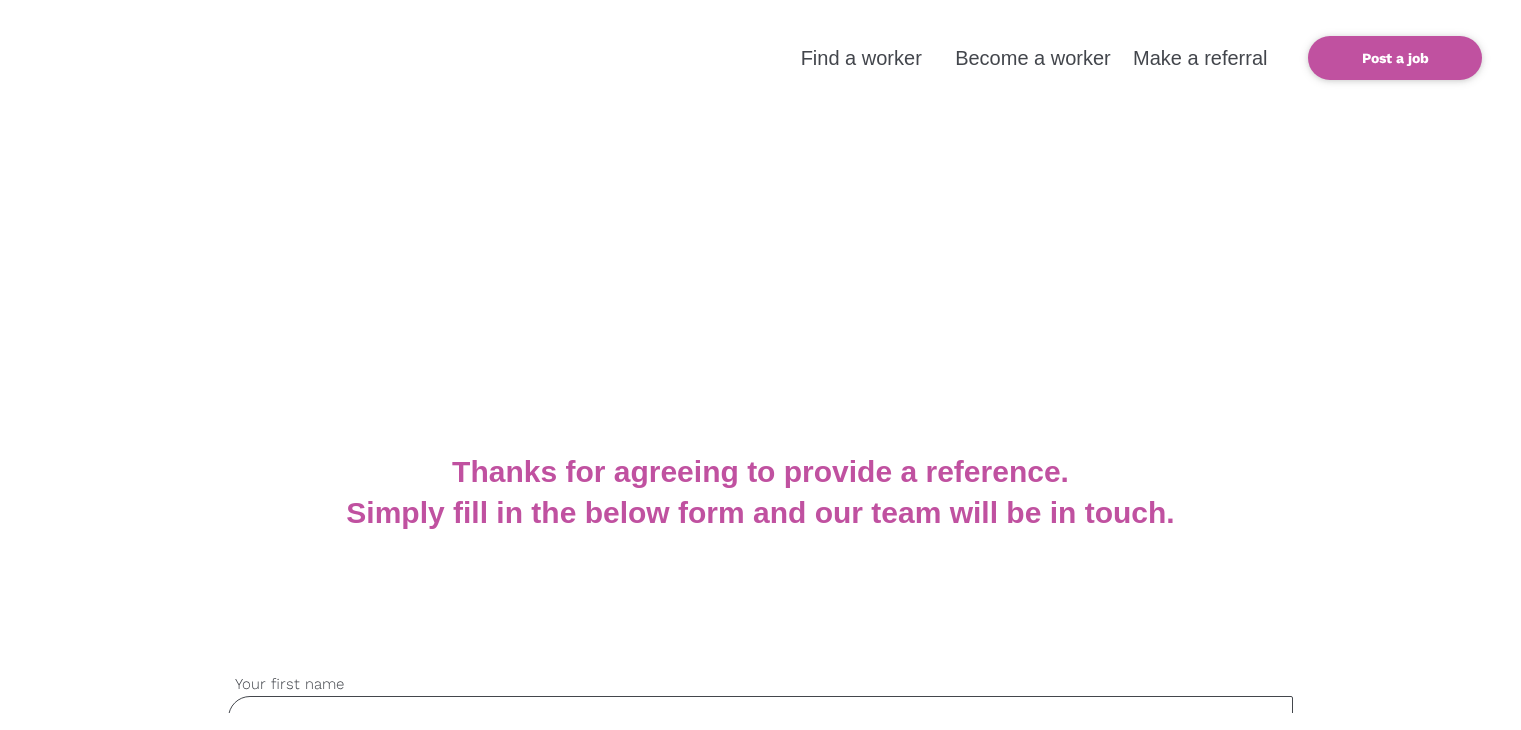scroll, scrollTop: 0, scrollLeft: 0, axis: both 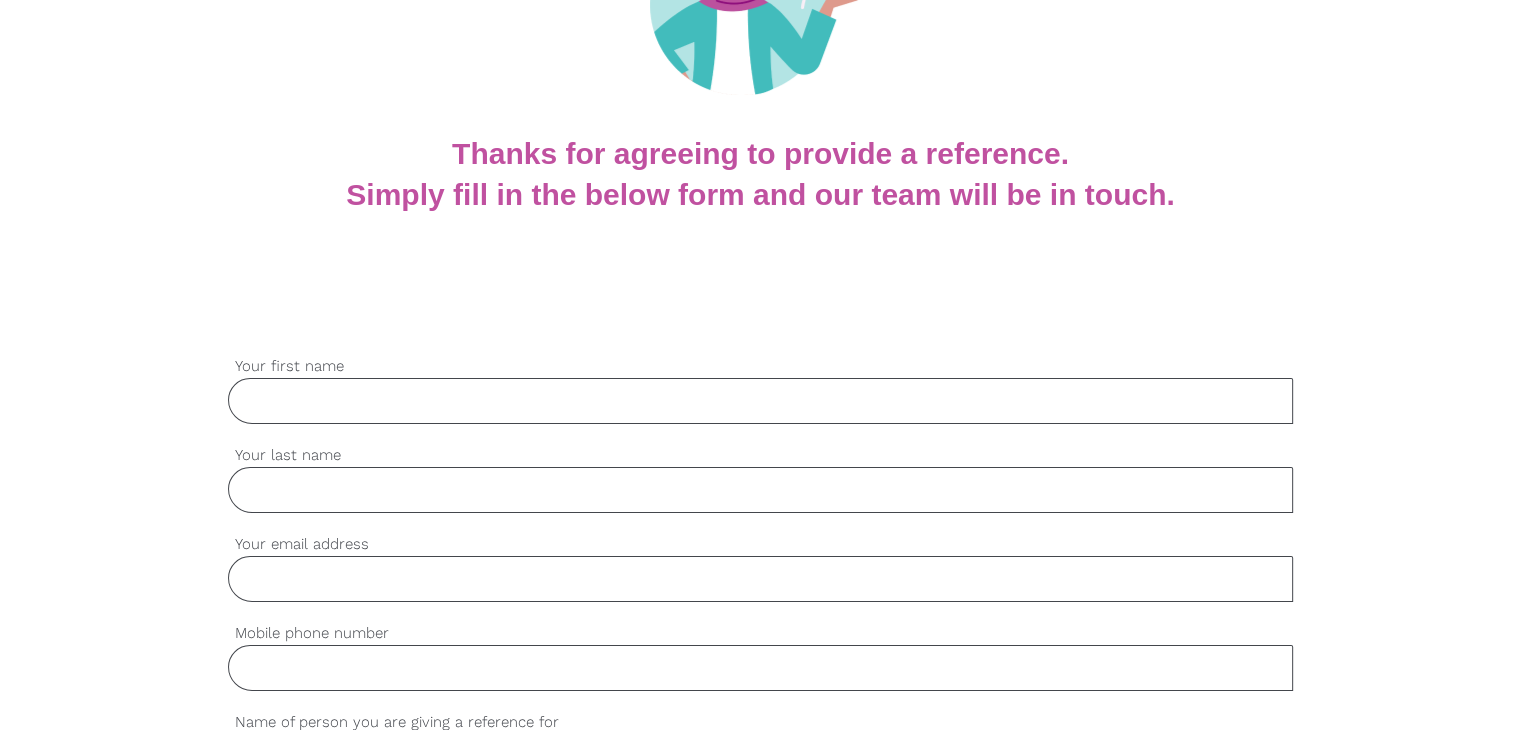 click on "Your first name" at bounding box center [760, 401] 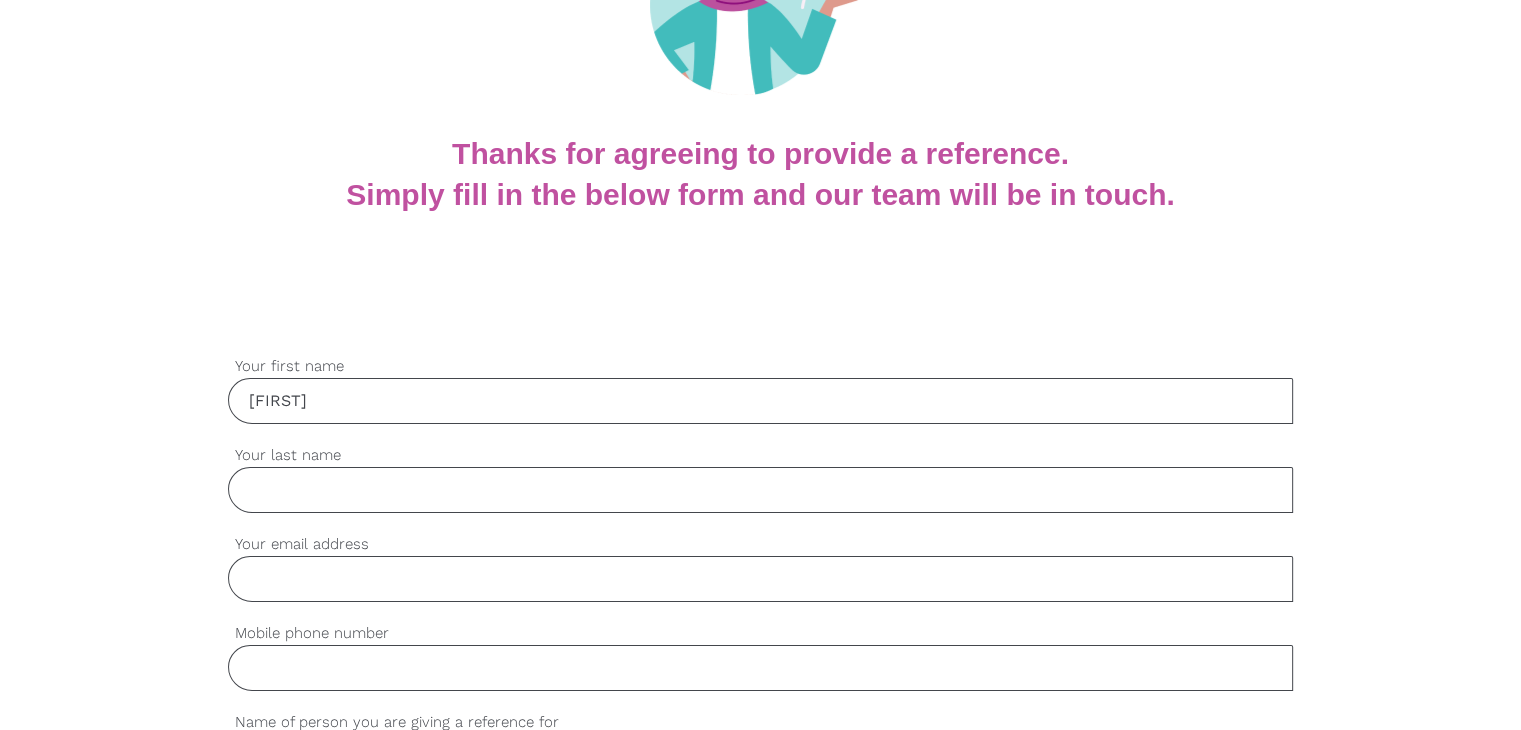 type on "[FIRST]" 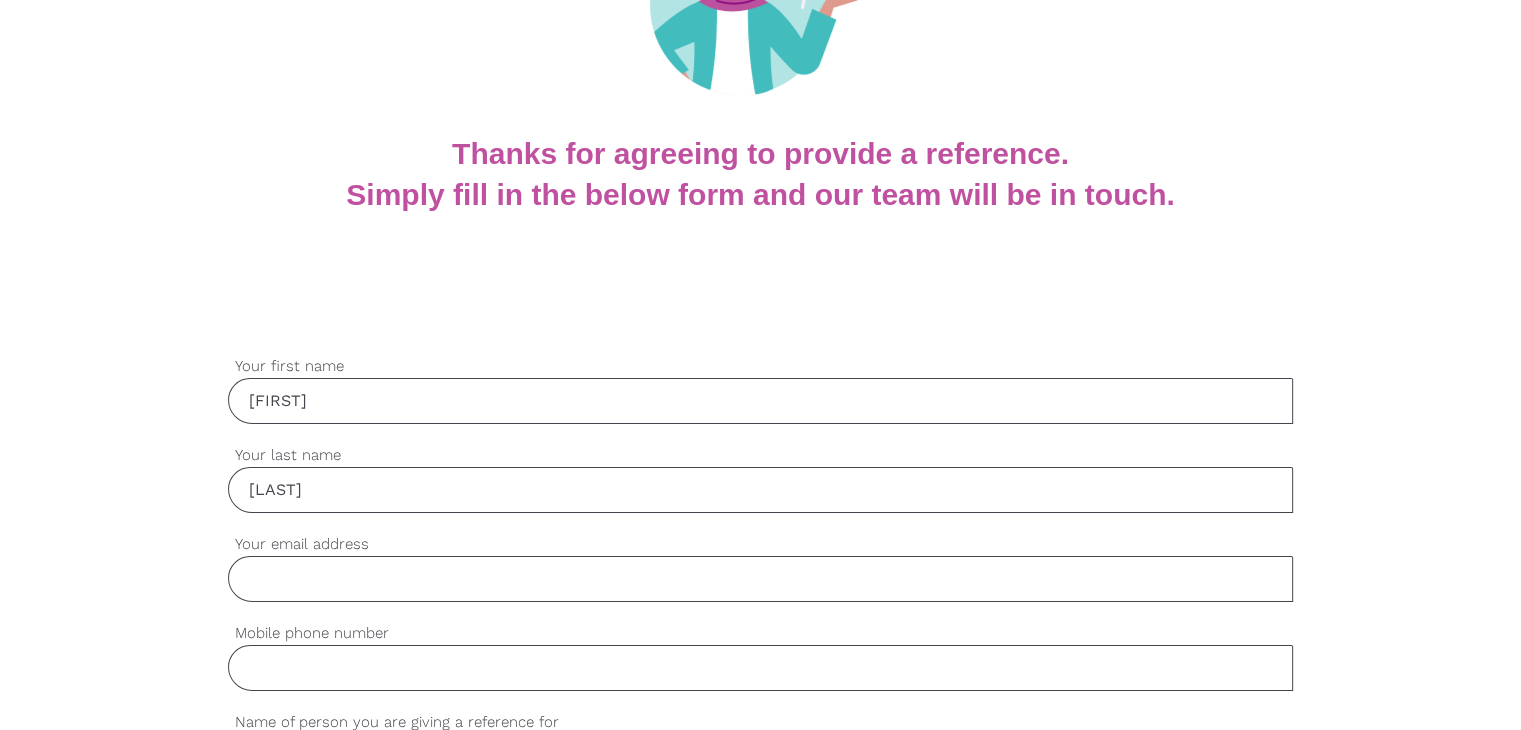 type on "[LAST]" 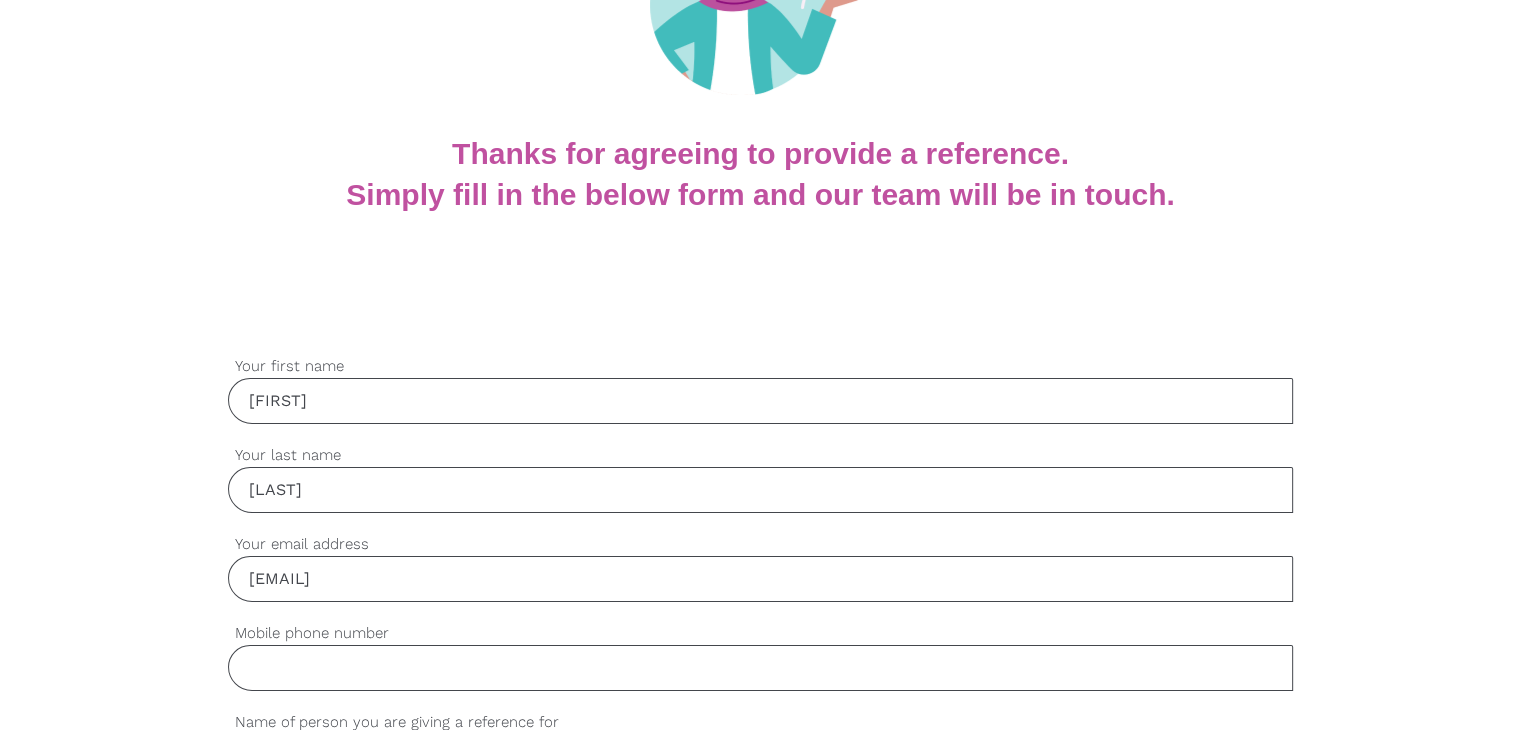 type on "[EMAIL]" 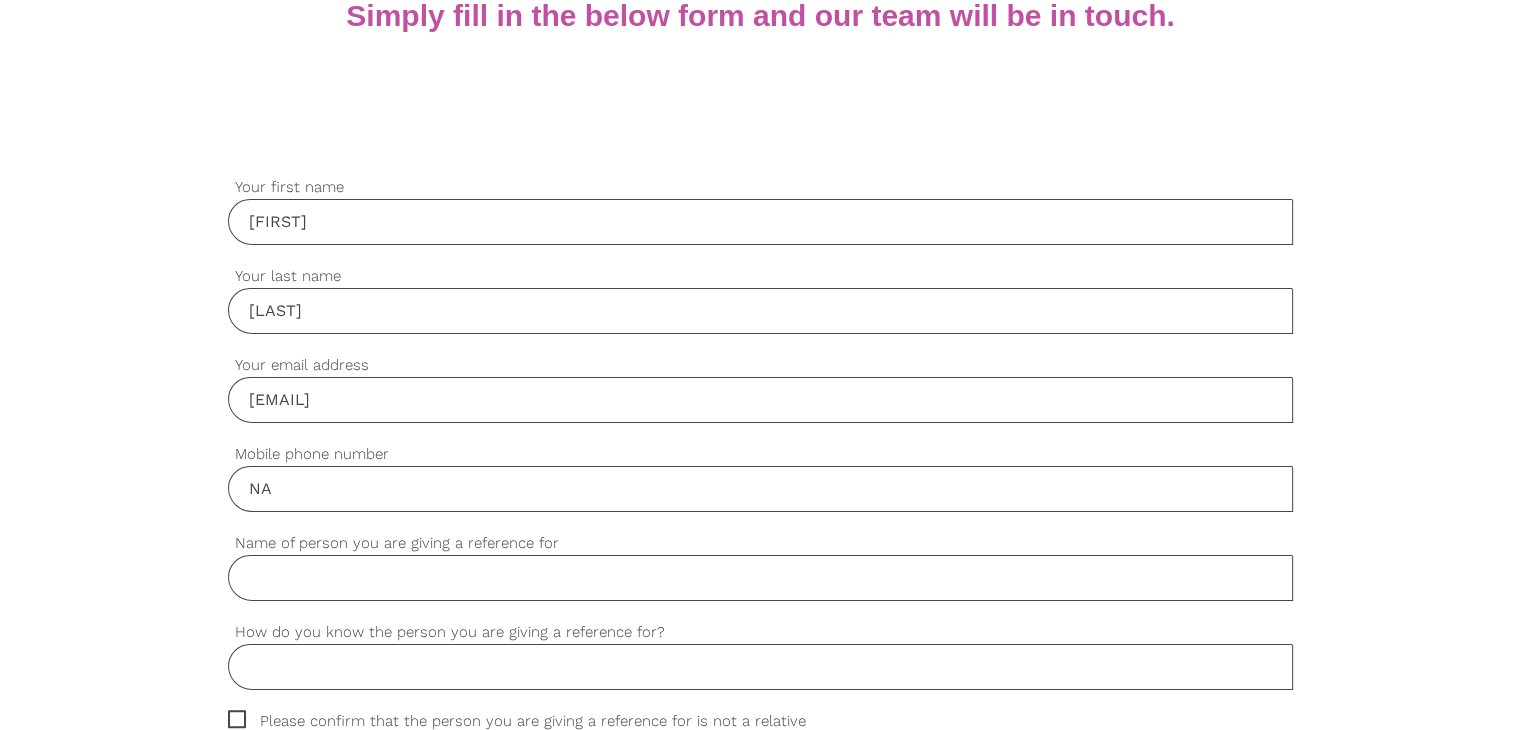 scroll, scrollTop: 600, scrollLeft: 0, axis: vertical 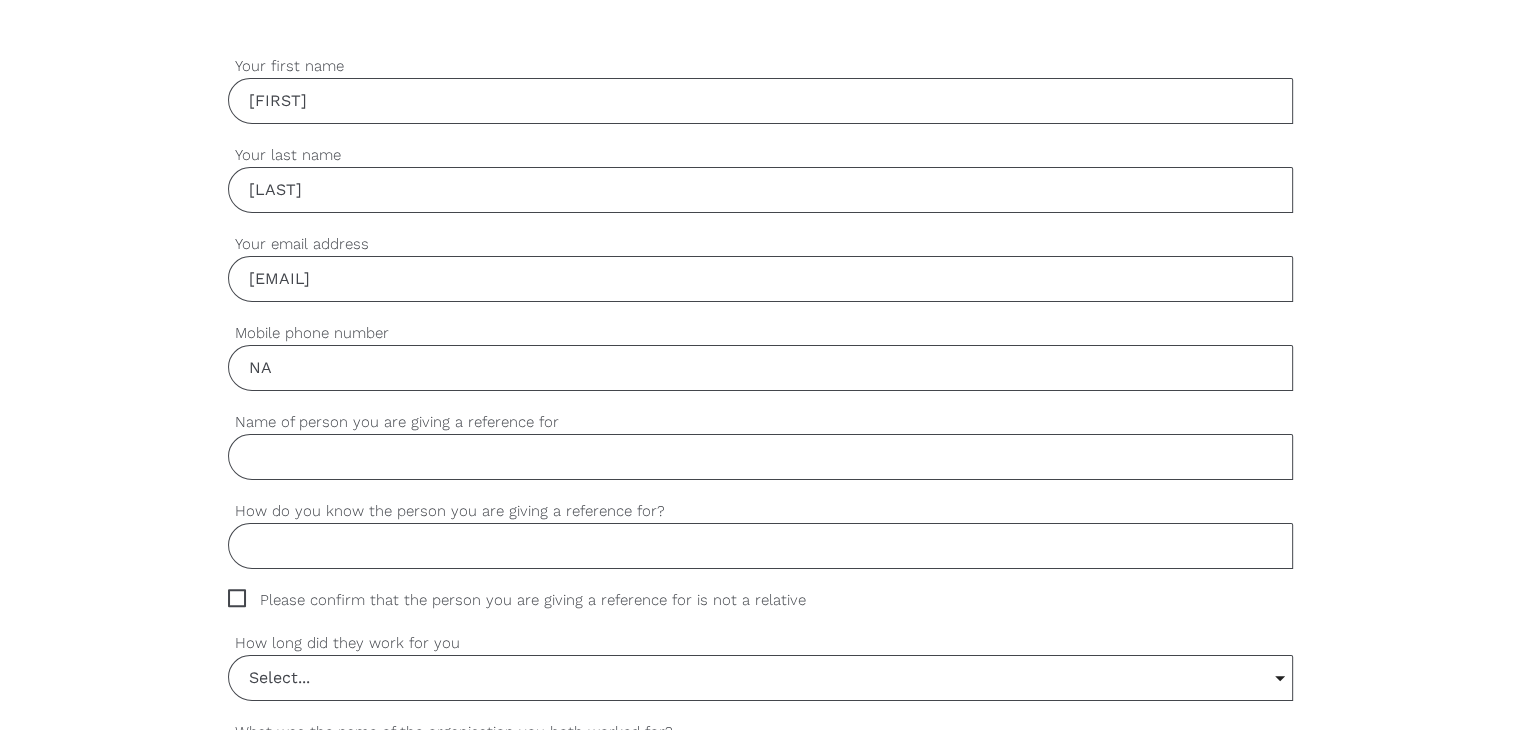 type on "NA" 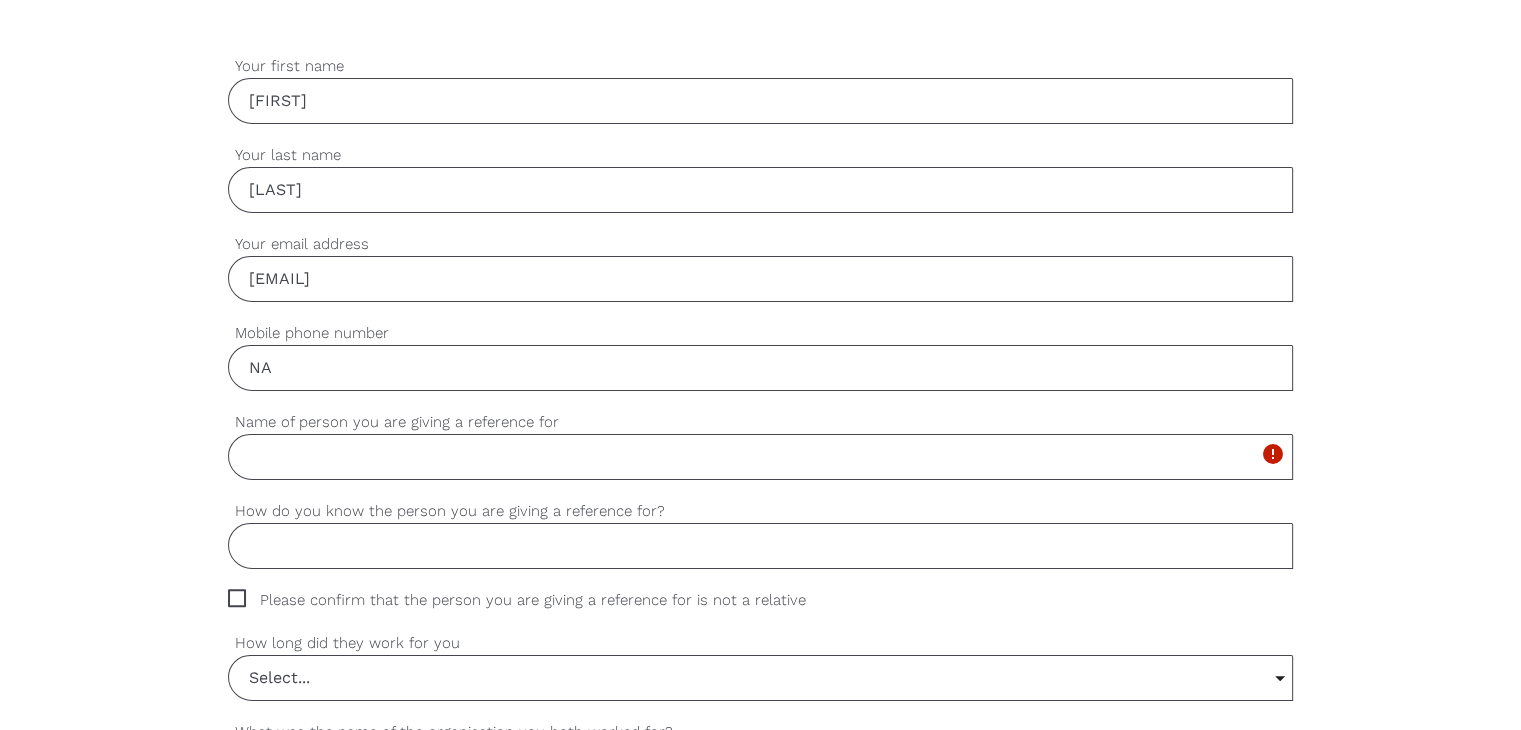 paste on "[PERSON]" 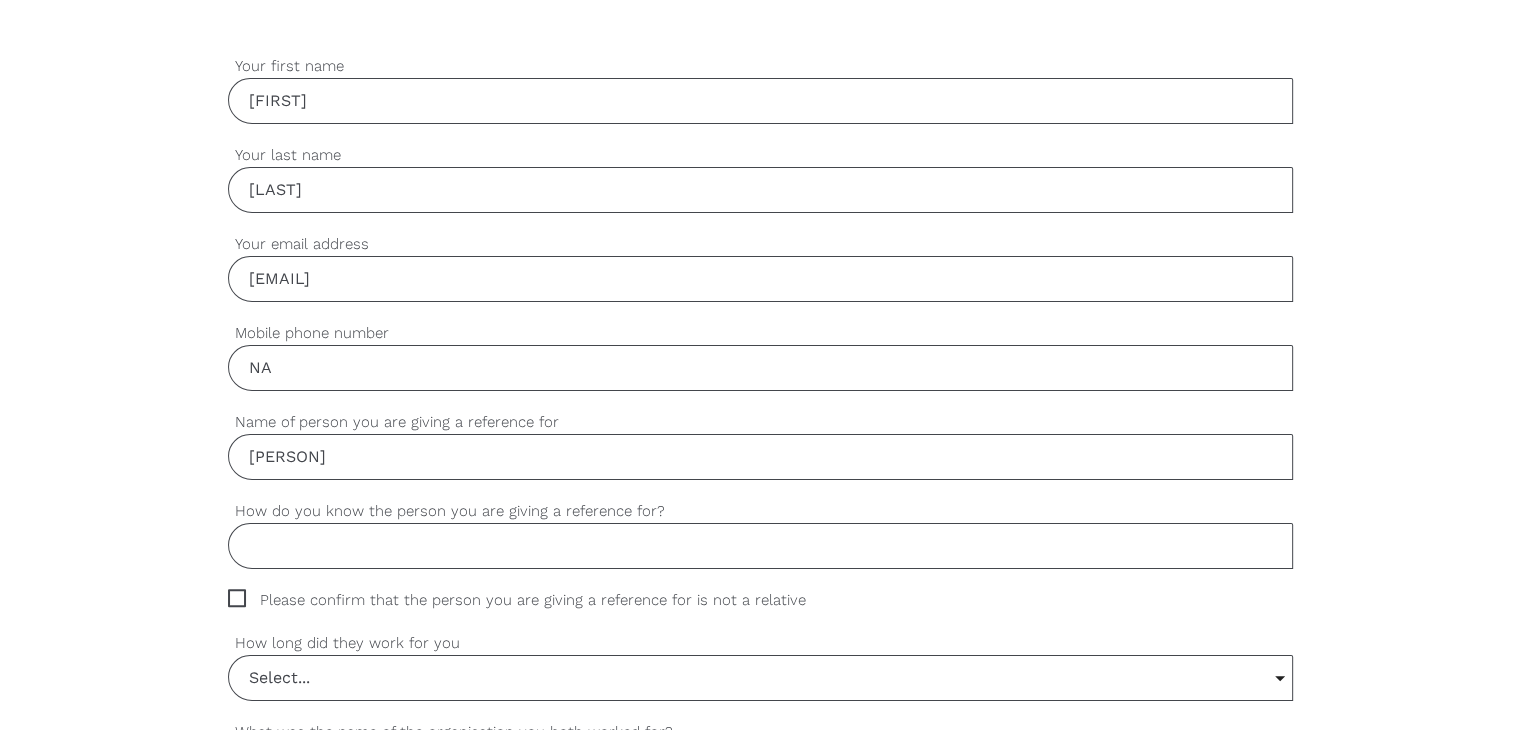 type on "[PERSON]" 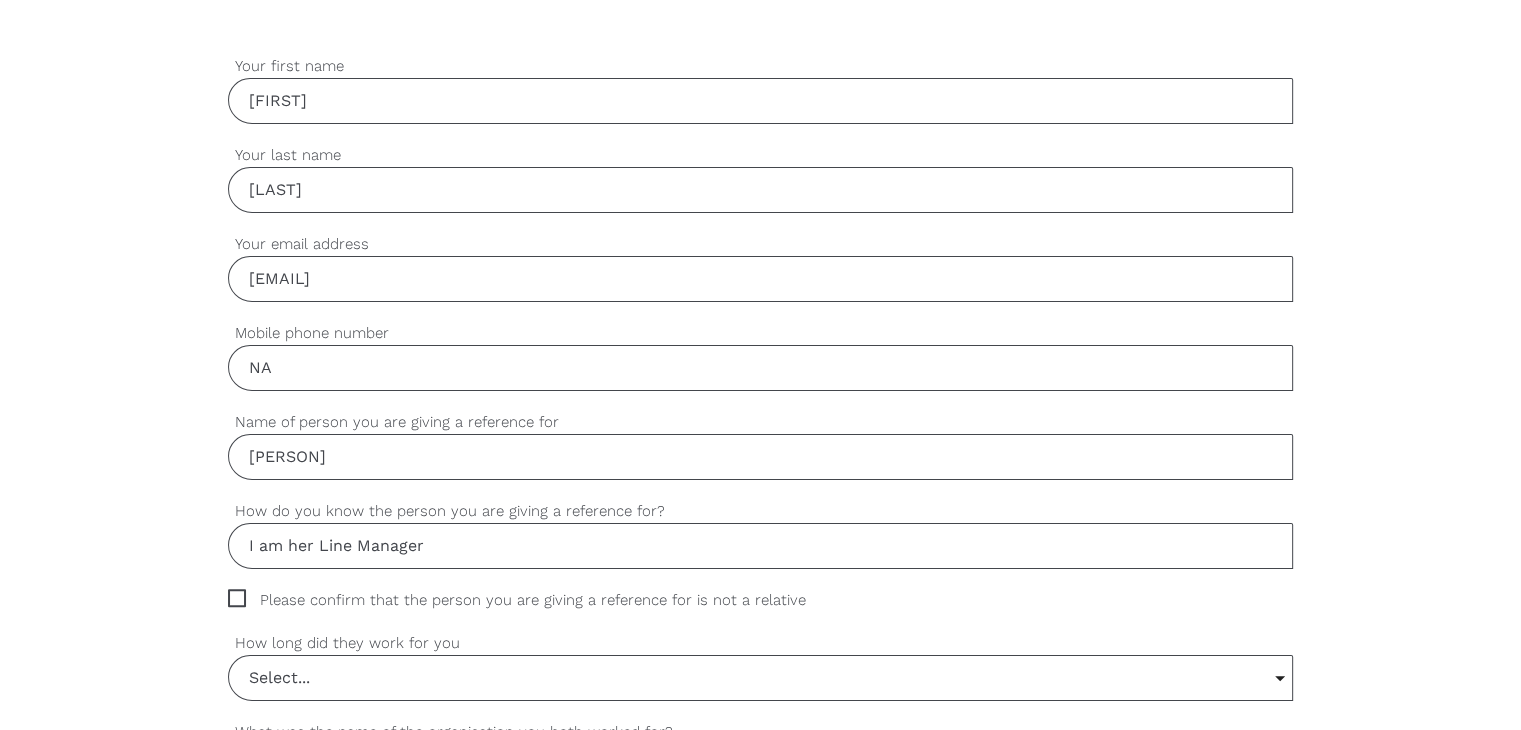 type on "I am her Line Manager" 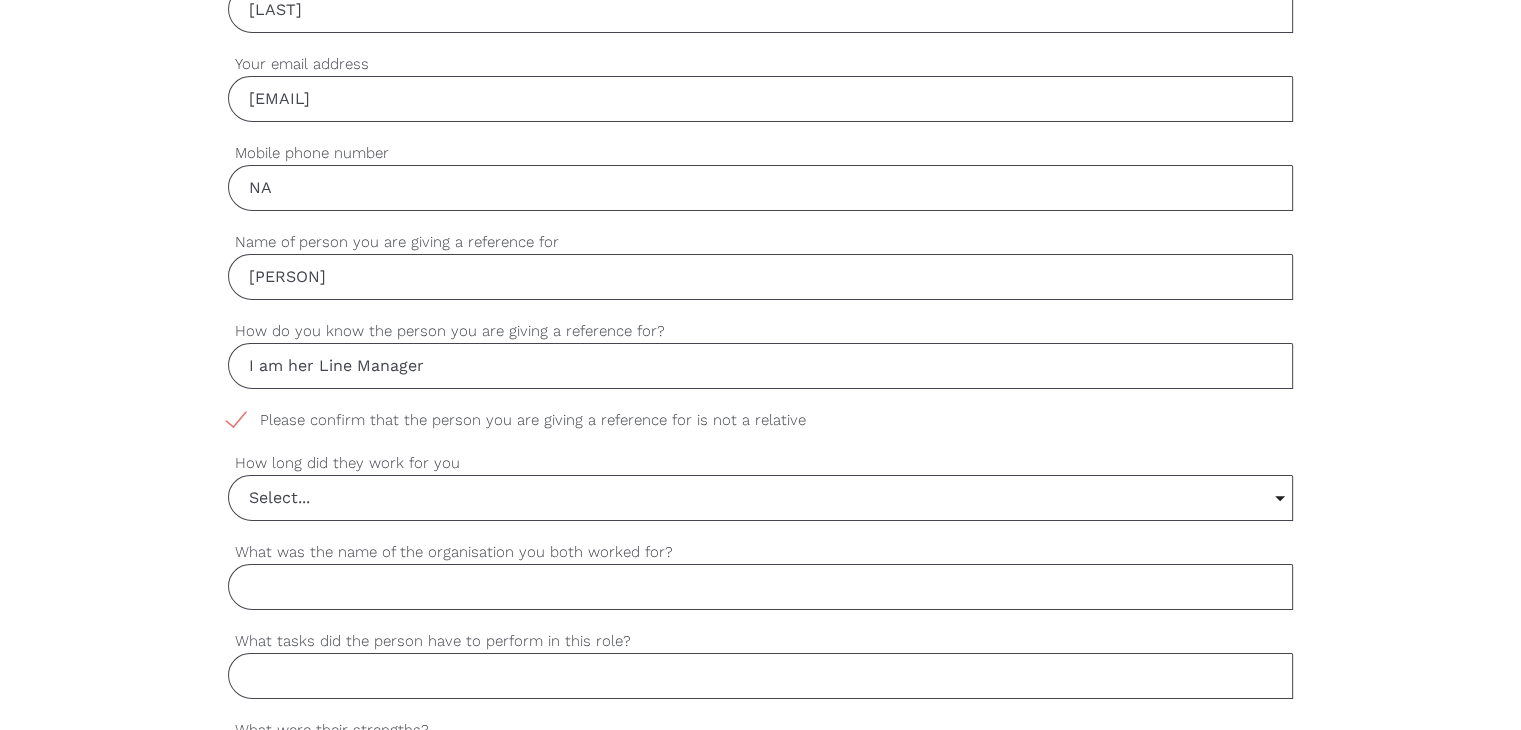 scroll, scrollTop: 800, scrollLeft: 0, axis: vertical 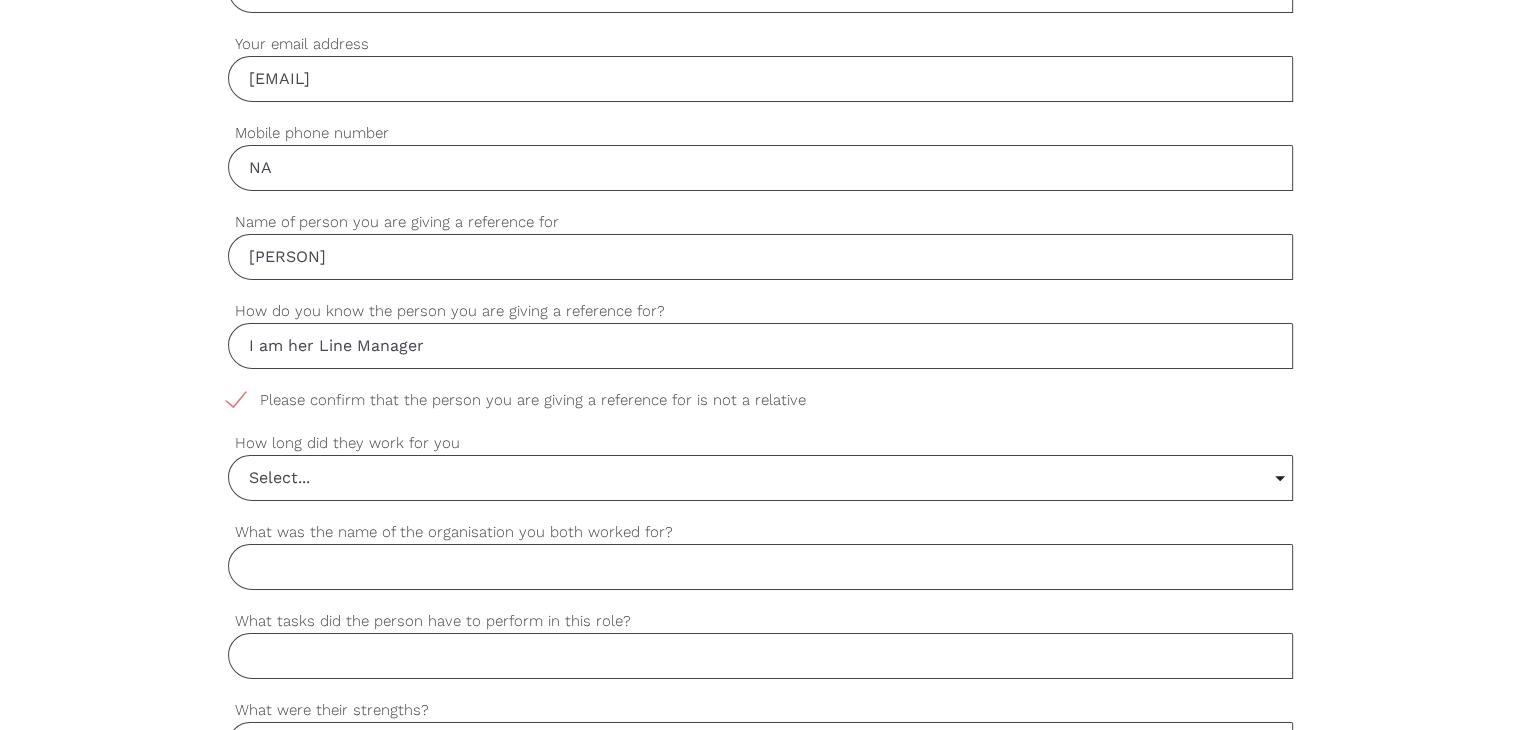 click on "Select..." at bounding box center [760, 478] 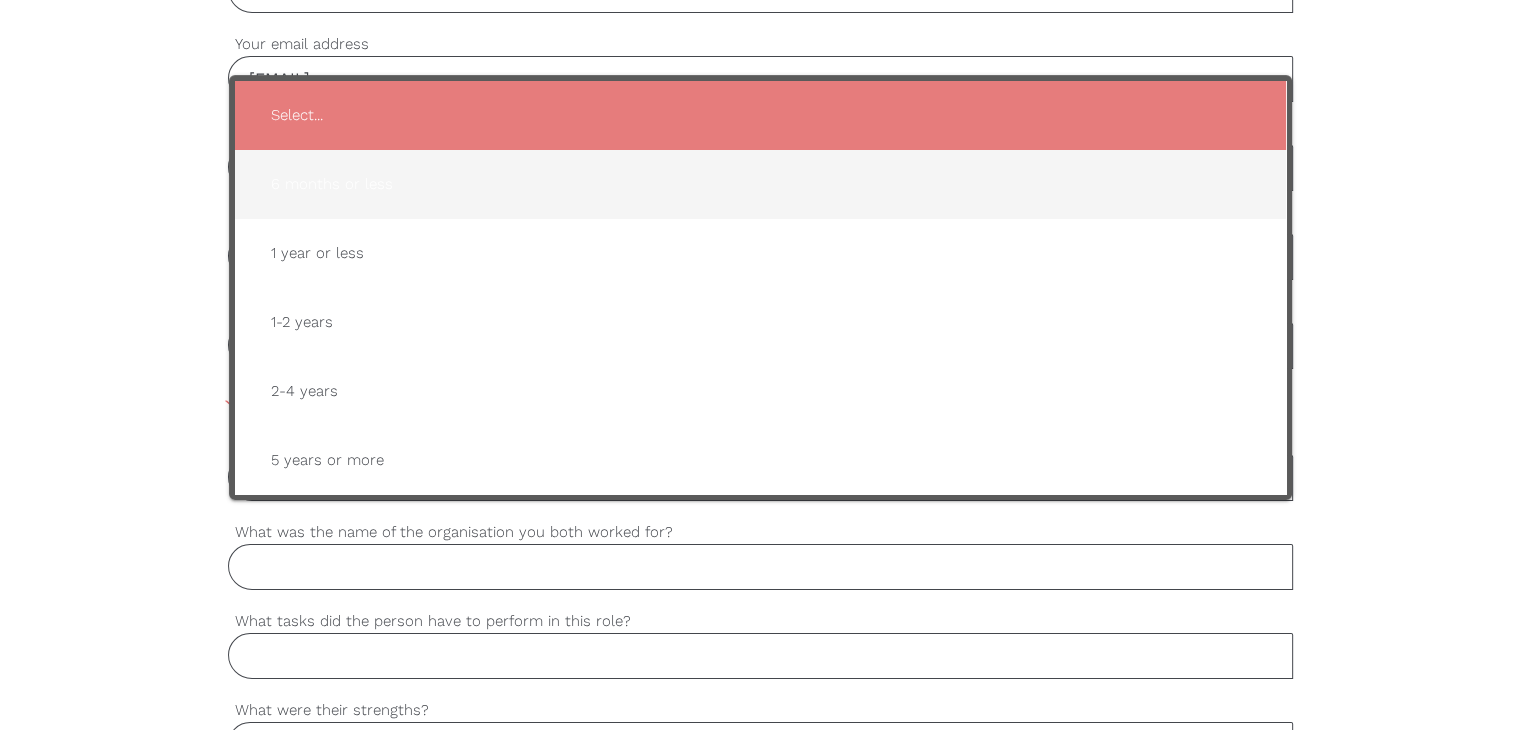 click on "6 months or less" at bounding box center (760, 184) 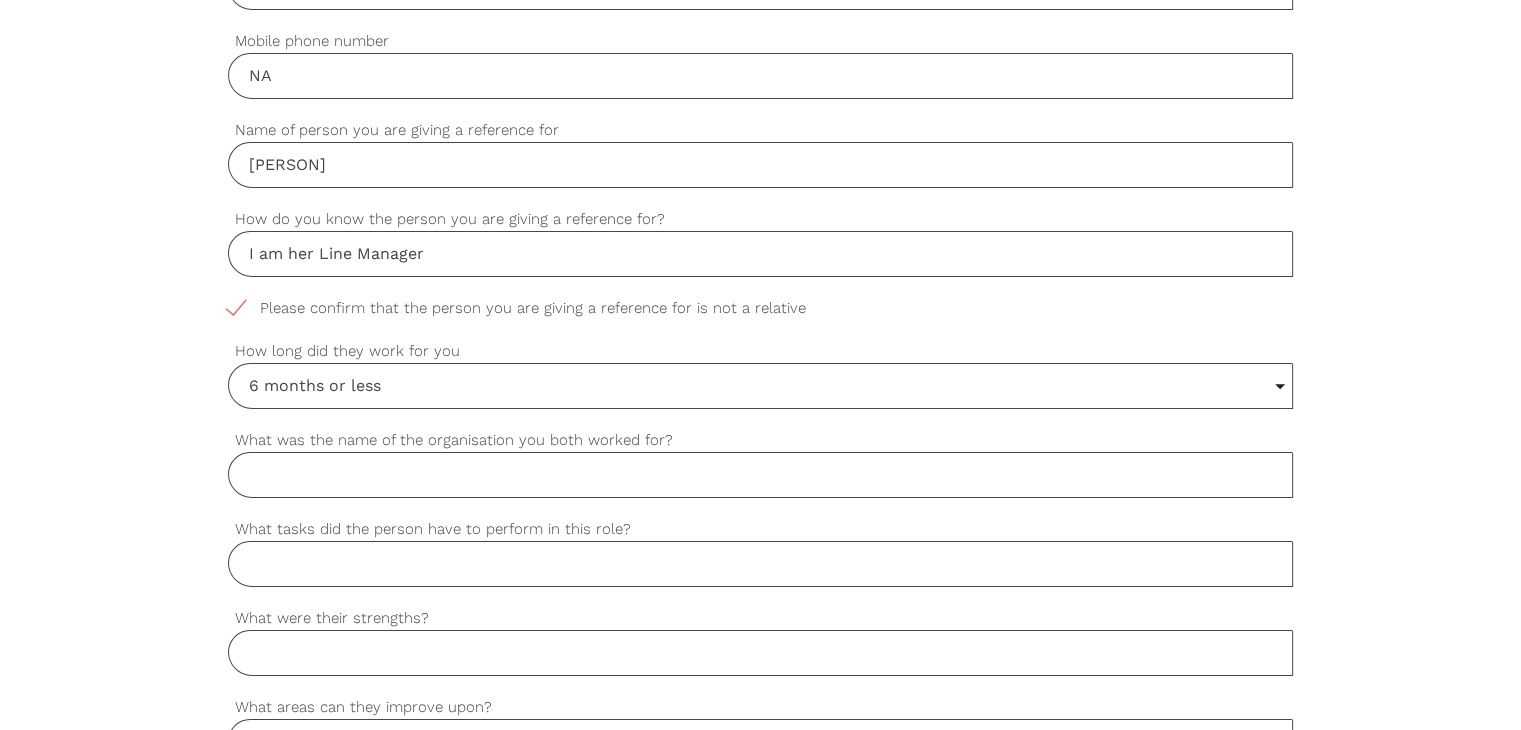 scroll, scrollTop: 1000, scrollLeft: 0, axis: vertical 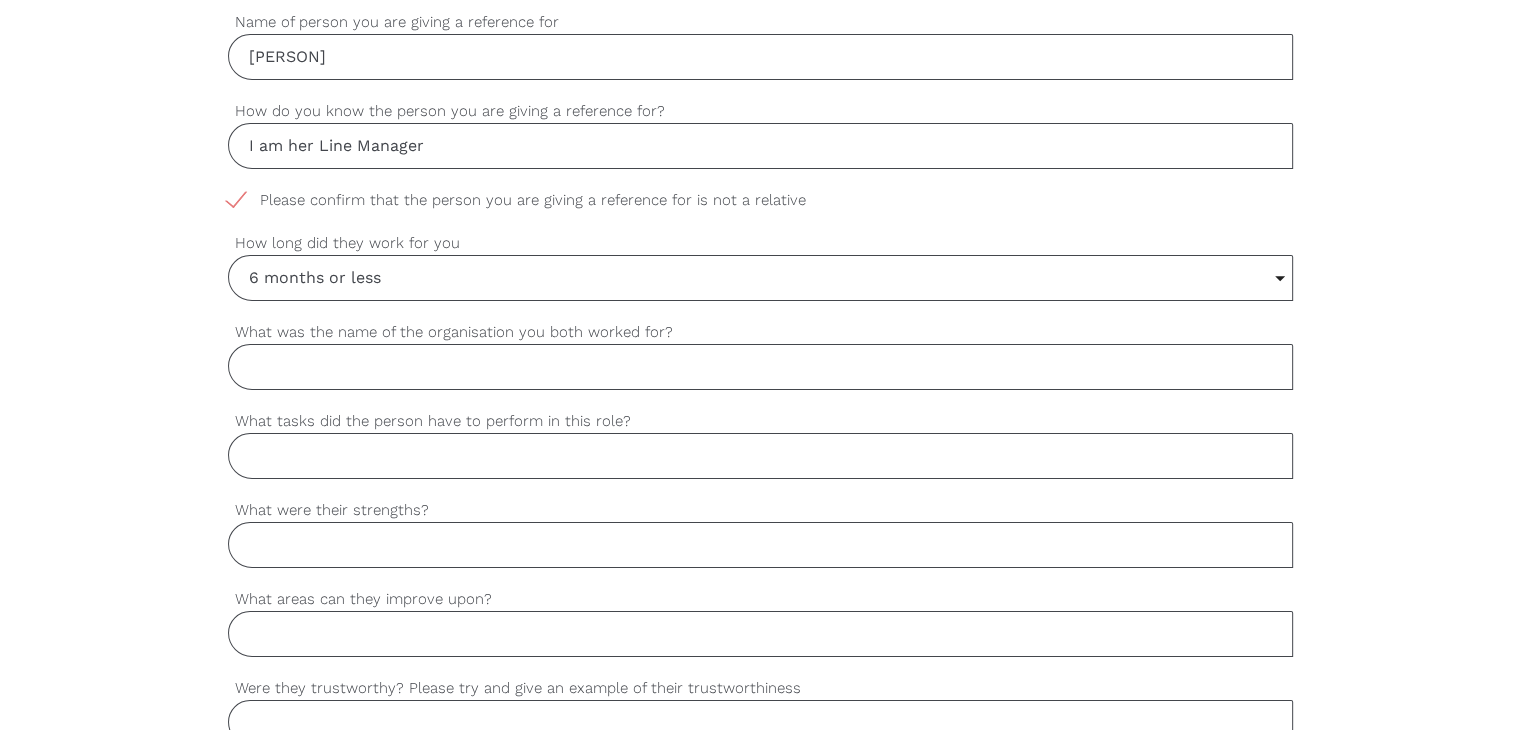 click on "What was the name of the organisation you both worked for?" at bounding box center [760, 367] 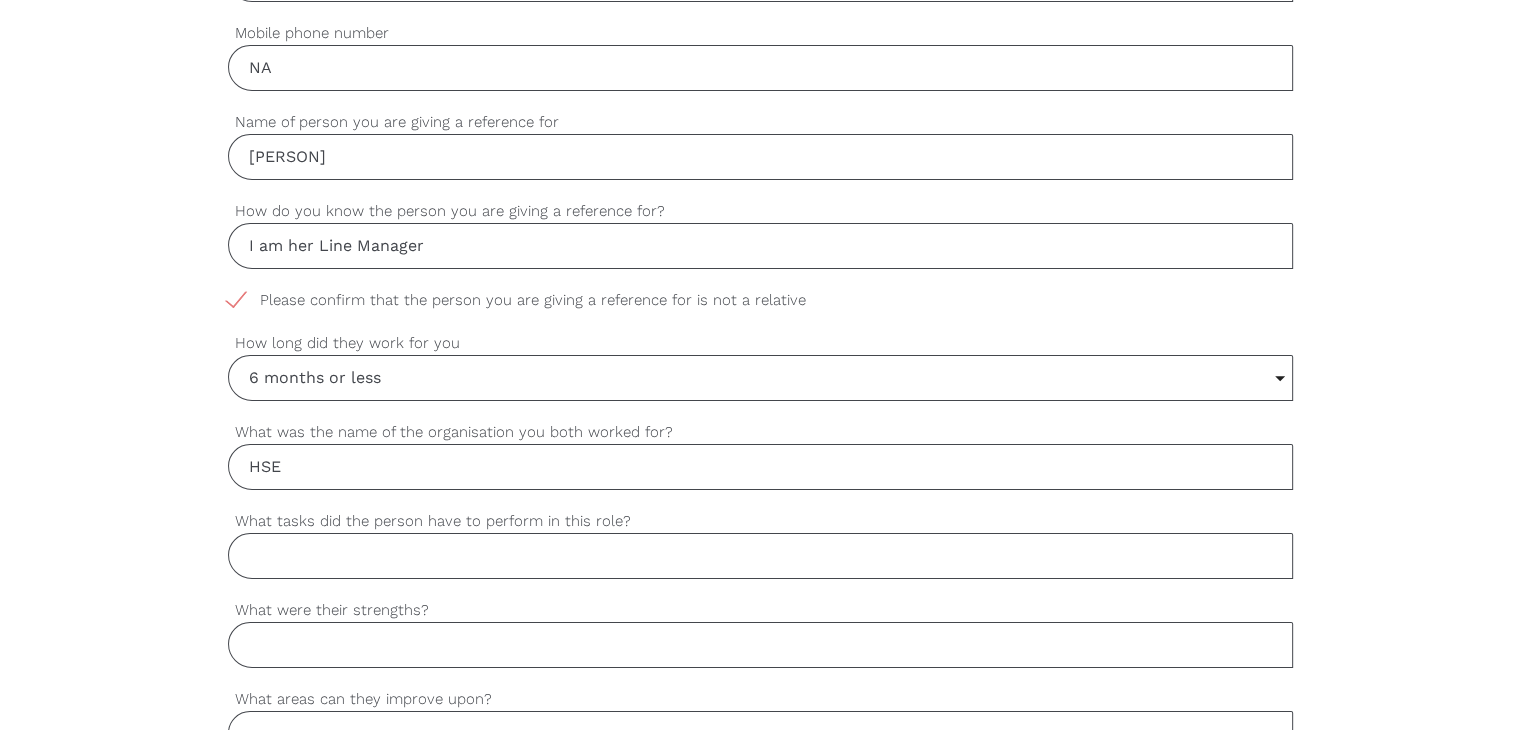 scroll, scrollTop: 1000, scrollLeft: 0, axis: vertical 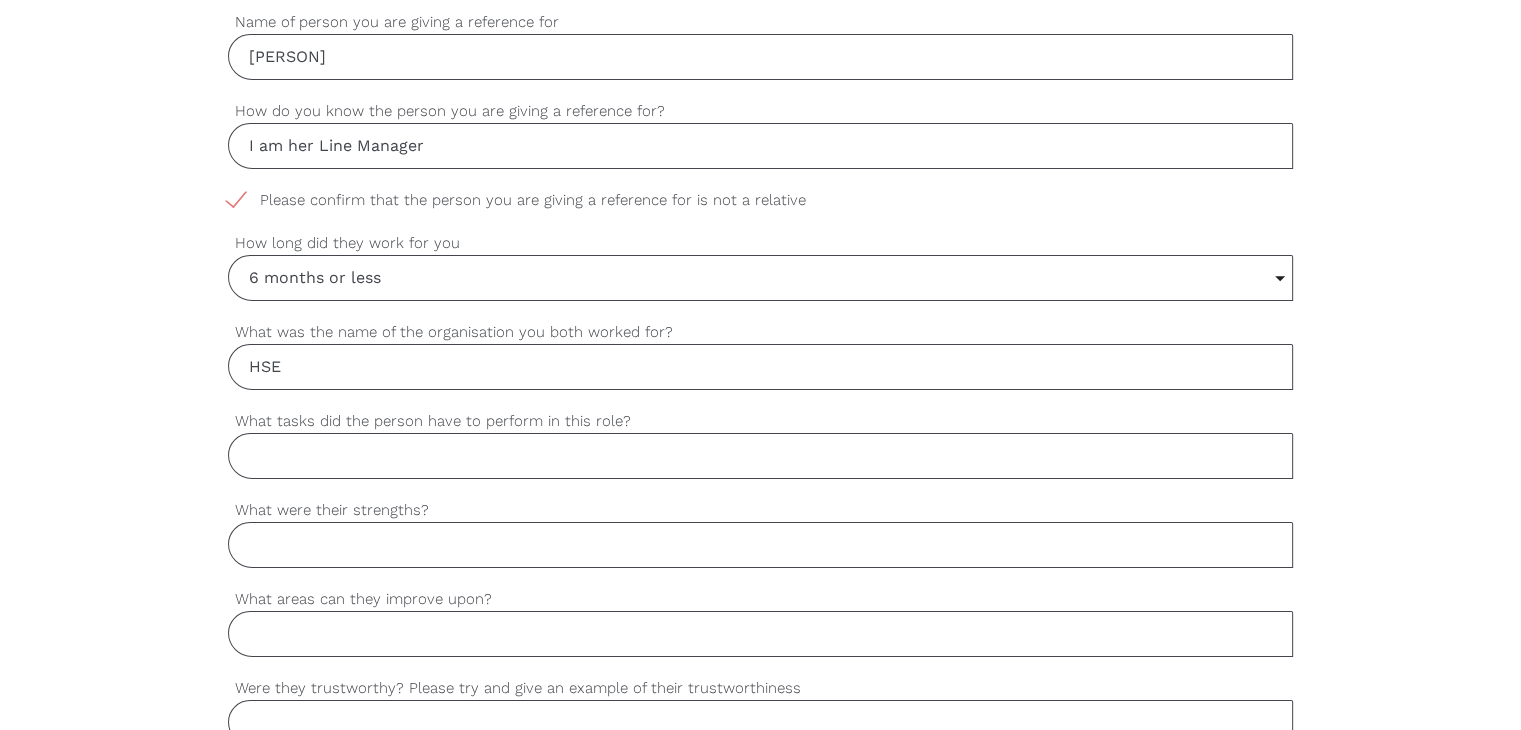 type on "HSE" 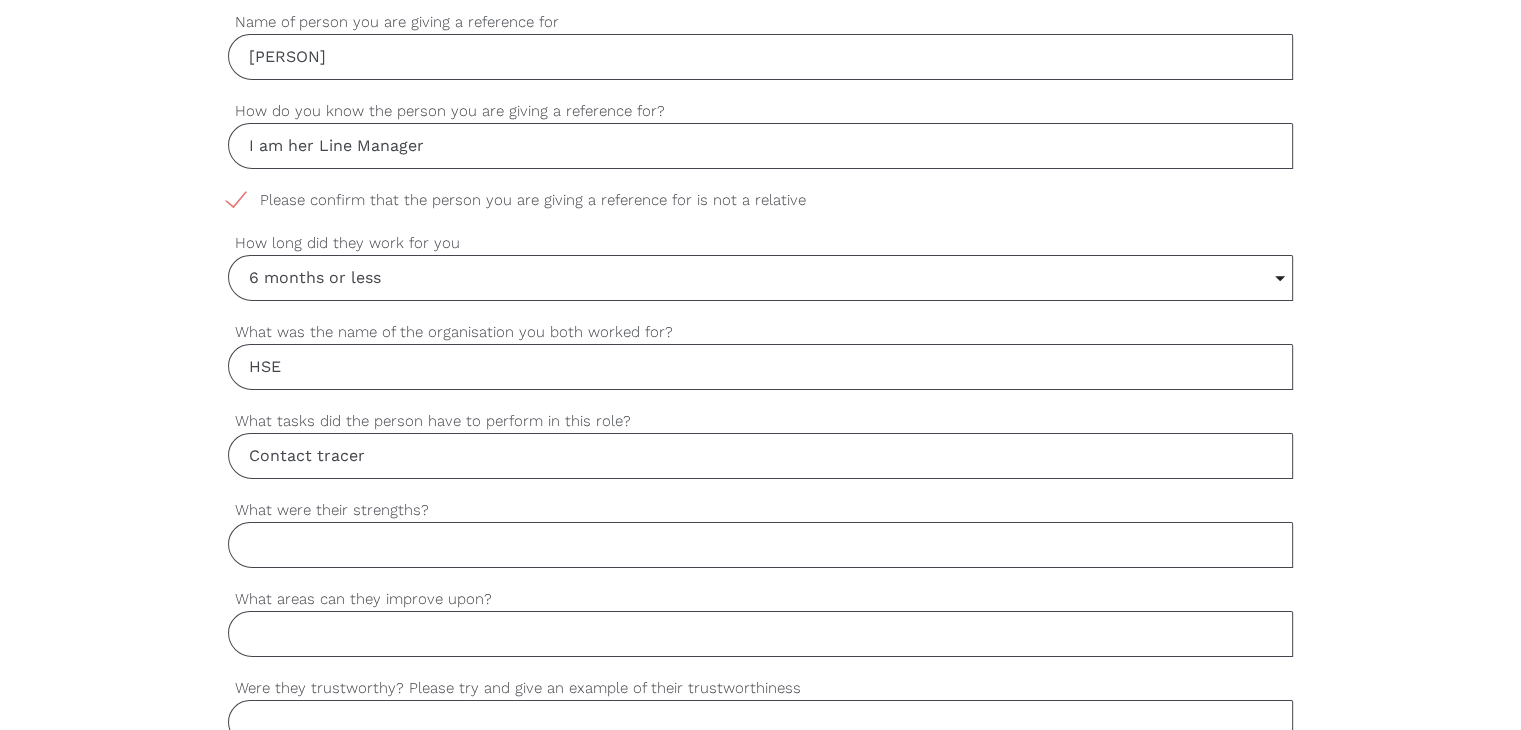 type on "Contact tracer" 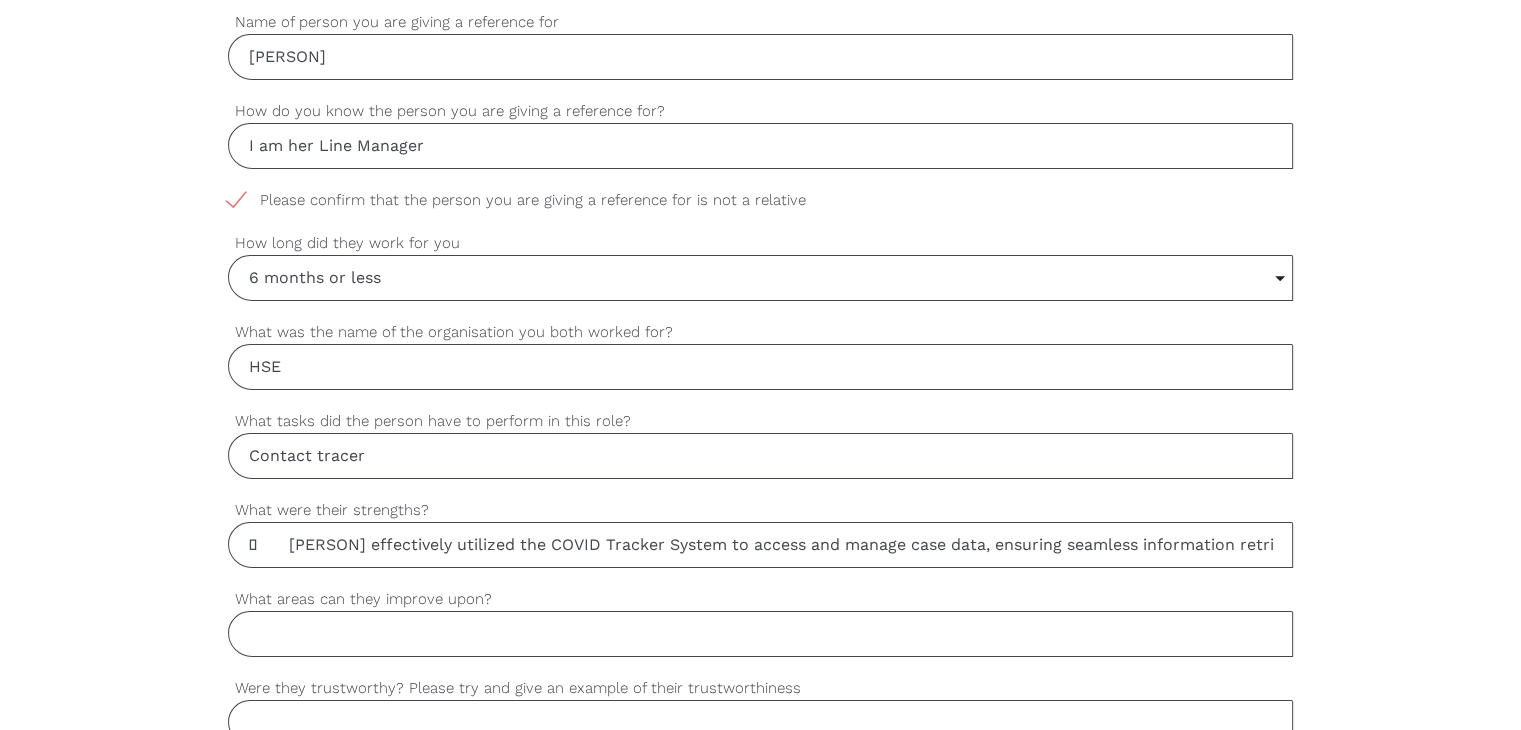scroll, scrollTop: 0, scrollLeft: 160, axis: horizontal 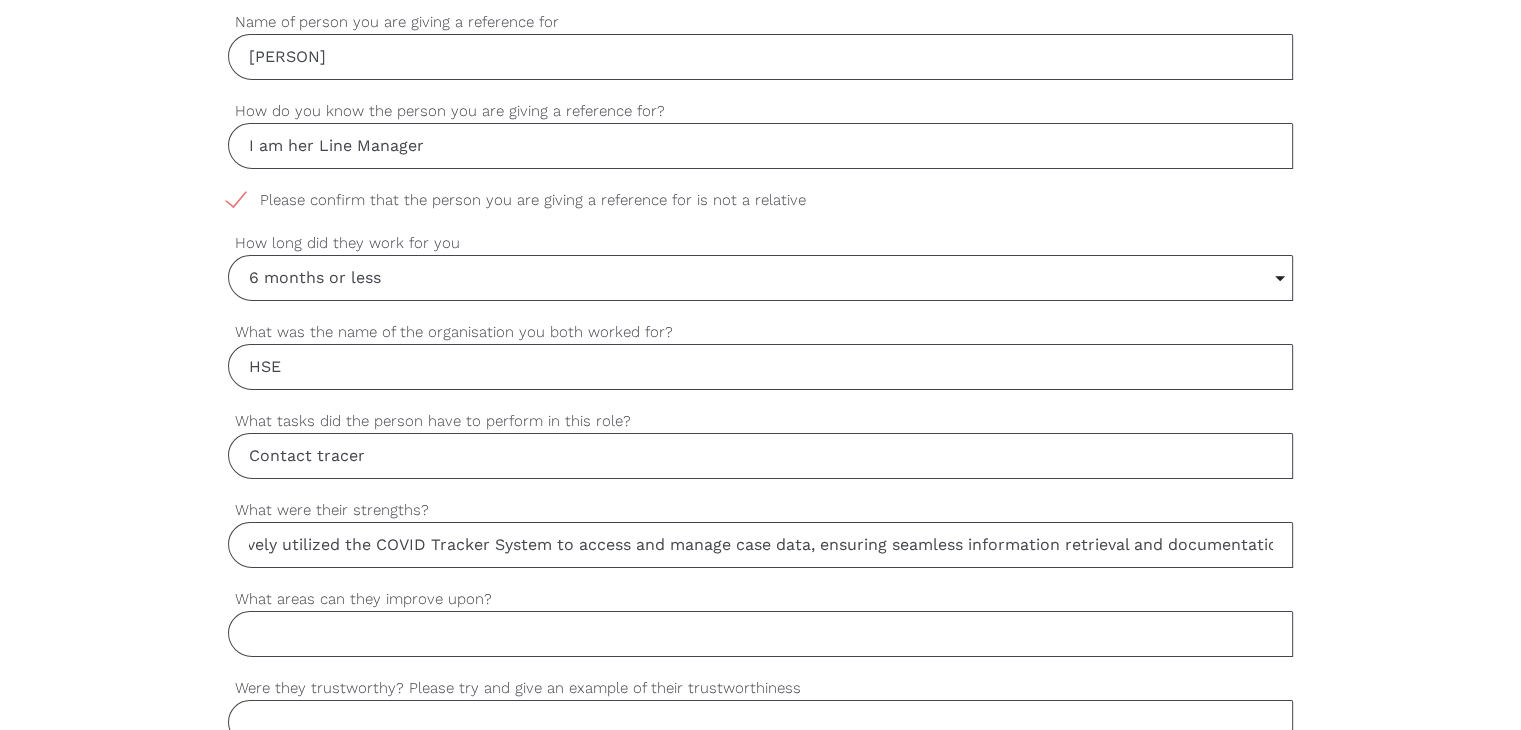 drag, startPoint x: 601, startPoint y: 541, endPoint x: 1399, endPoint y: 567, distance: 798.42346 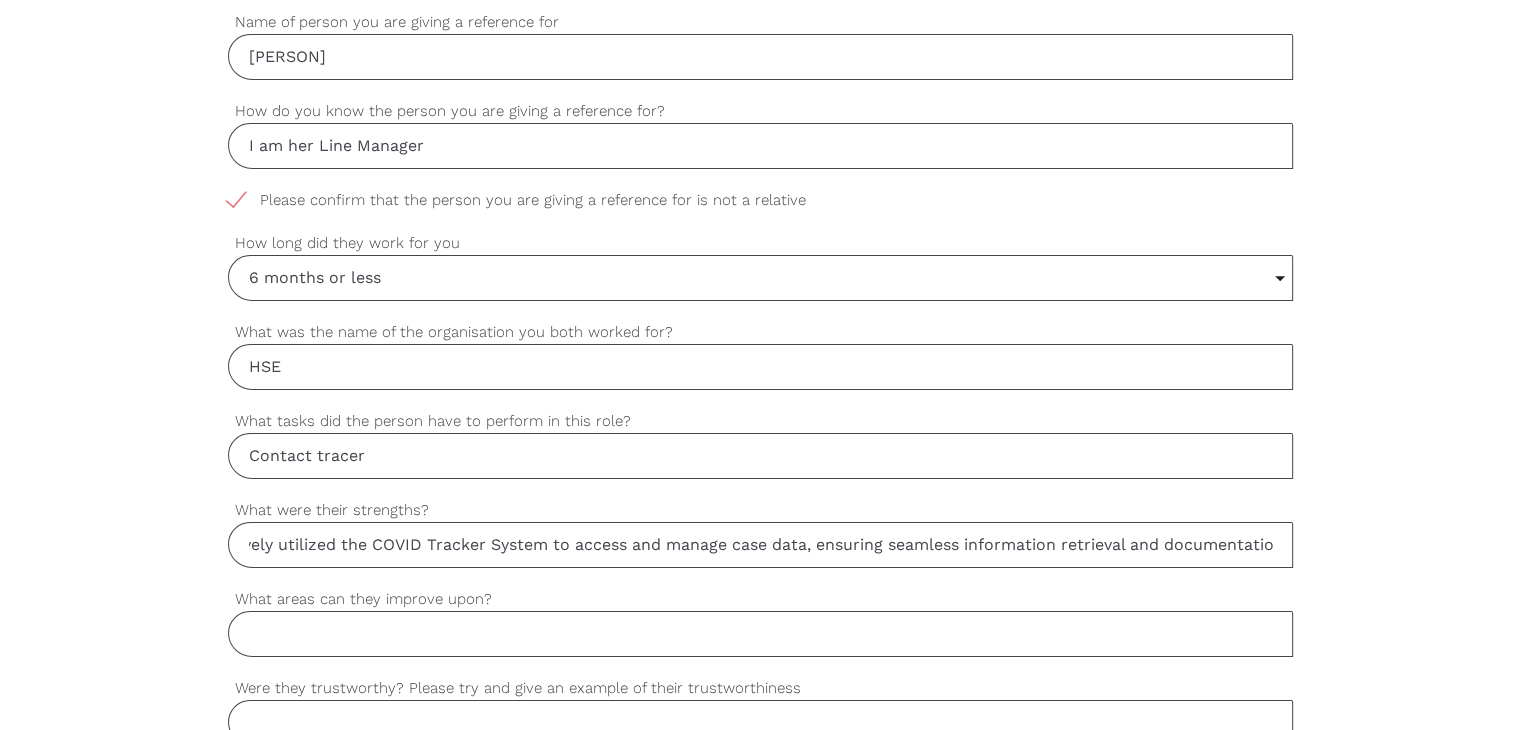 type on "[FIRST] effectively utilized the COVID Tracker System to access and manage case data, ensuring seamless information retrieval and documentation." 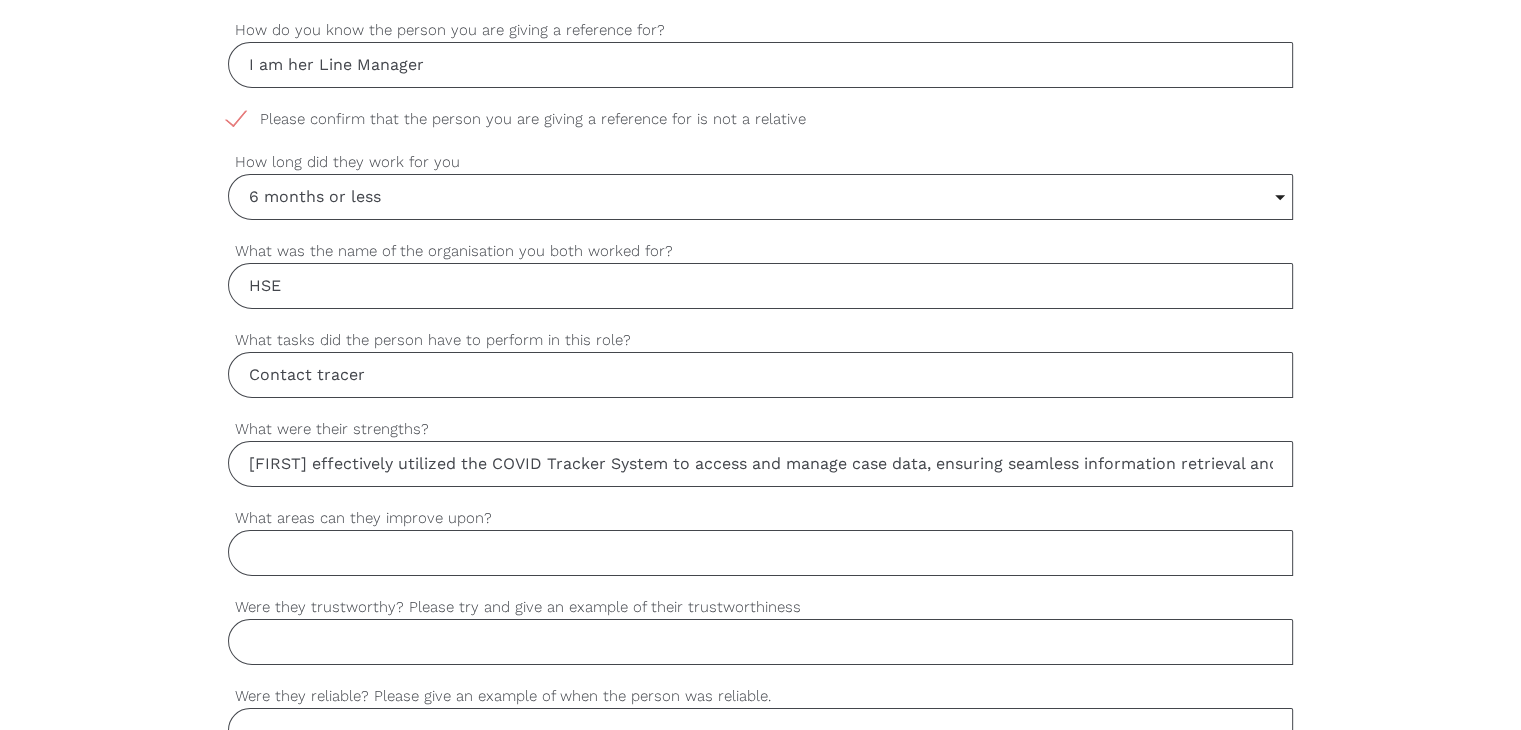 scroll, scrollTop: 1200, scrollLeft: 0, axis: vertical 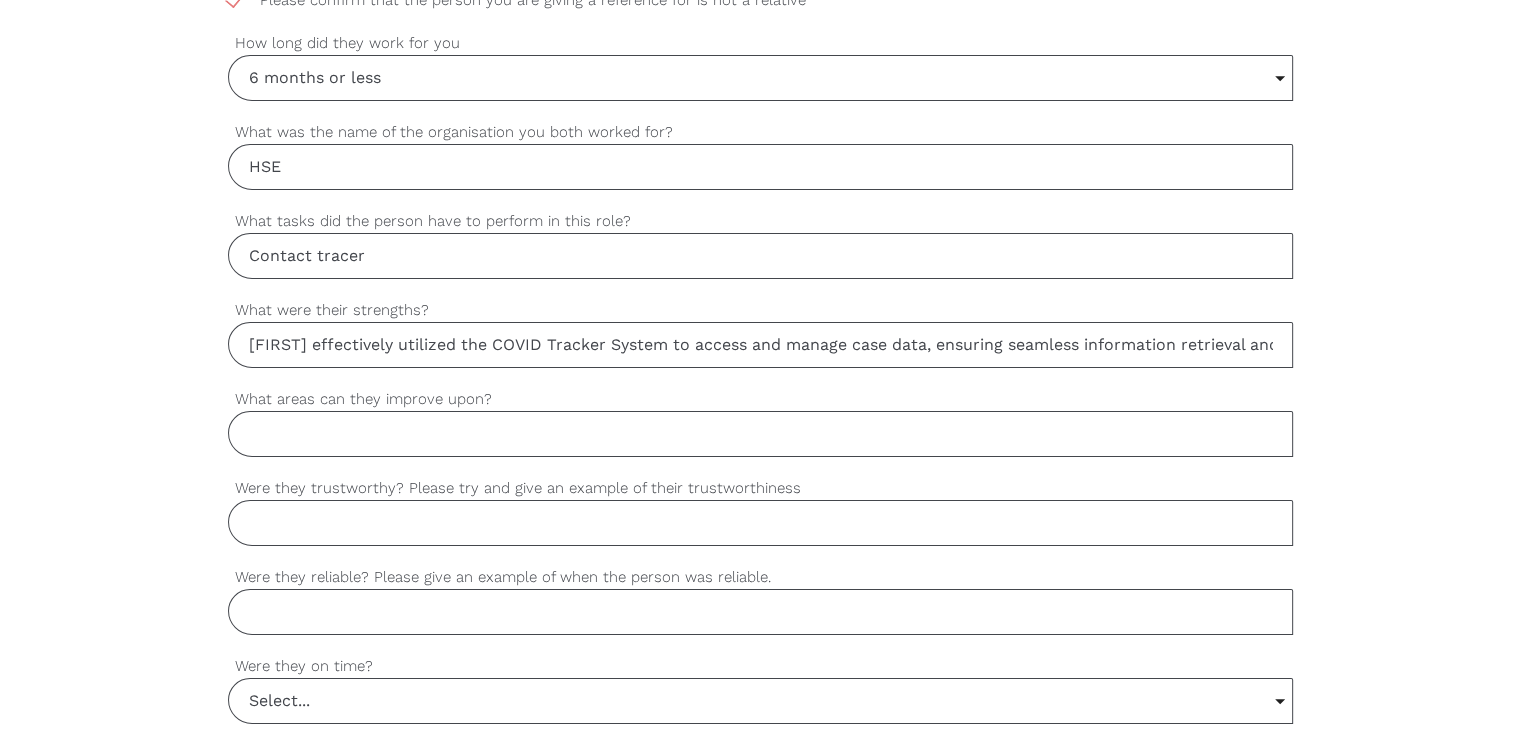 click on "What areas can they improve upon?" at bounding box center (760, 434) 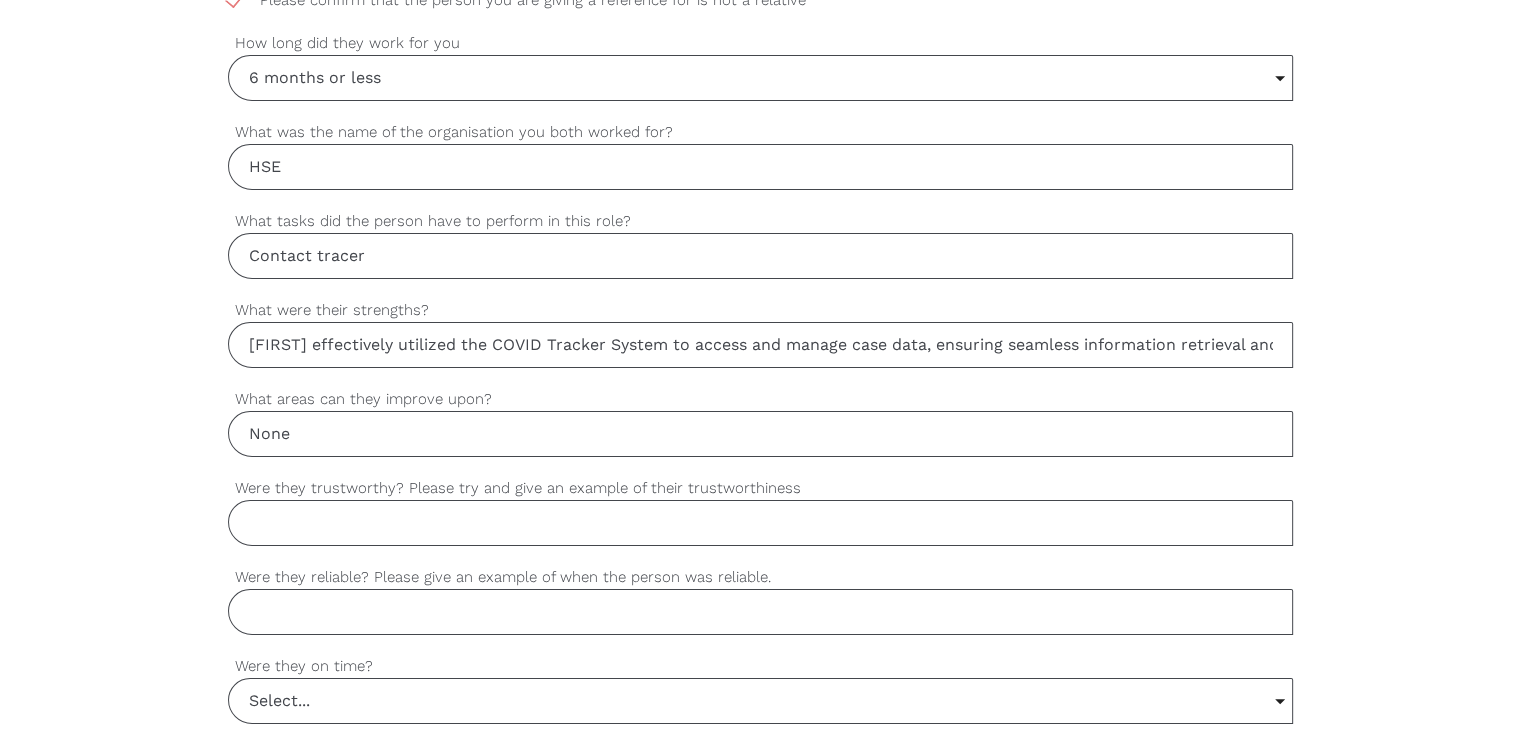 type on "None" 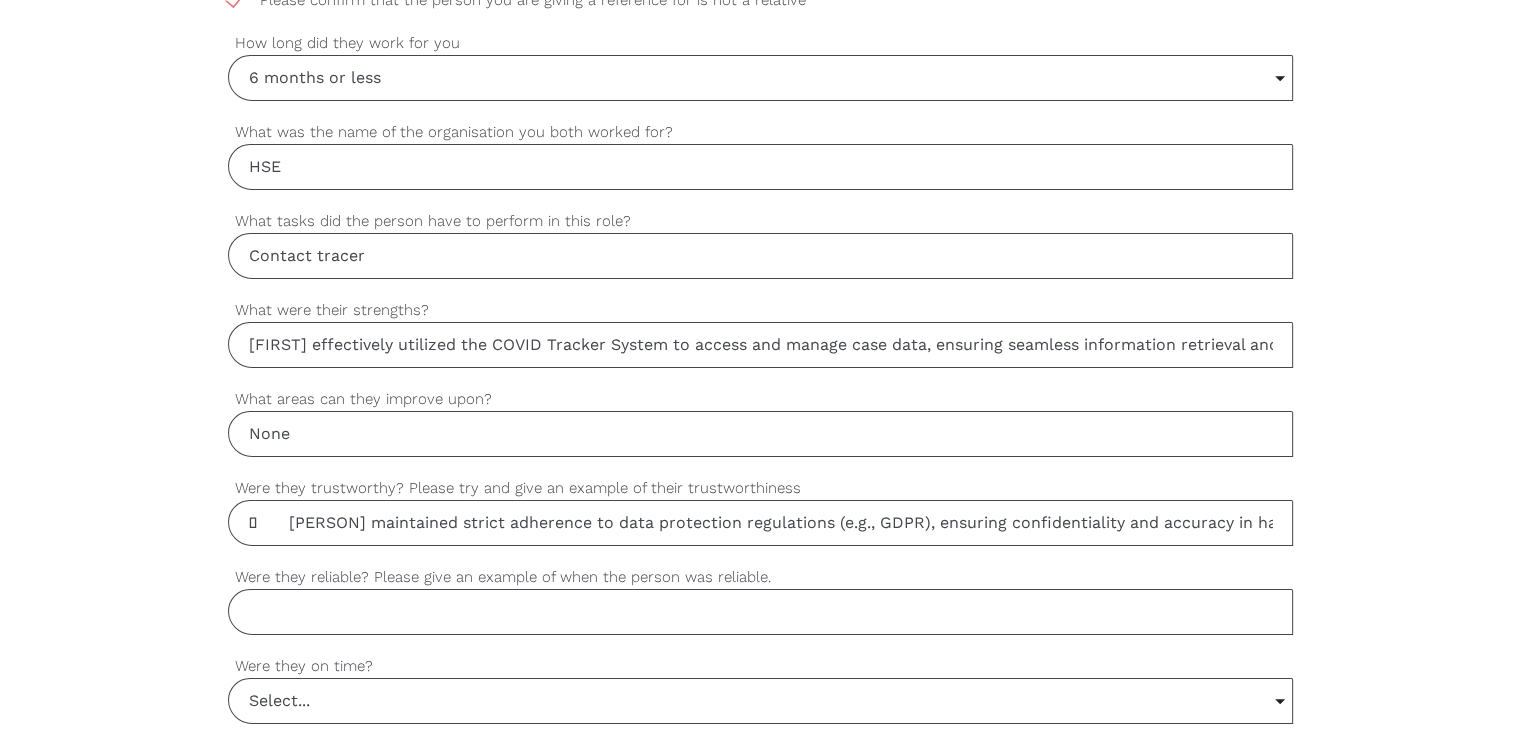 scroll, scrollTop: 0, scrollLeft: 231, axis: horizontal 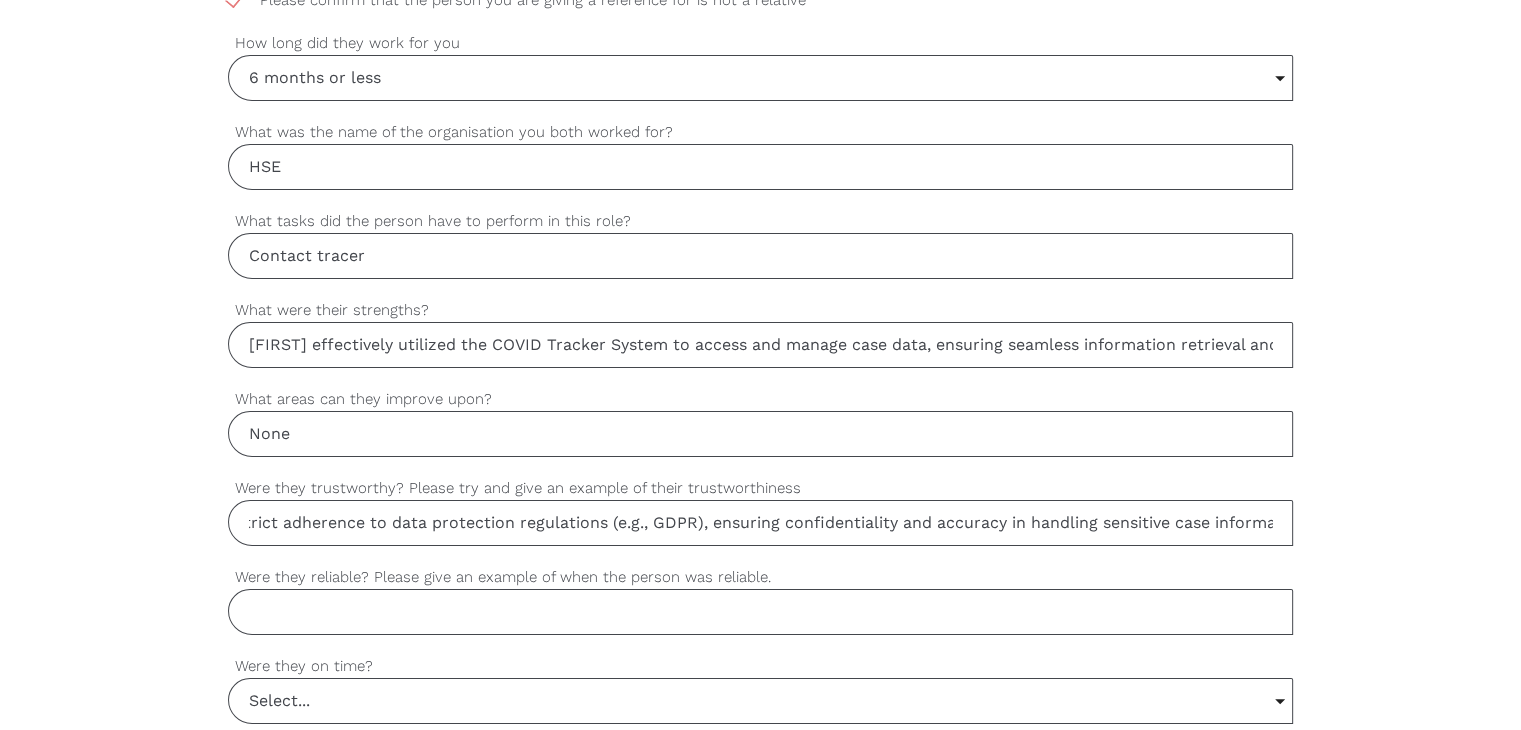drag, startPoint x: 444, startPoint y: 539, endPoint x: 1344, endPoint y: 521, distance: 900.18 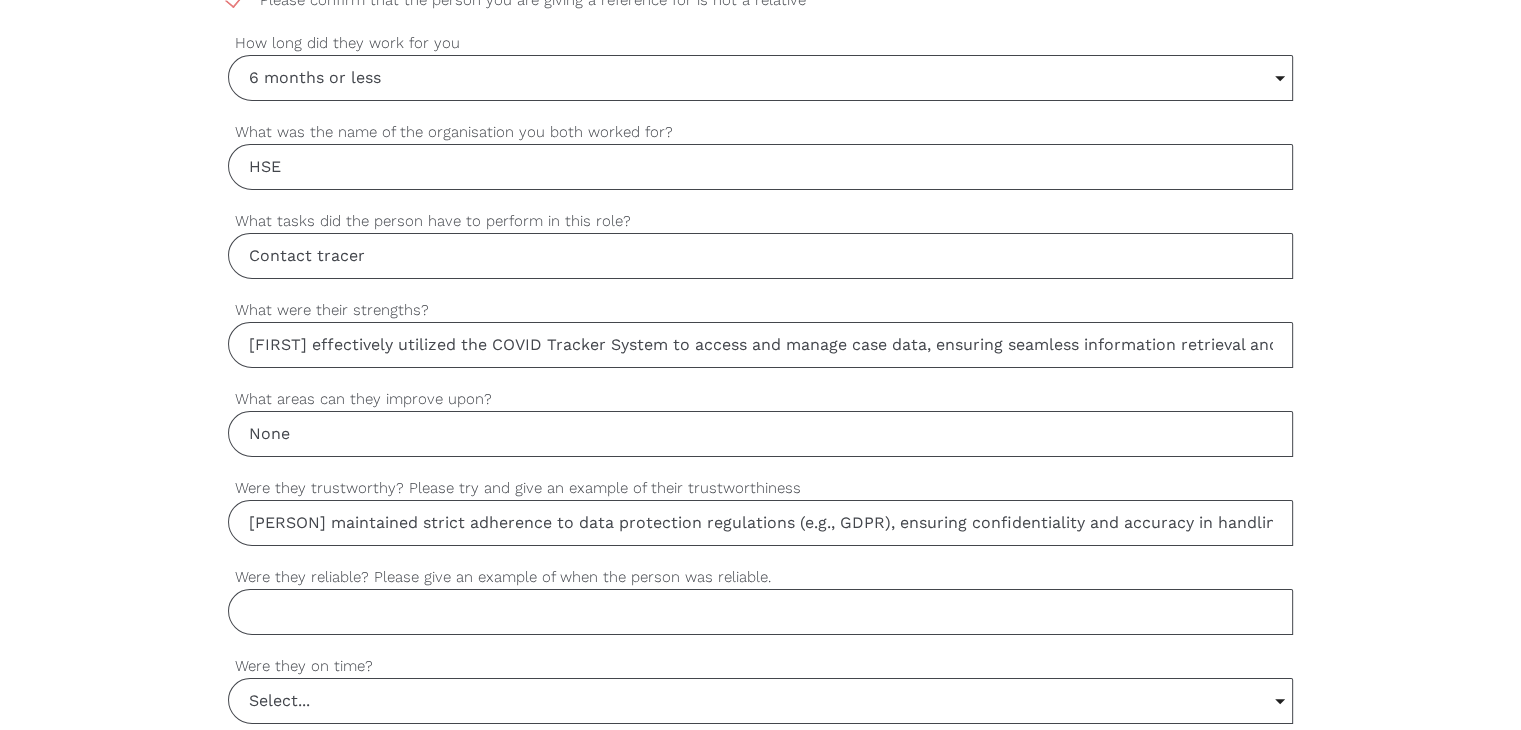 click on "[PERSON] maintained strict adherence to data protection regulations (e.g., GDPR), ensuring confidentiality and accuracy in handling sensitive case information." at bounding box center [760, 523] 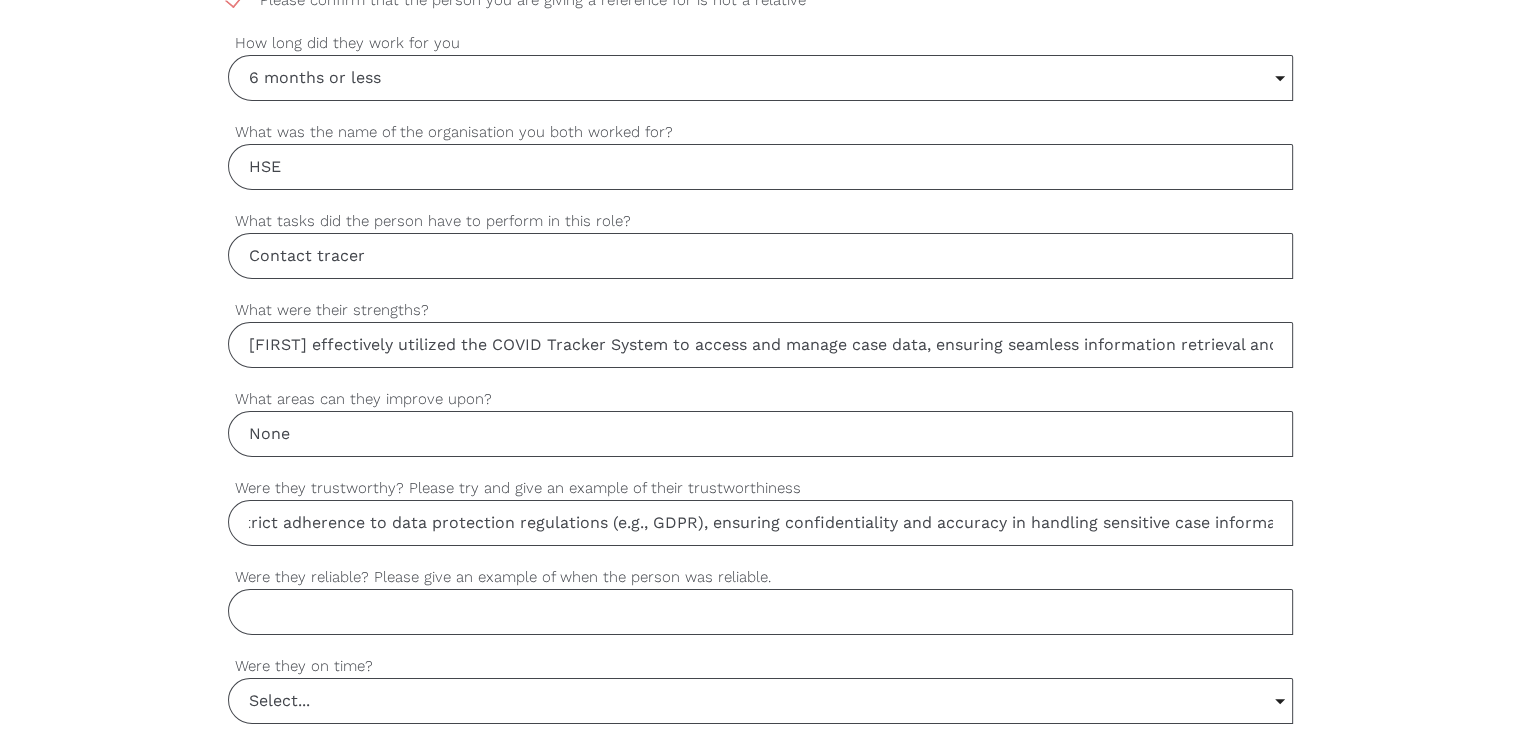 drag, startPoint x: 1156, startPoint y: 514, endPoint x: 1368, endPoint y: 543, distance: 213.9743 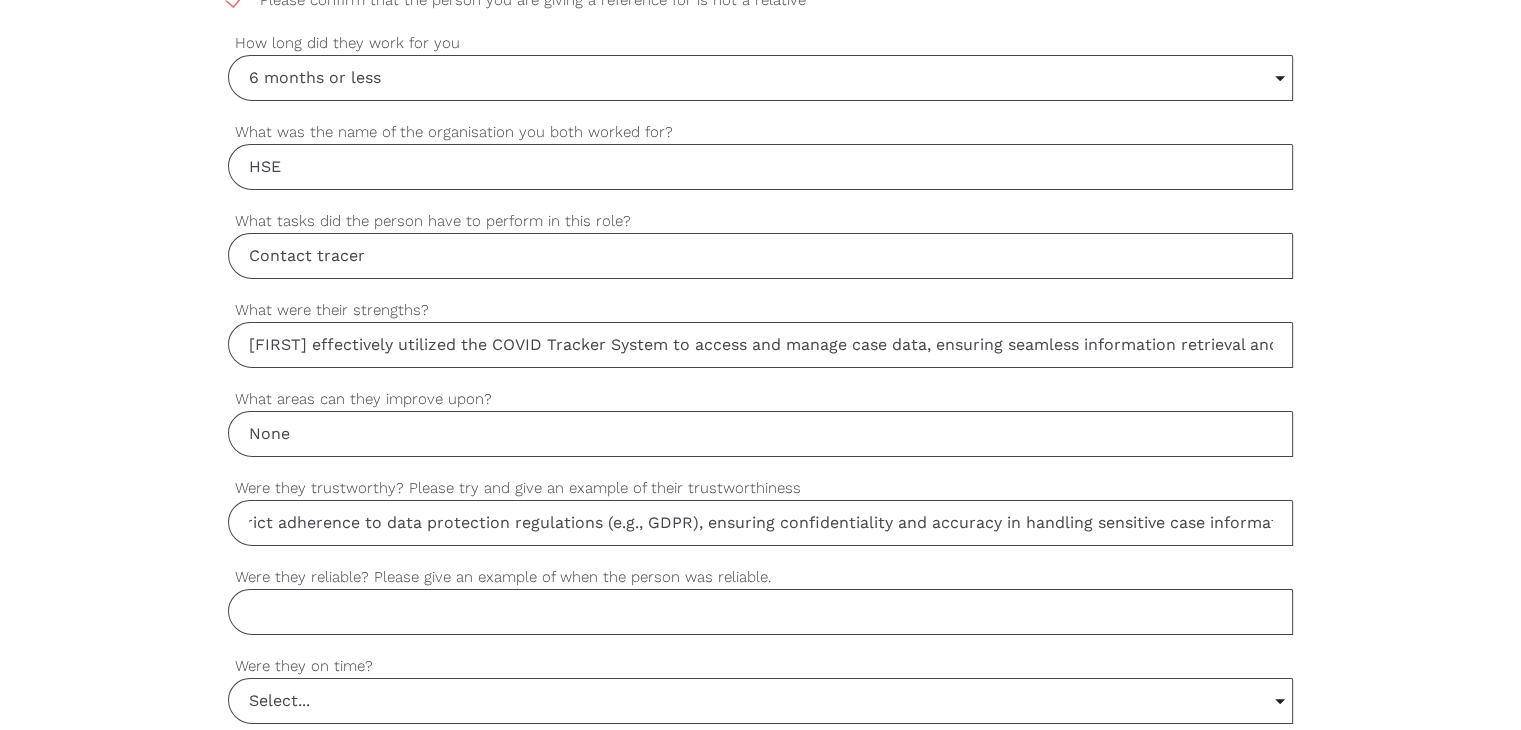 paste on "	She was meticulous in documentation, ensuring that all interactions and case details were recorded accurately and efficiently." 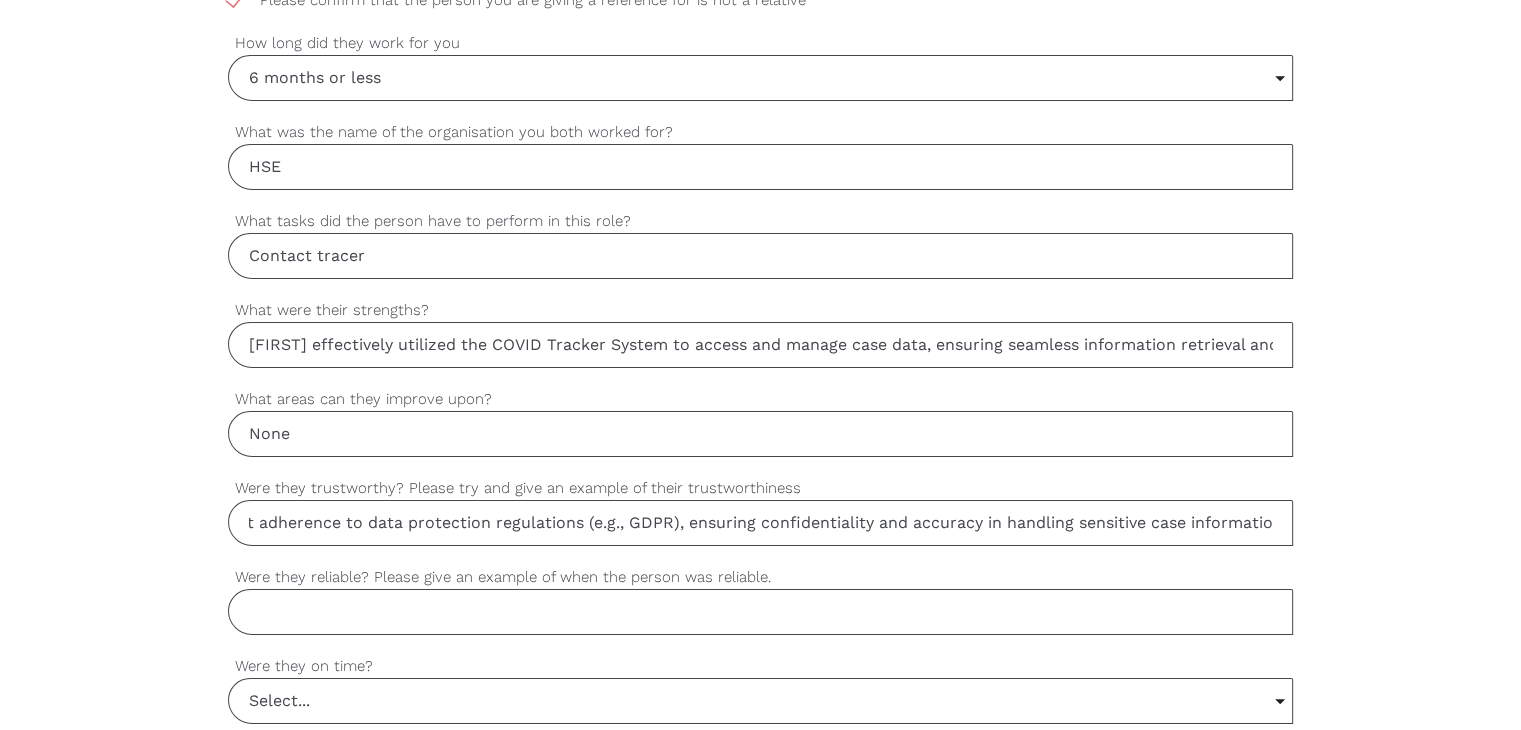 scroll, scrollTop: 0, scrollLeft: 1237, axis: horizontal 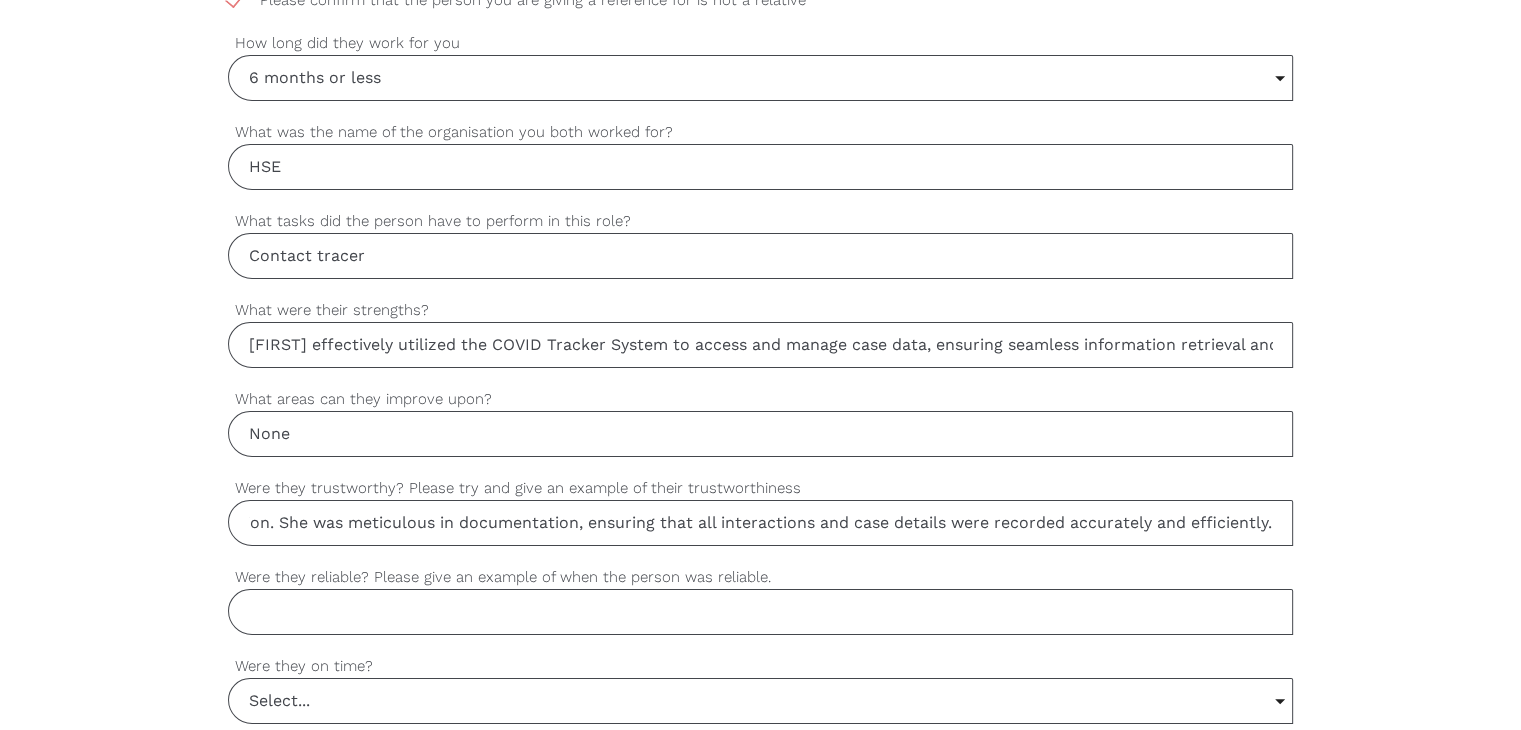 click on "[FIRST] maintained strict adherence to data protection regulations (e.g., GDPR), ensuring confidentiality and accuracy in handling sensitive case information. She was meticulous in documentation, ensuring that all interactions and case details were recorded accurately and efficiently." at bounding box center (760, 523) 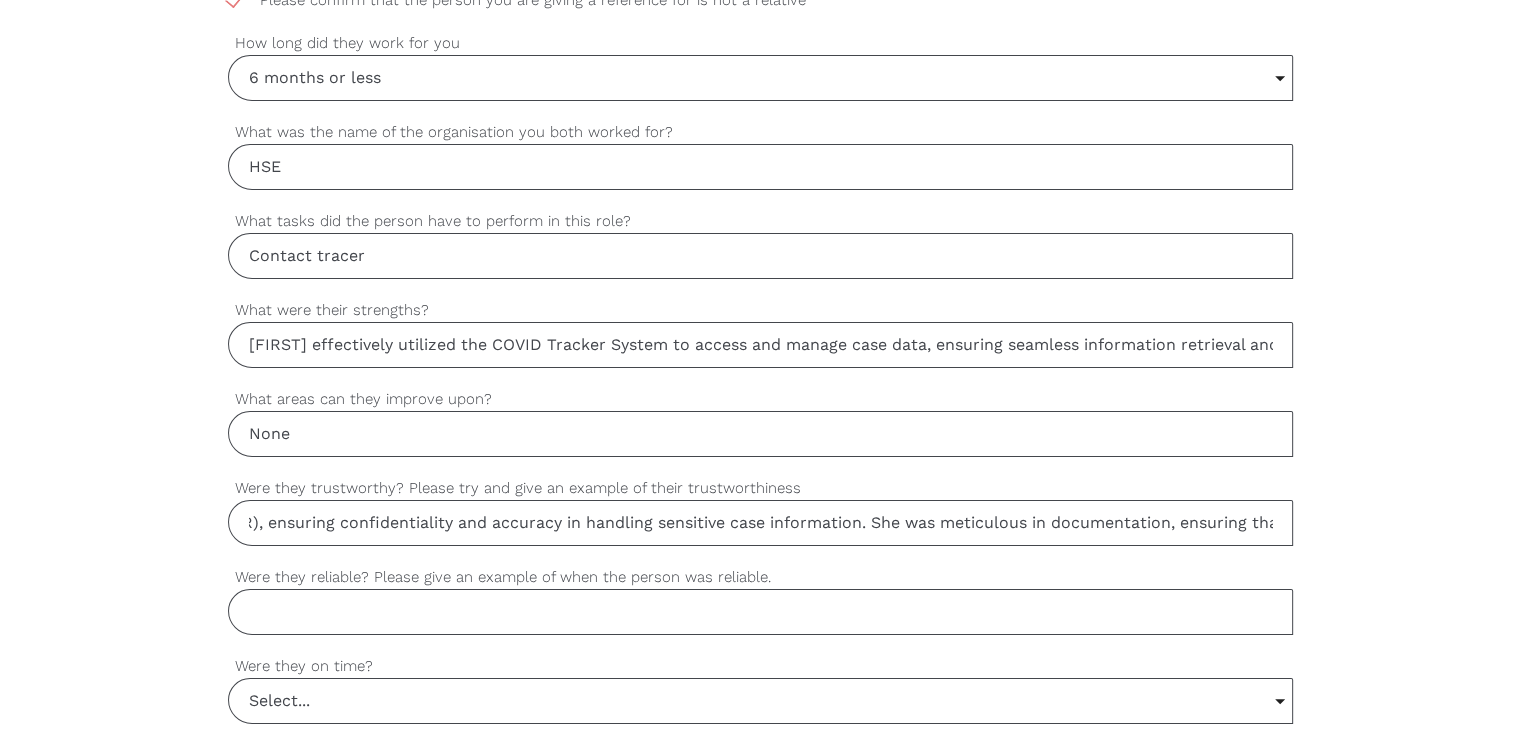 scroll, scrollTop: 0, scrollLeft: 300, axis: horizontal 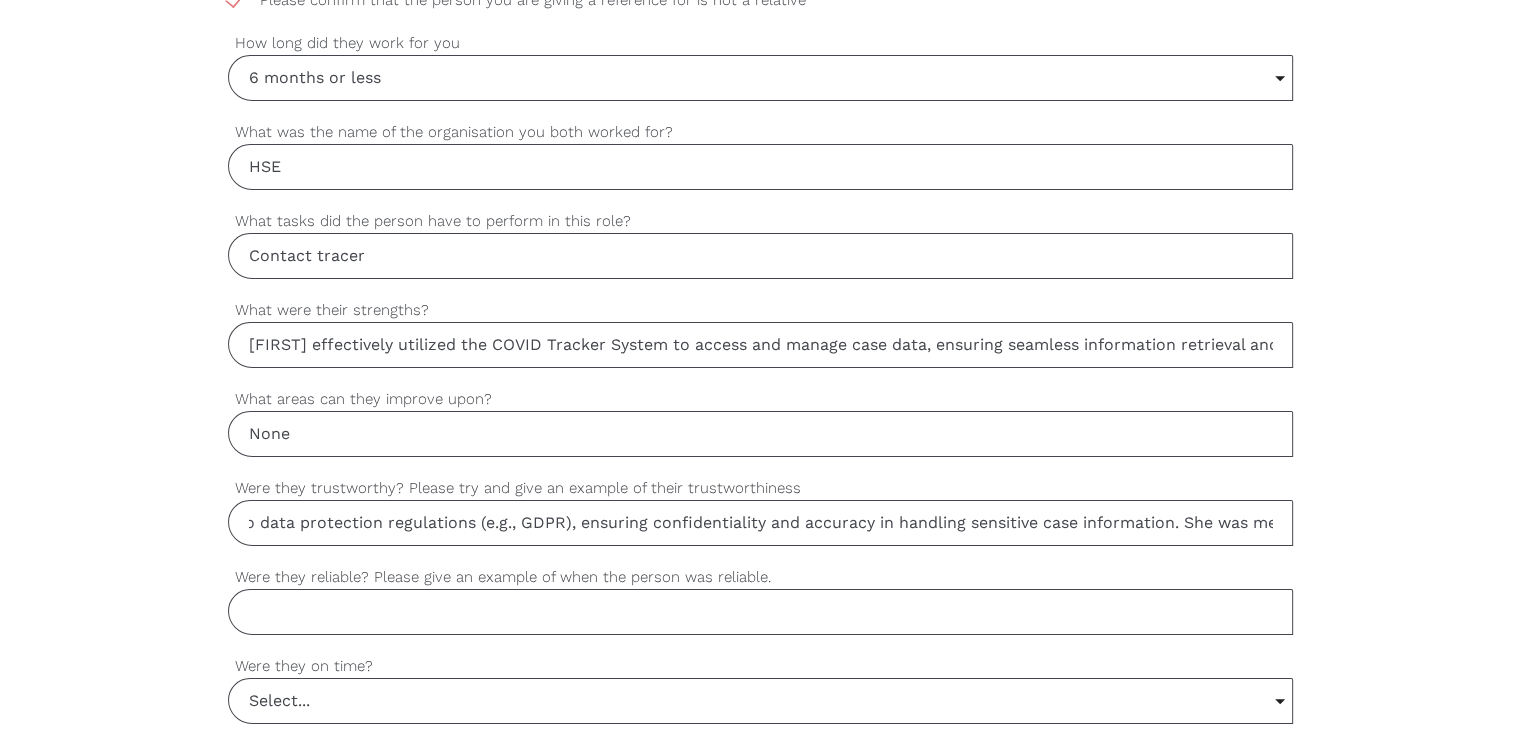 drag, startPoint x: 281, startPoint y: 518, endPoint x: 984, endPoint y: 593, distance: 706.9894 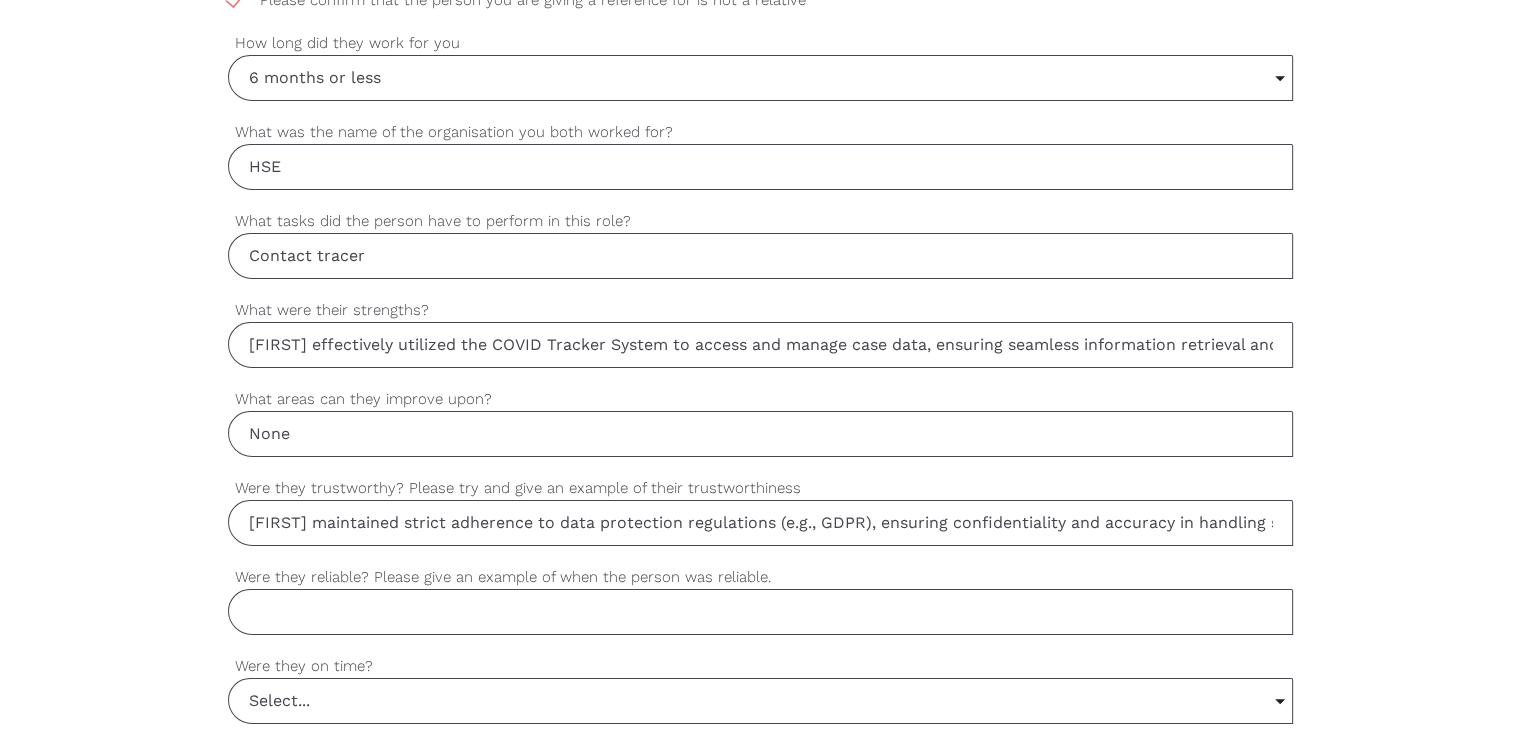 drag, startPoint x: 1140, startPoint y: 606, endPoint x: 1162, endPoint y: 576, distance: 37.202152 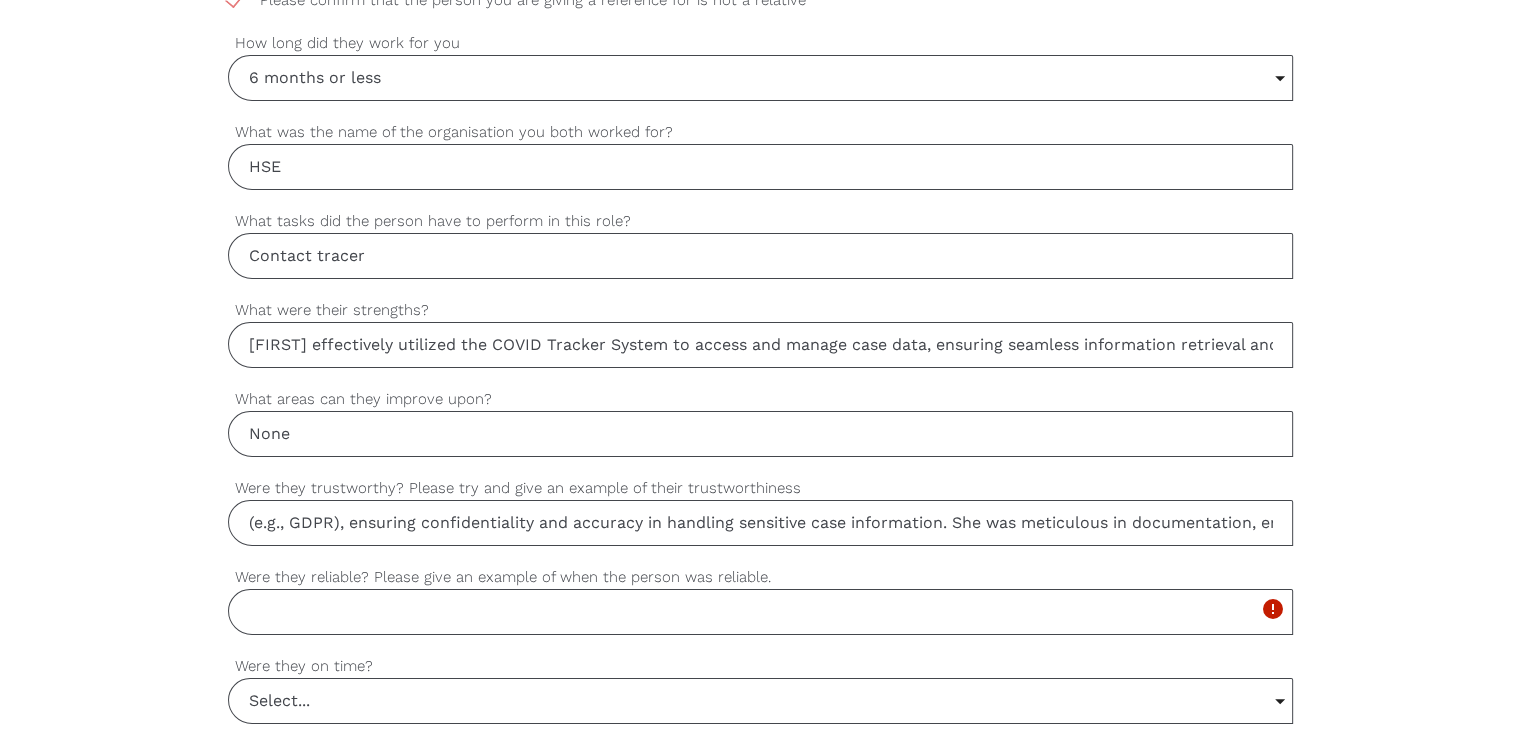 scroll, scrollTop: 0, scrollLeft: 678, axis: horizontal 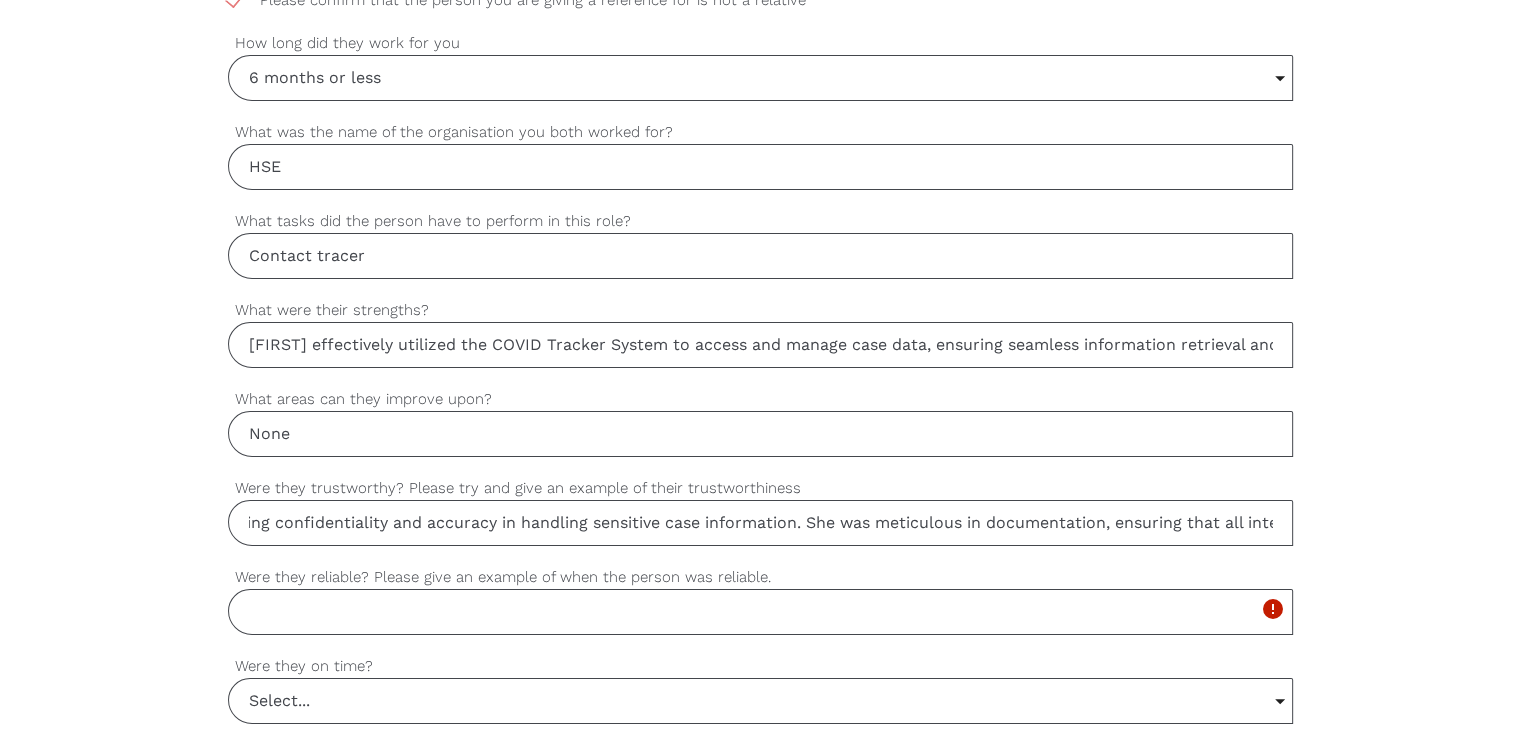 drag, startPoint x: 1028, startPoint y: 526, endPoint x: 972, endPoint y: 529, distance: 56.0803 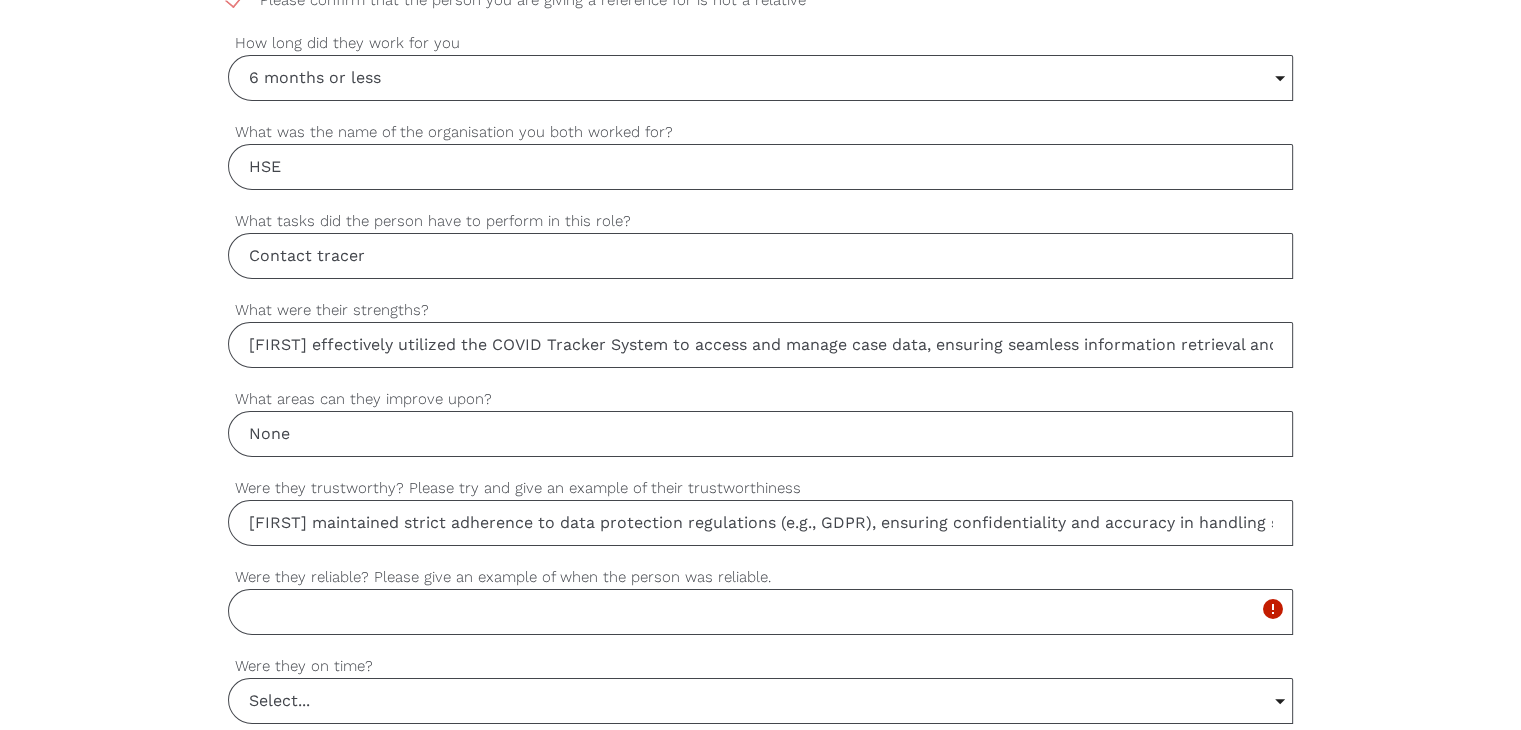 click on "Were they reliable? Please give an example of when the person was reliable." at bounding box center (760, 612) 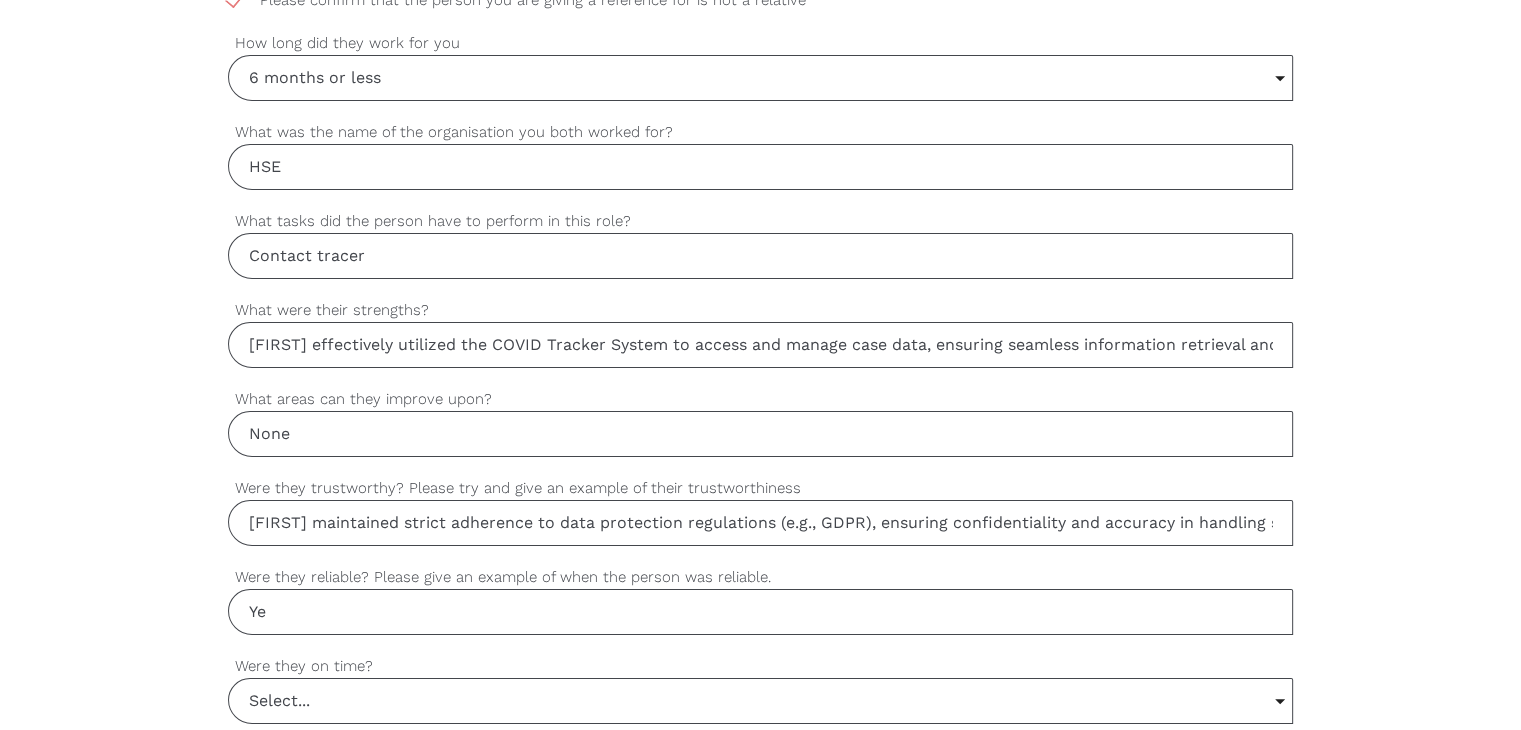 type on "Y" 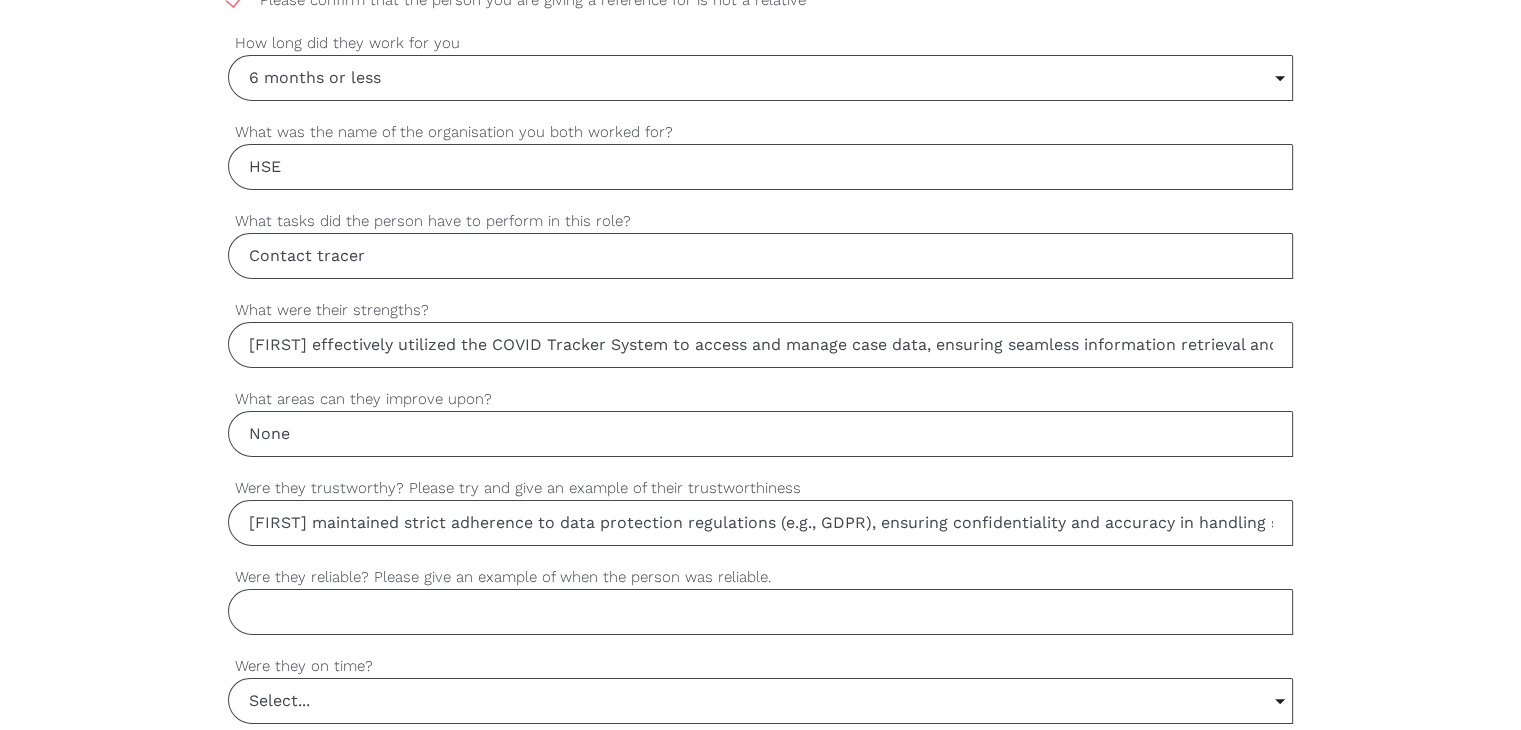 paste on "	She was highly dependable and efficient, managing a high volume of calls while maintaining a high standard of accuracy and professionalism." 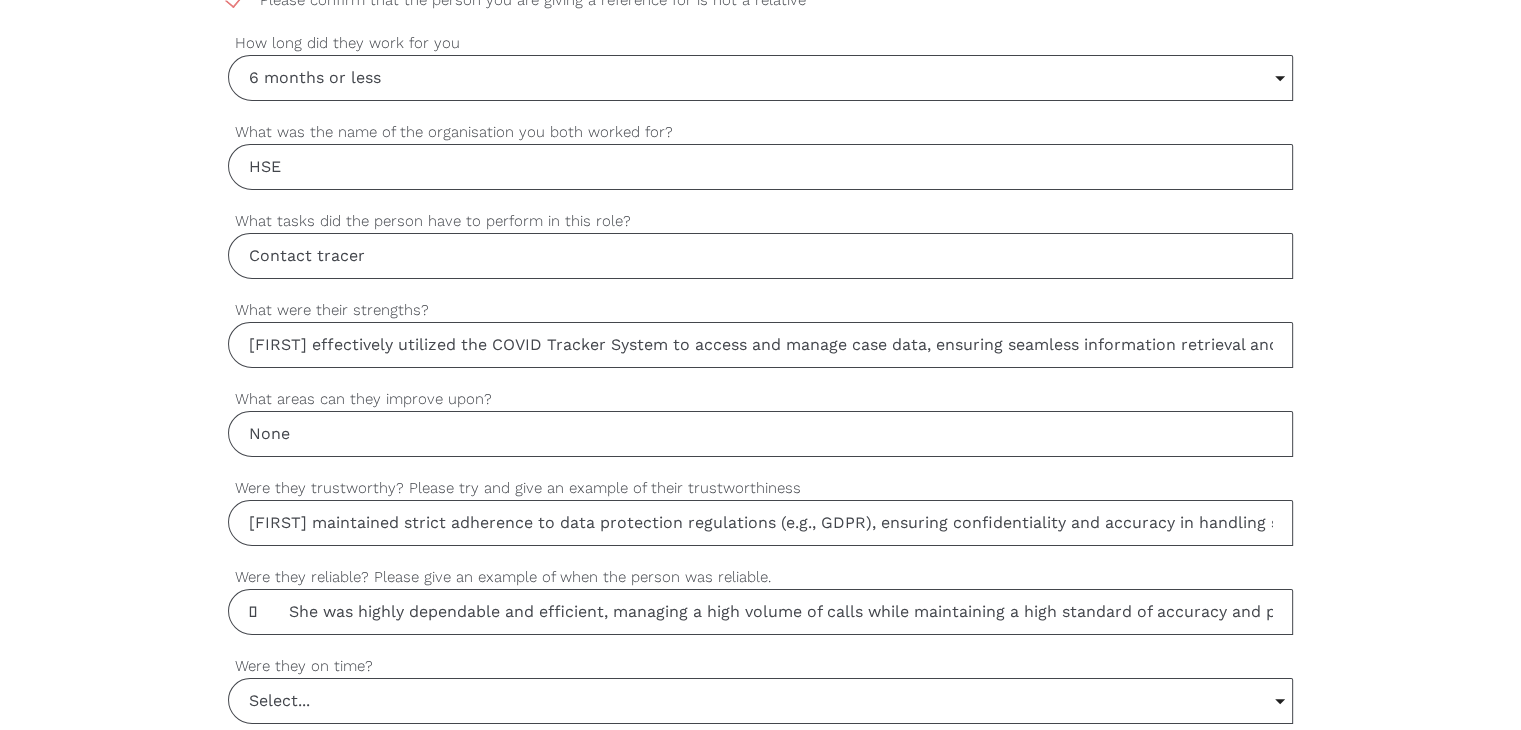 scroll, scrollTop: 0, scrollLeft: 131, axis: horizontal 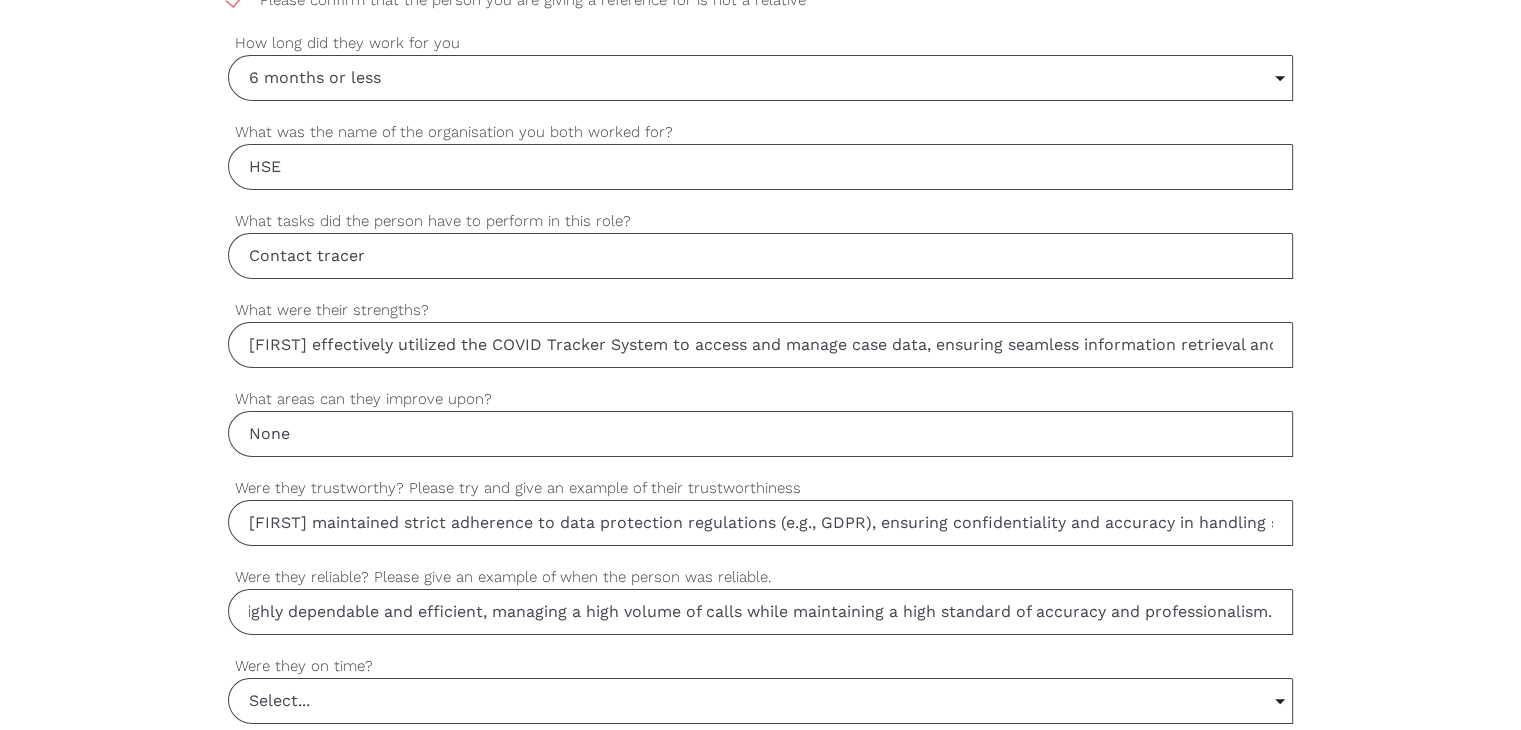 drag, startPoint x: 909, startPoint y: 606, endPoint x: 1333, endPoint y: 588, distance: 424.3819 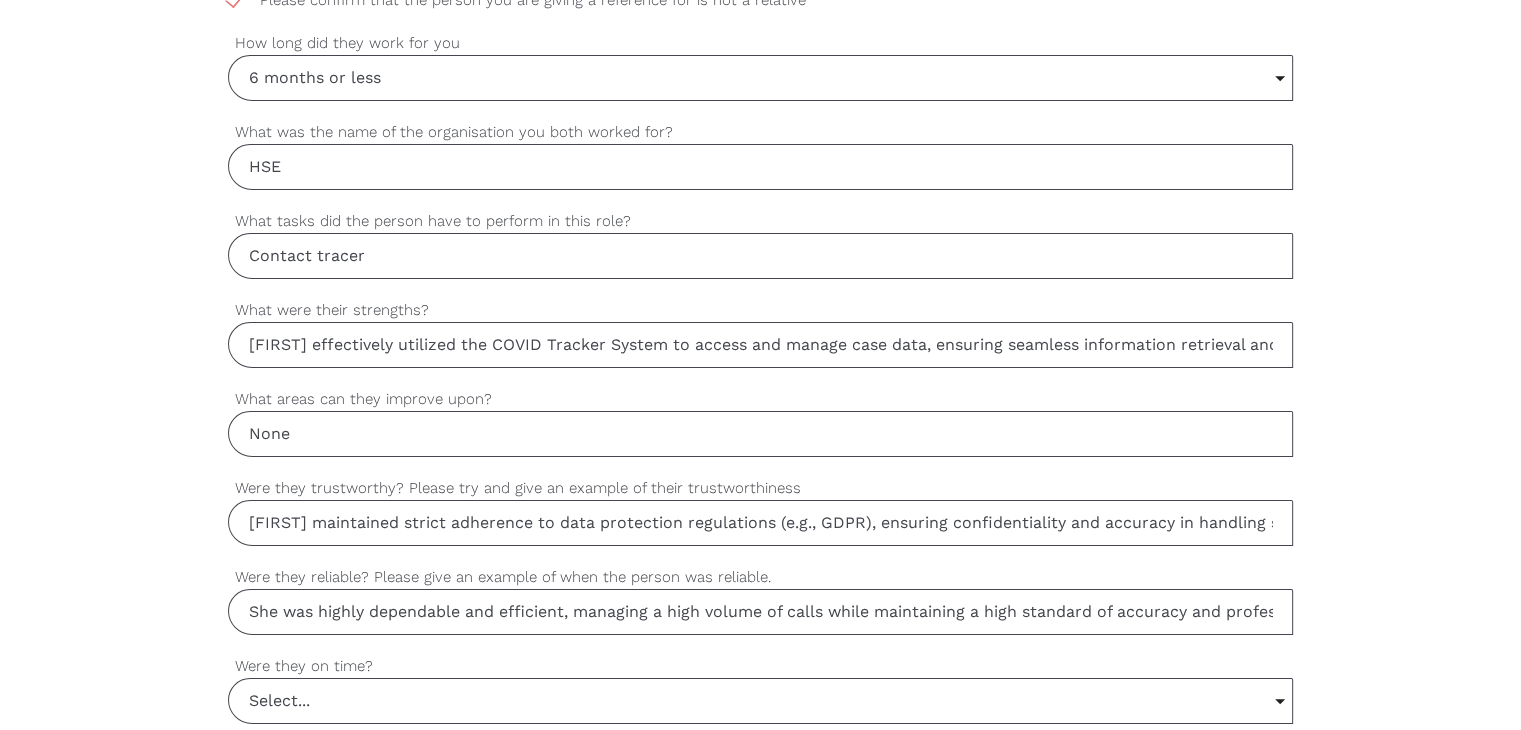 scroll, scrollTop: 0, scrollLeft: 93, axis: horizontal 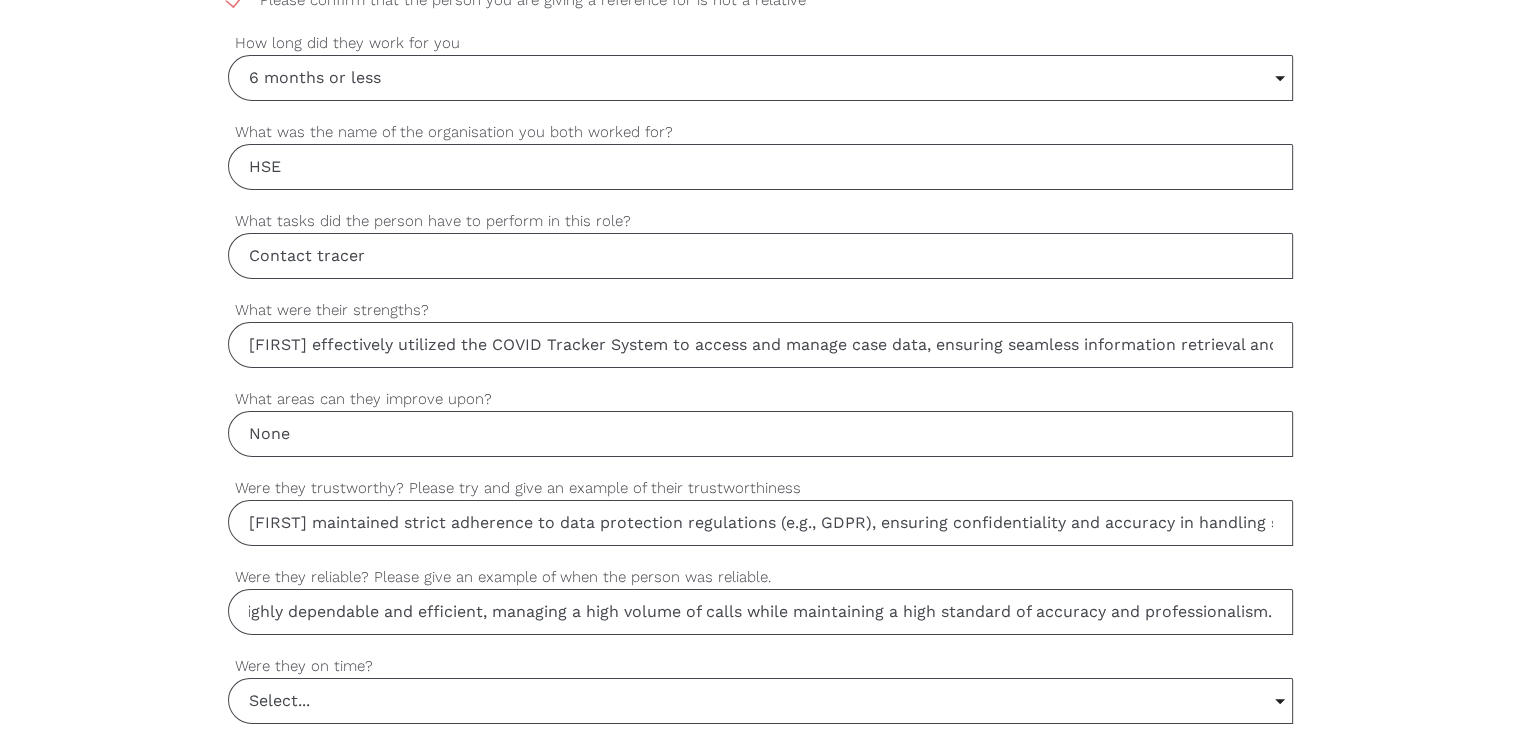 drag, startPoint x: 1192, startPoint y: 609, endPoint x: 1319, endPoint y: 600, distance: 127.3185 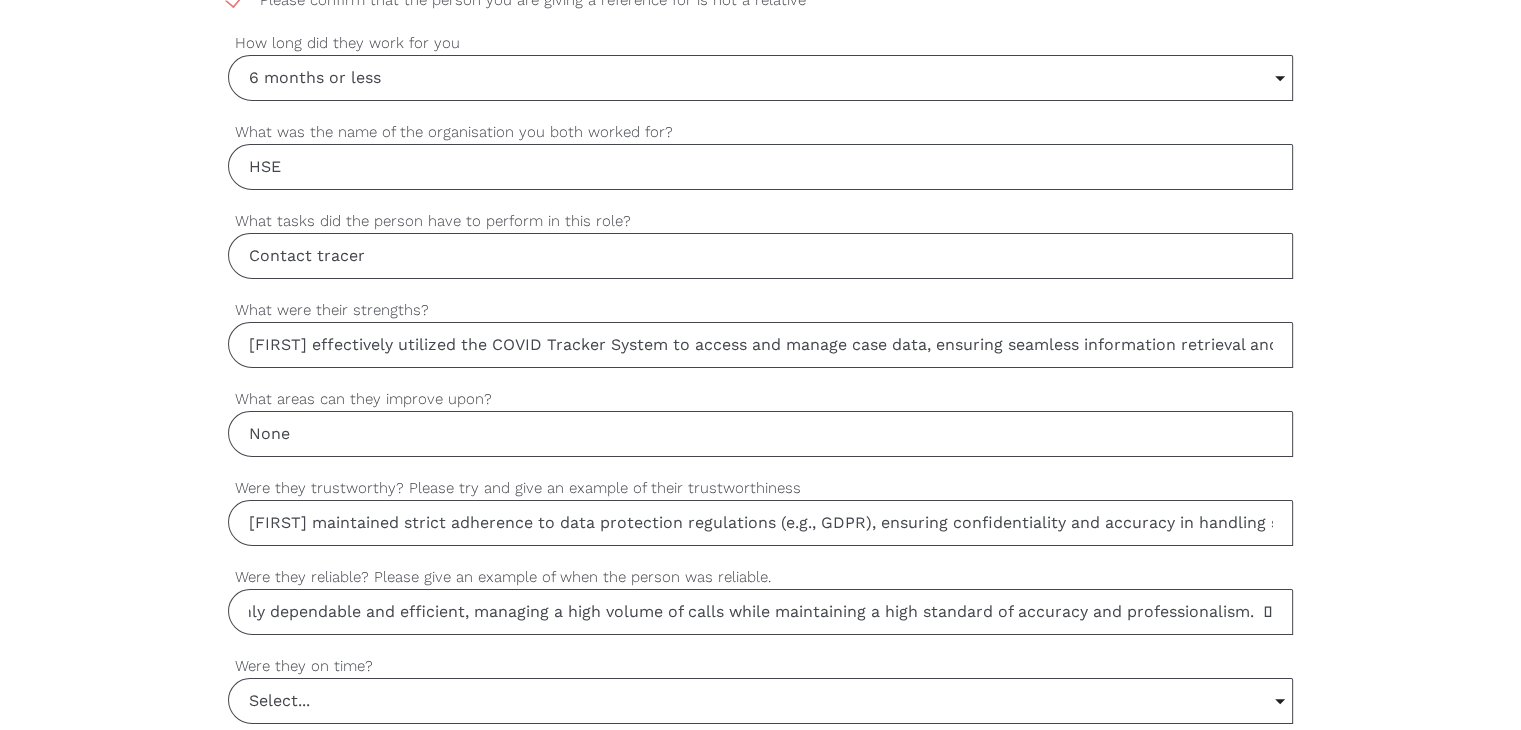 scroll, scrollTop: 0, scrollLeft: 1148, axis: horizontal 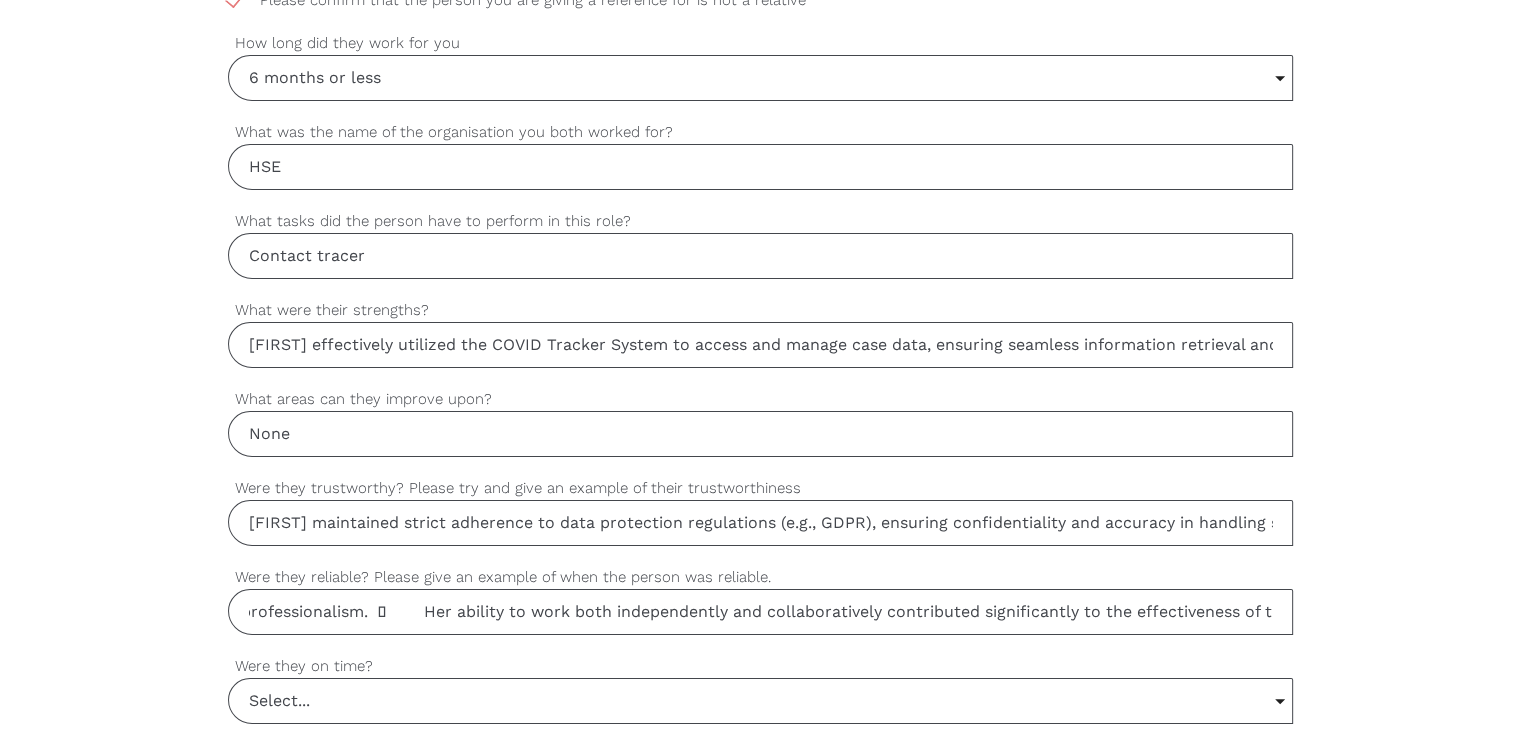 drag, startPoint x: 1112, startPoint y: 609, endPoint x: 404, endPoint y: 647, distance: 709.01904 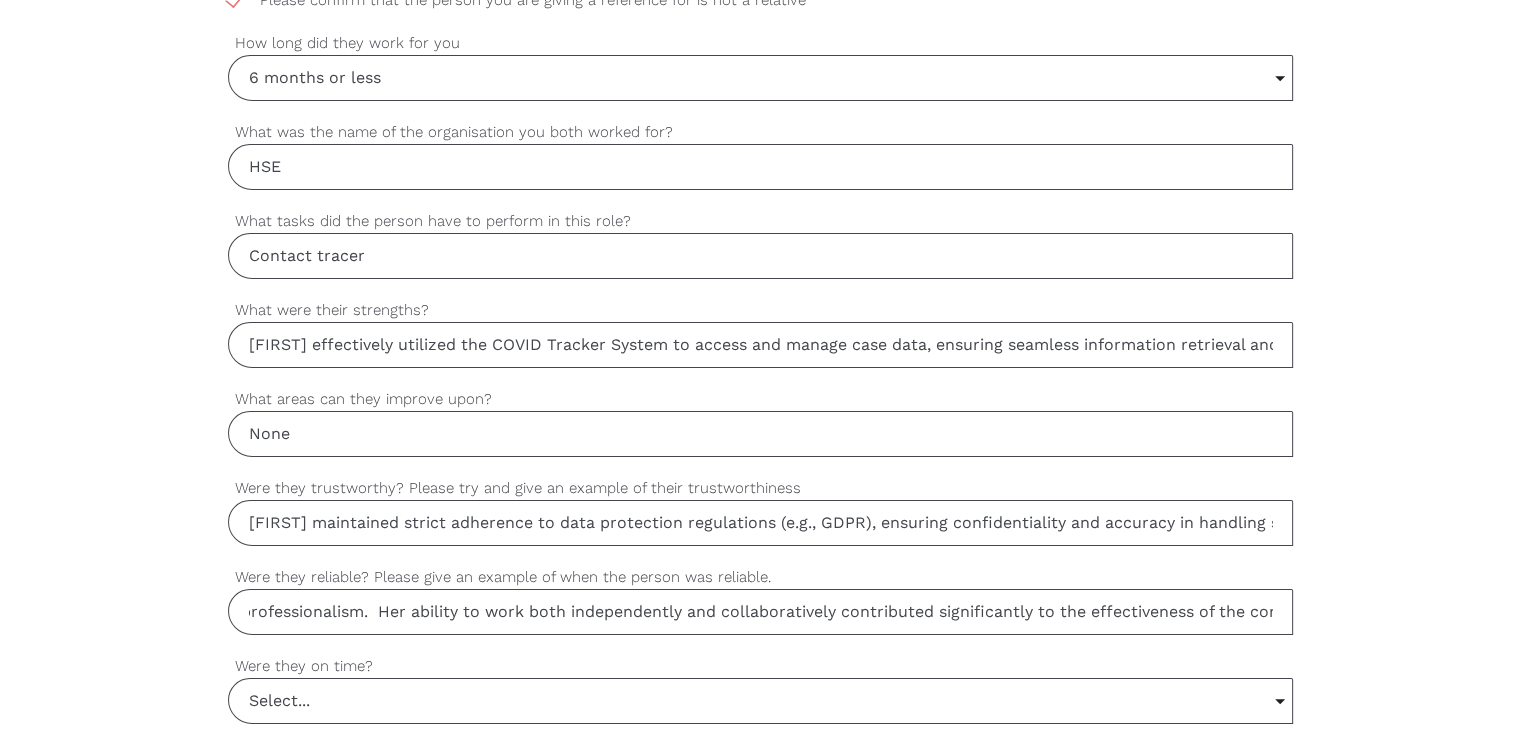 type on "She was highly dependable and efficient, managing a high volume of calls while maintaining a high standard of accuracy and professionalism.  Her ability to work both independently and collaboratively contributed significantly to the effectiveness of the contact tracing team." 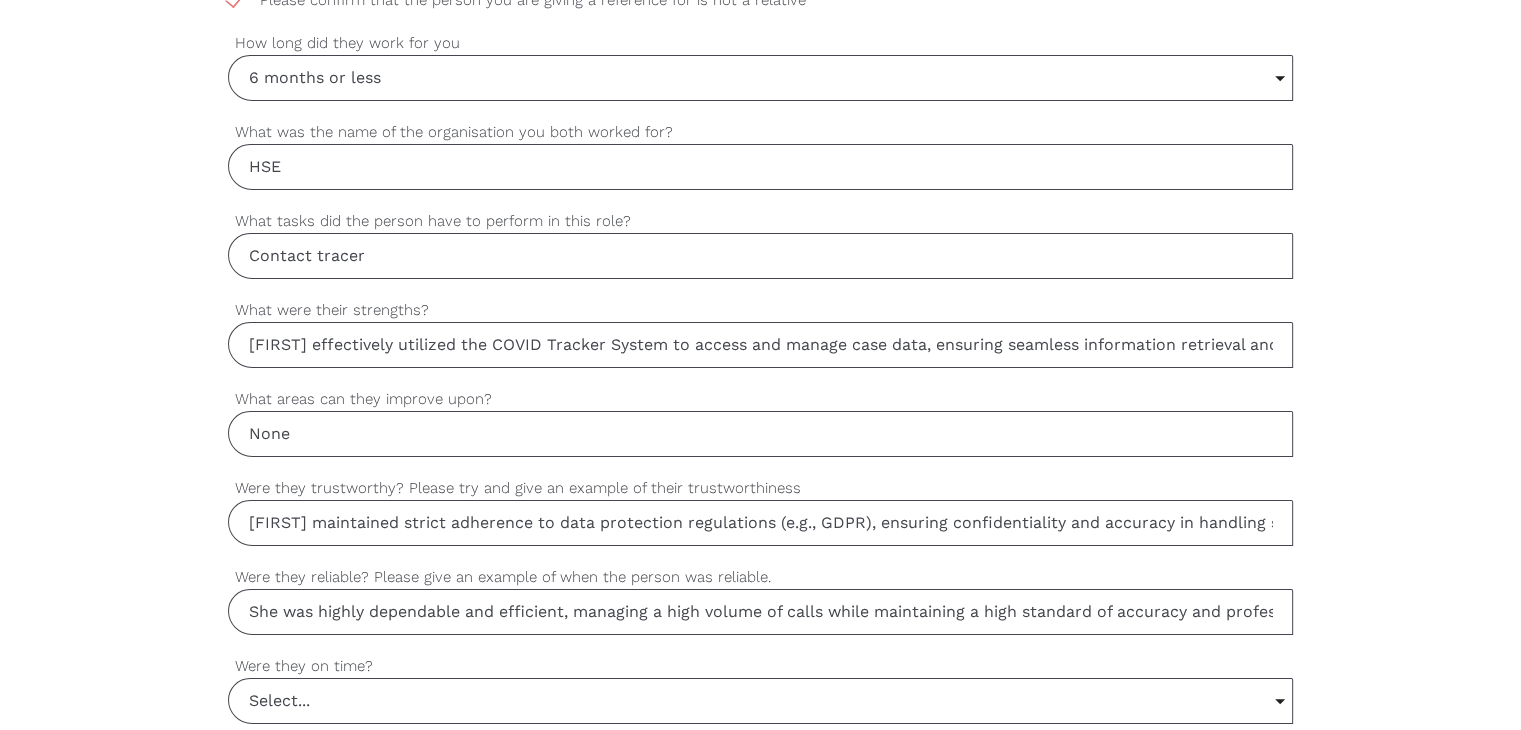 drag, startPoint x: 115, startPoint y: 506, endPoint x: 244, endPoint y: 595, distance: 156.72269 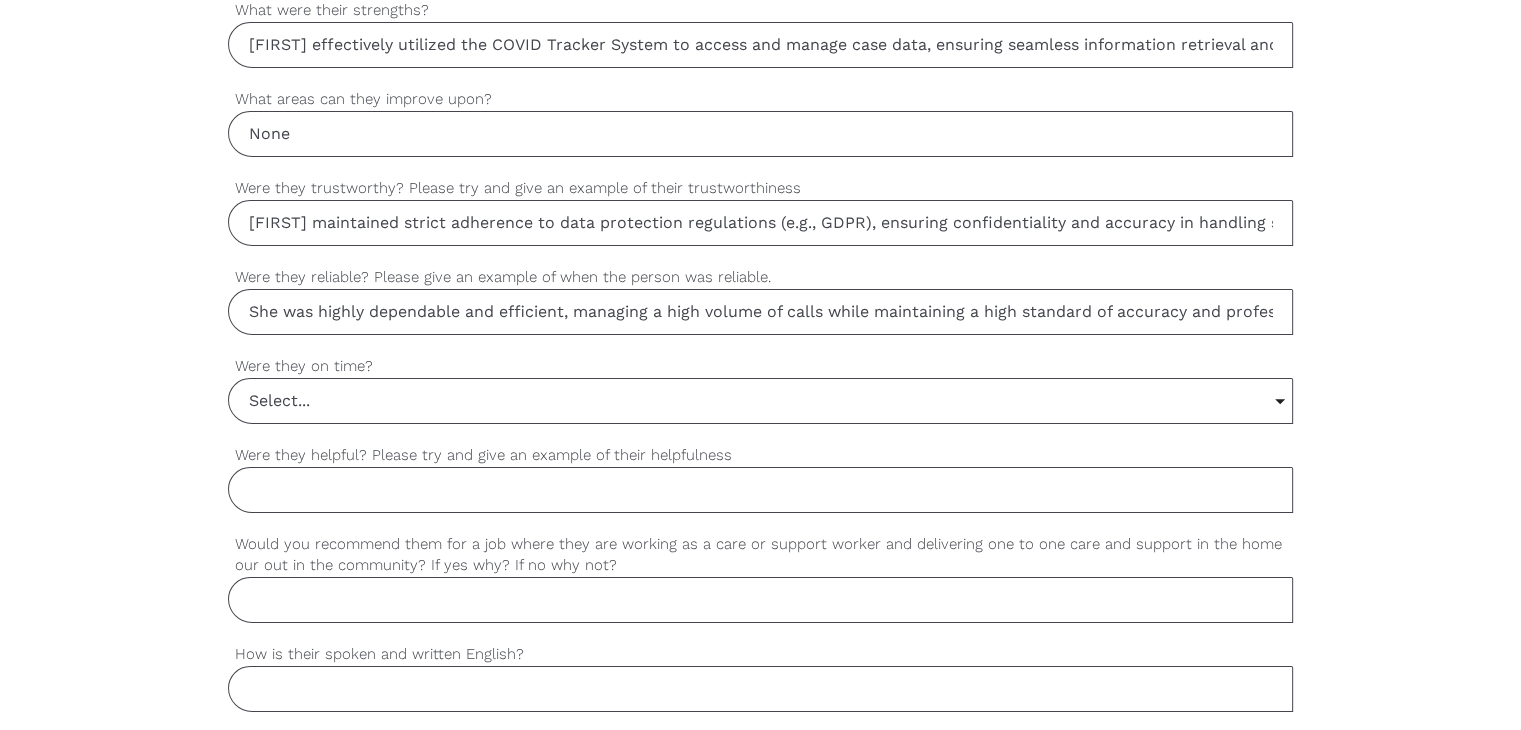scroll, scrollTop: 1600, scrollLeft: 0, axis: vertical 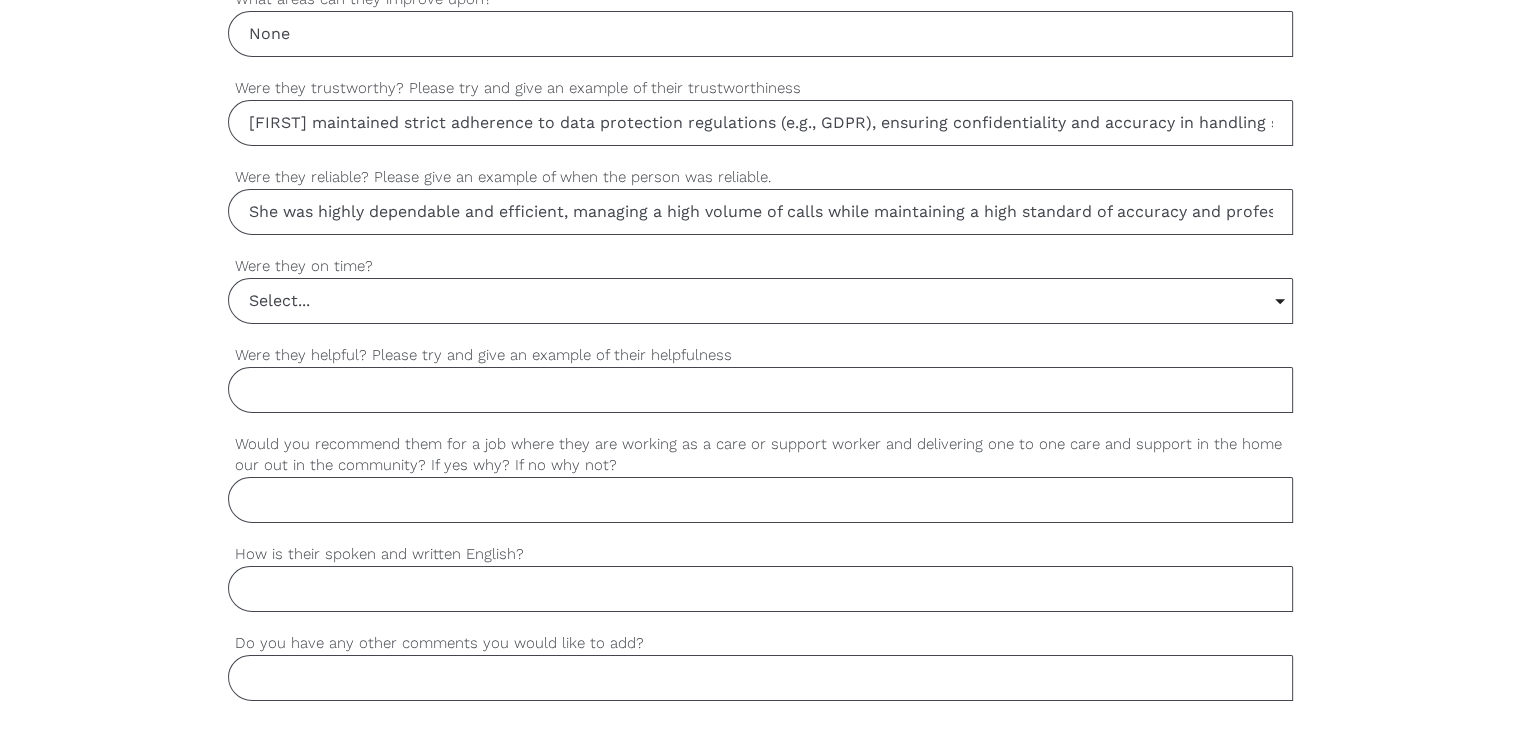 click on "Select..." at bounding box center (760, 301) 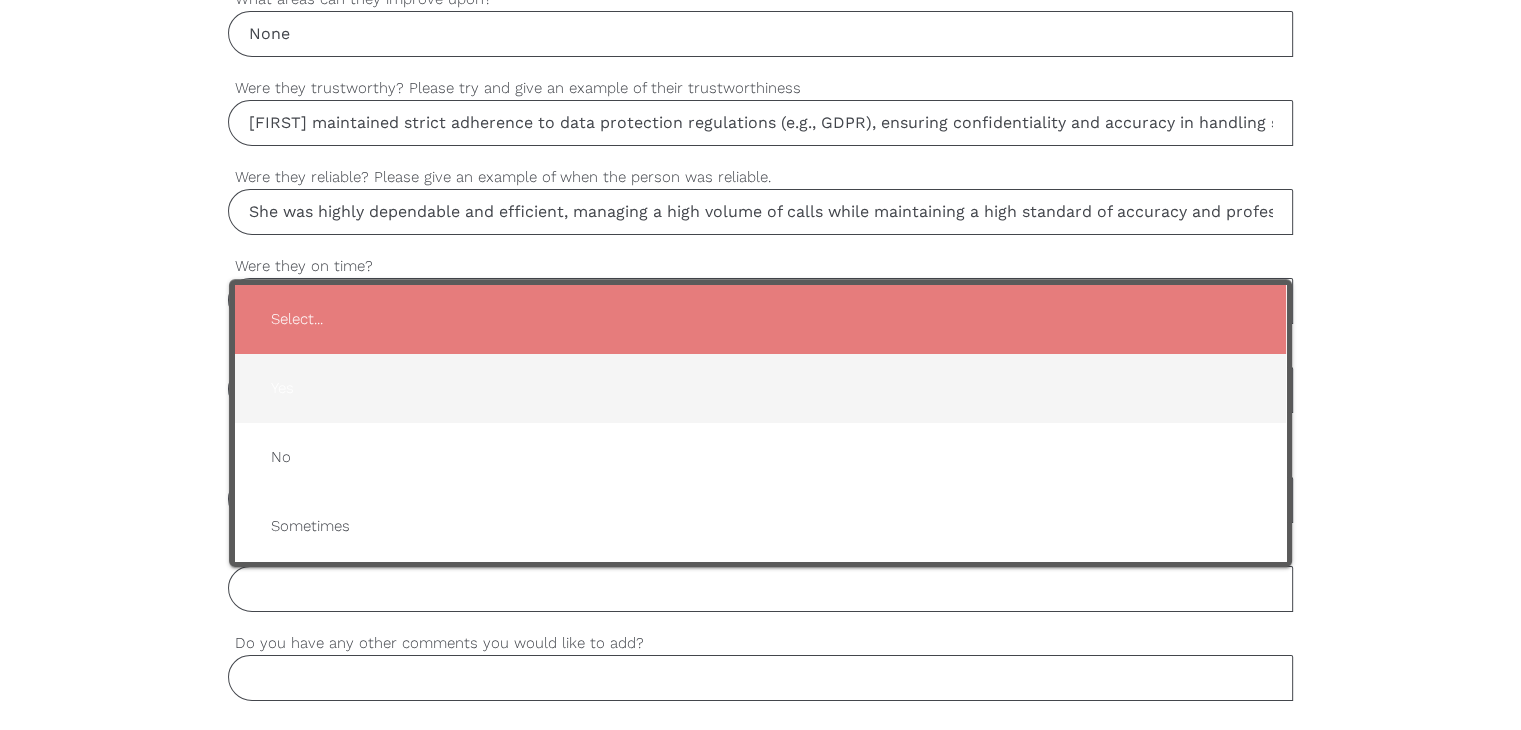 click on "Yes" at bounding box center (760, 388) 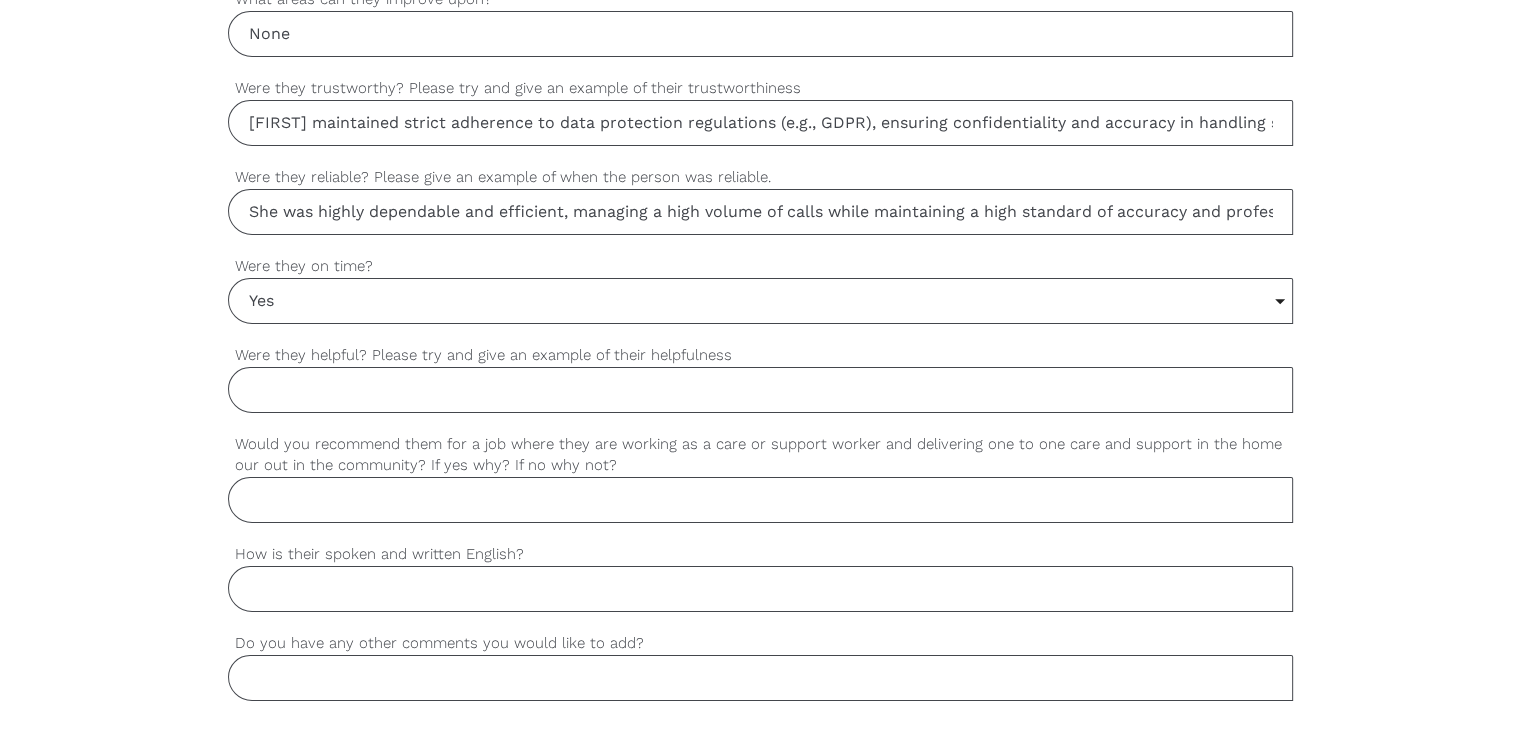 click on "Would you recommend them for a job where they are working as a care or support worker and delivering one to one care and support in the home our out in the community? If yes why? If no why not?" at bounding box center (760, 500) 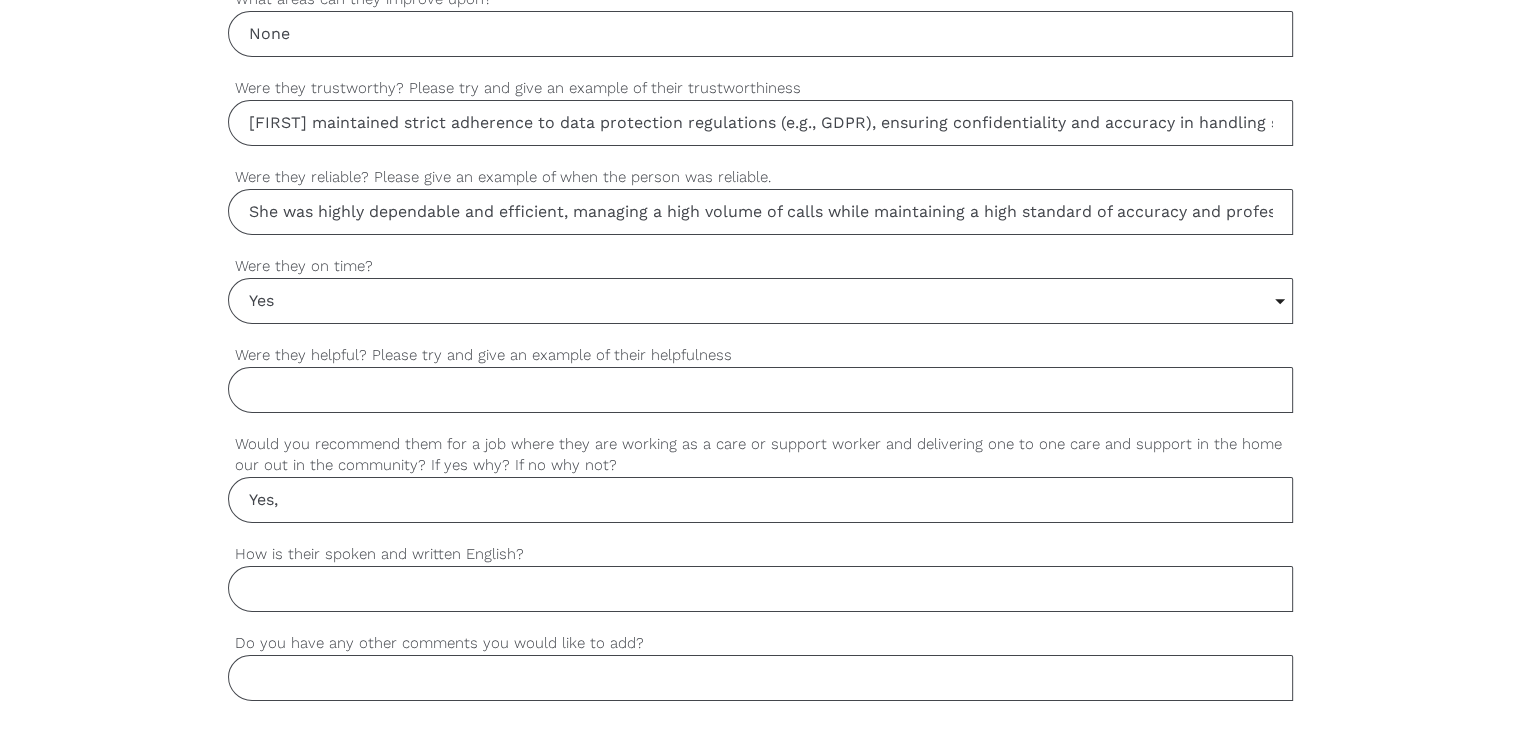 paste on "[FIRST]’s performance in the role was highly effective and reliable. Her technical proficiency, communication skills, attention to detail, and adaptability made her an invaluable asset to the team. She consistently met and exceeded expectations, contributing to the success of the public health response during a critical period." 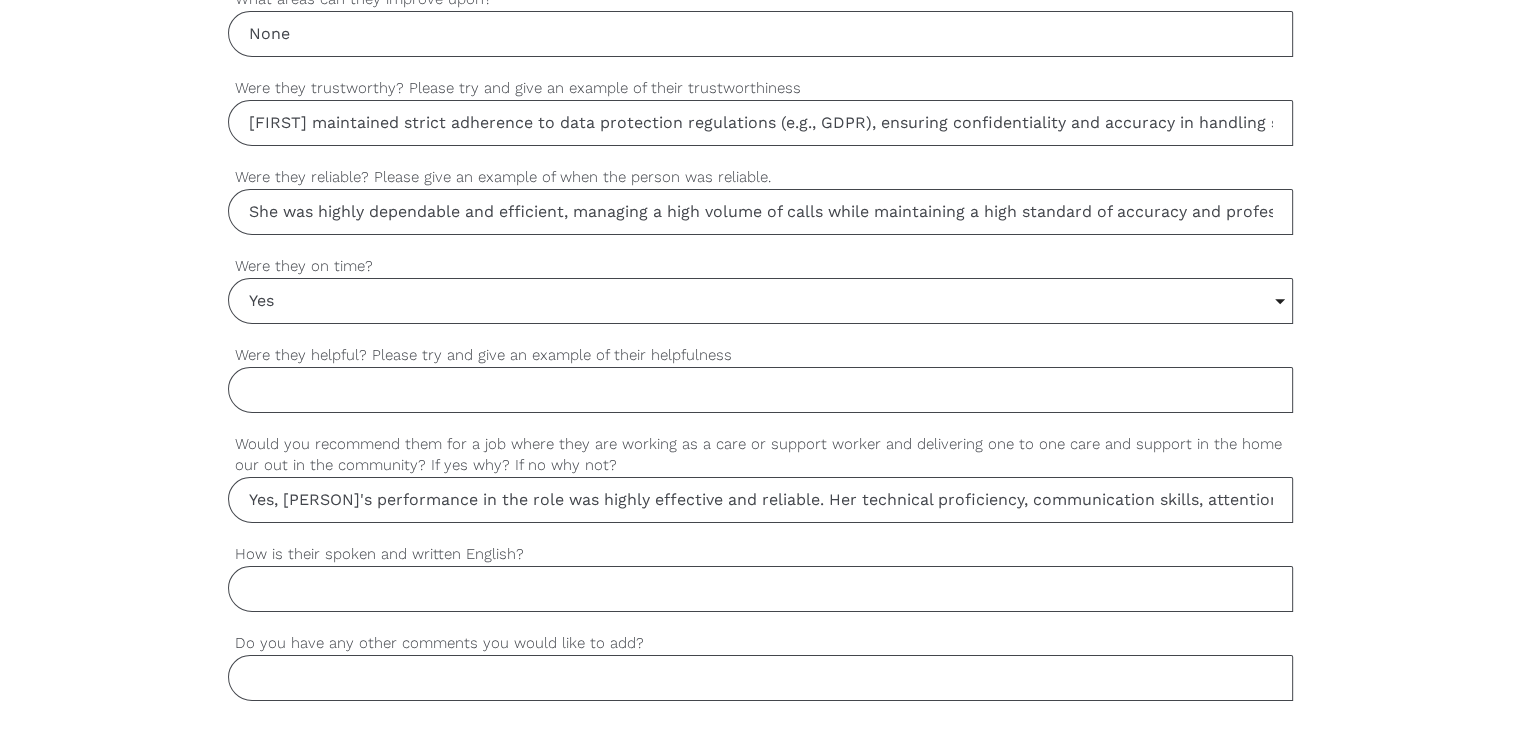 scroll, scrollTop: 0, scrollLeft: 1564, axis: horizontal 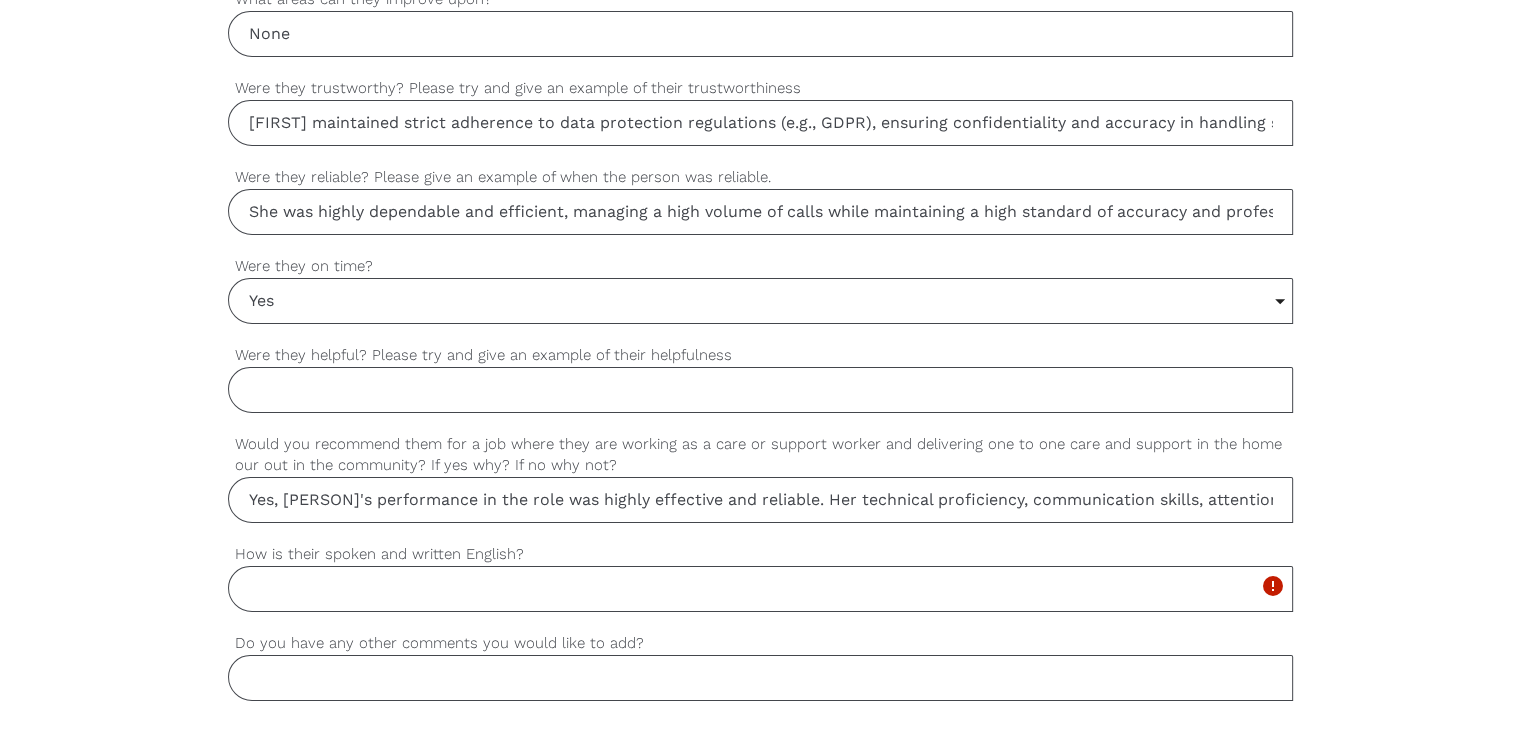 click on "Yes, [PERSON]'s performance in the role was highly effective and reliable. Her technical proficiency, communication skills, attention to detail, and adaptability made her an invaluable asset to the team. She consistently met and exceeded expectations, contributing to the success of the public health response during a critical period." at bounding box center [760, 500] 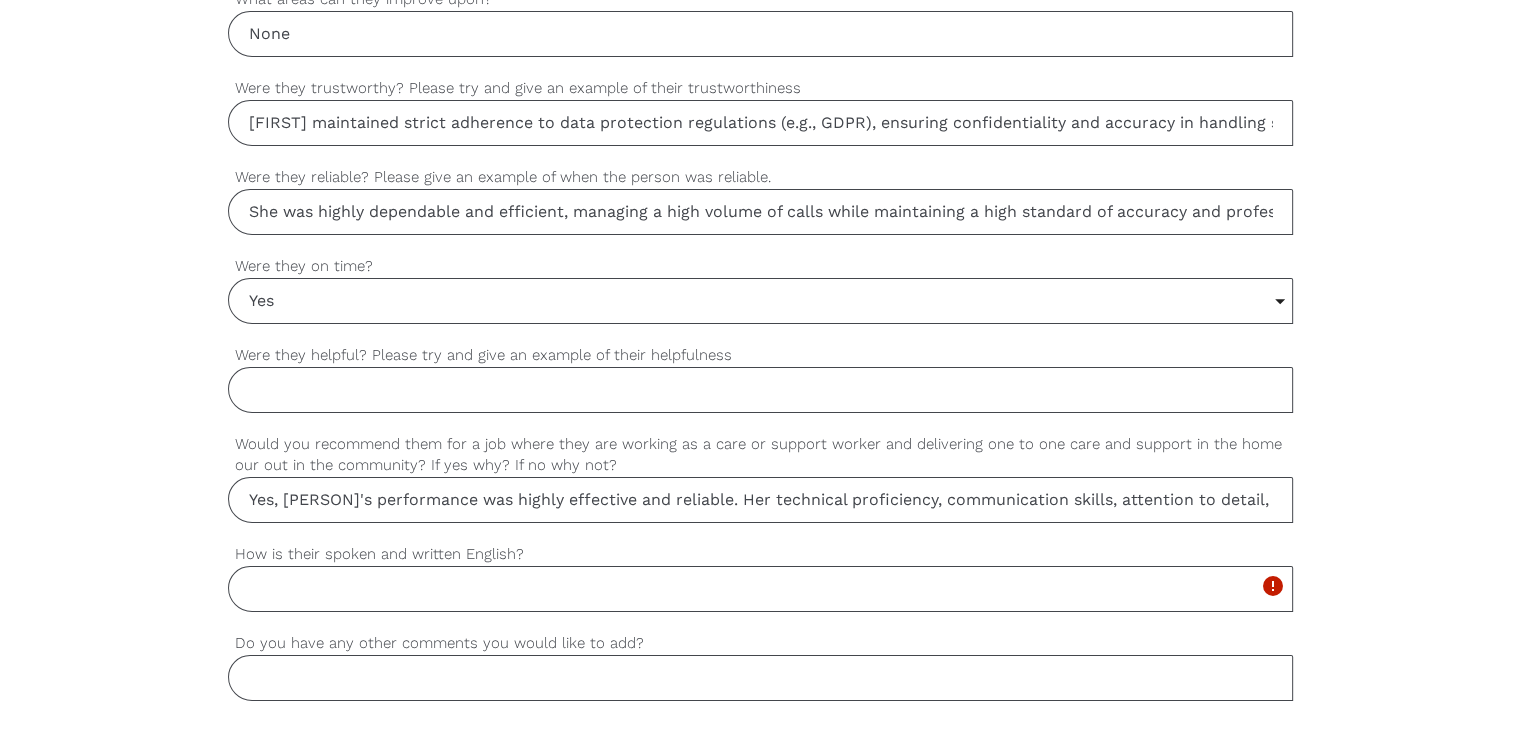 drag, startPoint x: 708, startPoint y: 512, endPoint x: 1072, endPoint y: 501, distance: 364.16617 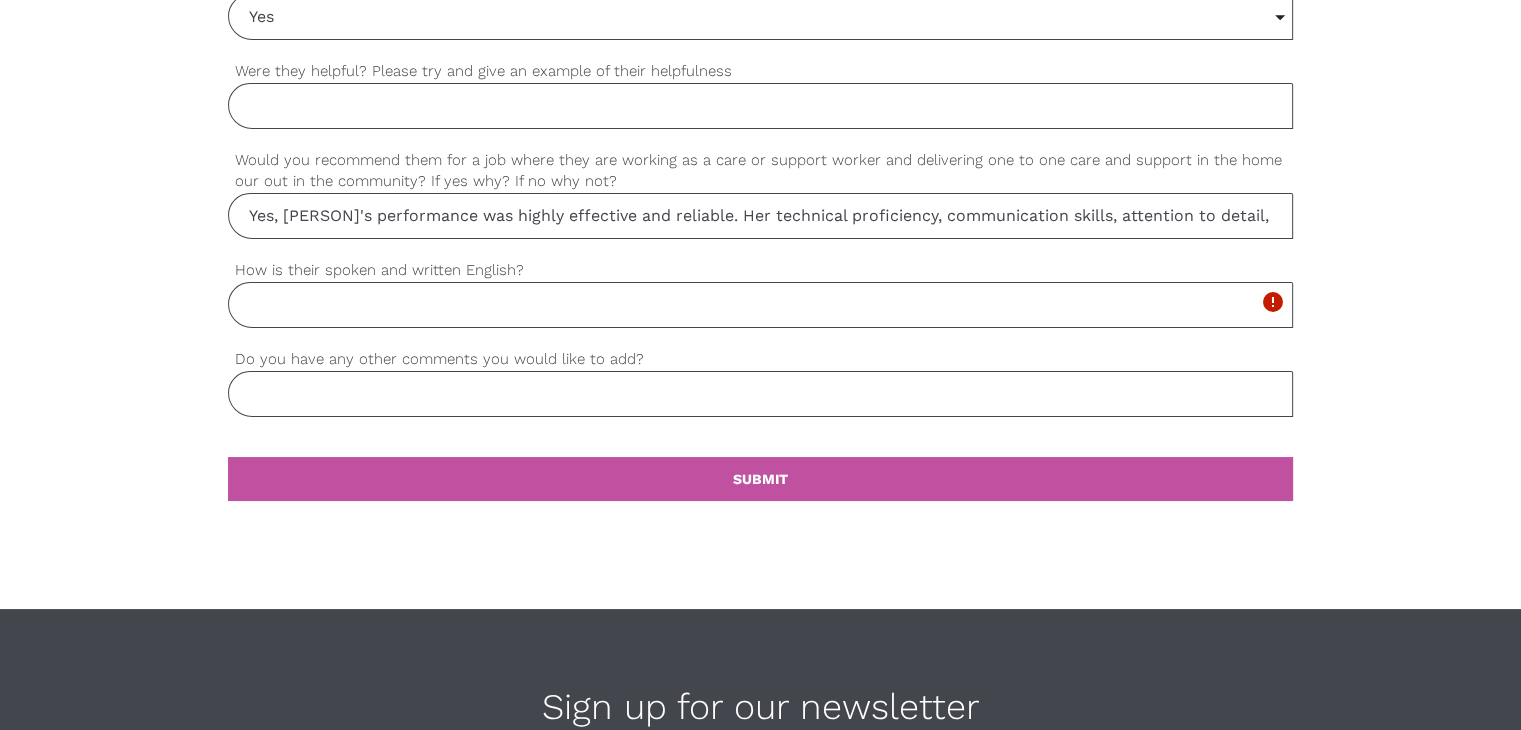 scroll, scrollTop: 1900, scrollLeft: 0, axis: vertical 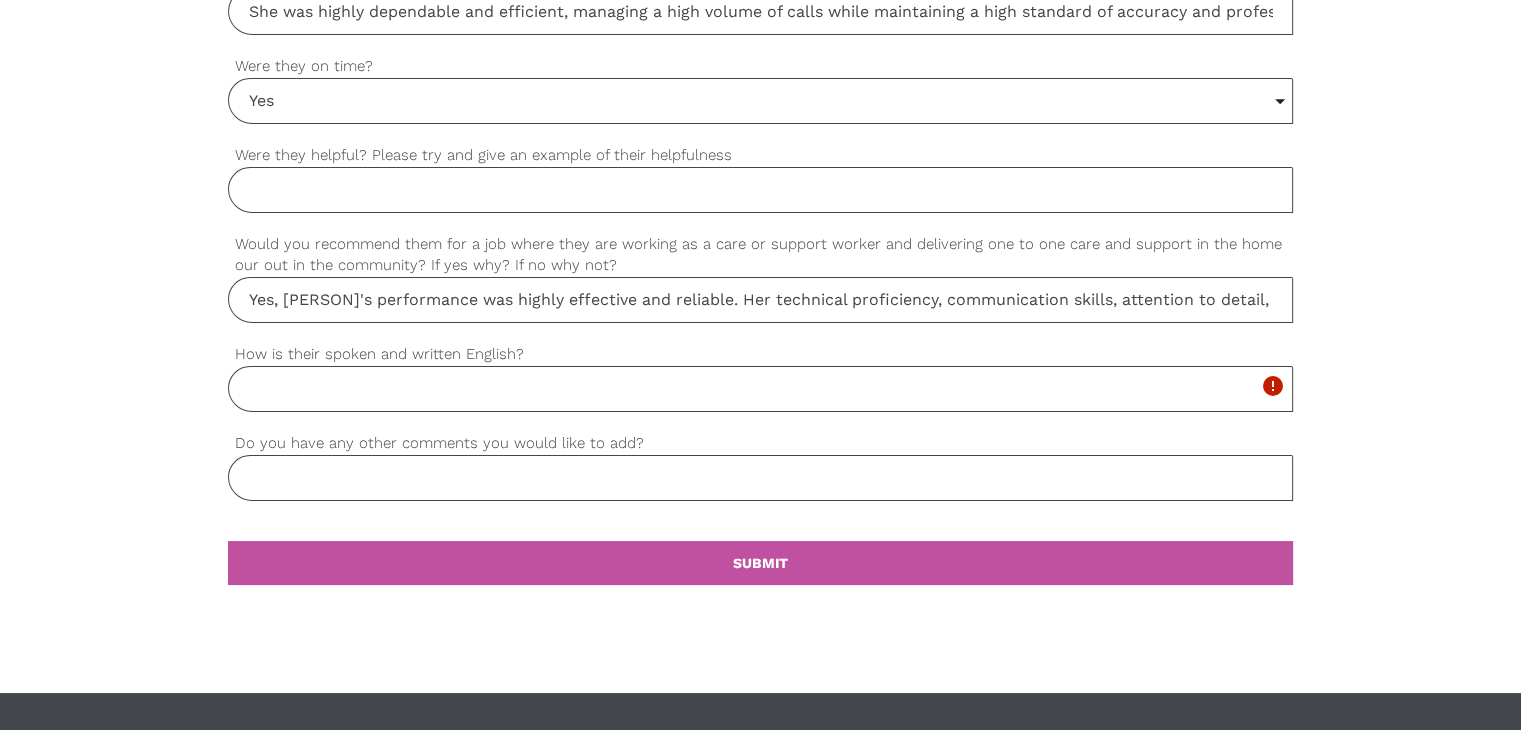 click on "Were they helpful? Please try and give an example of their helpfulness" at bounding box center (760, 190) 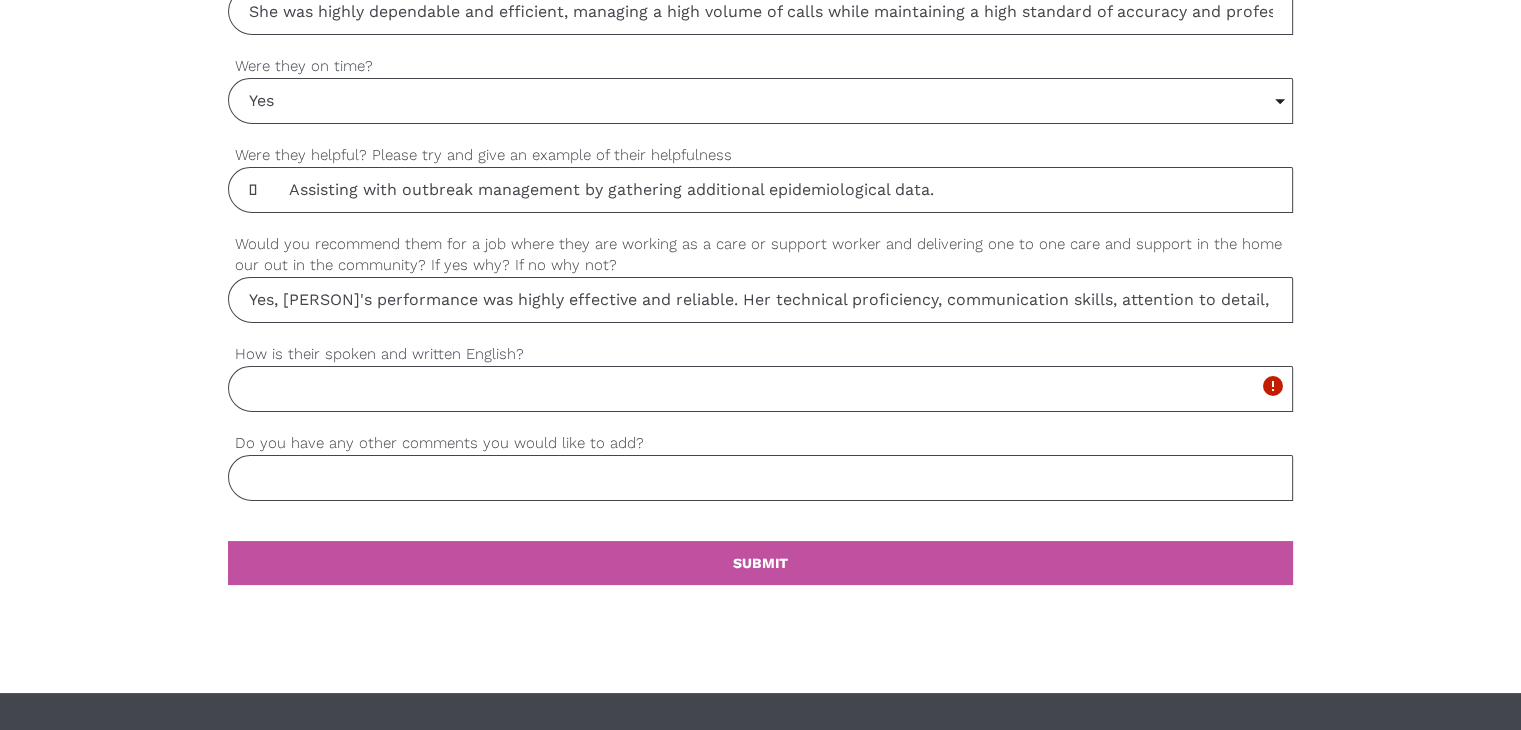 click on "	Assisting with outbreak management by gathering additional epidemiological data." at bounding box center [760, 190] 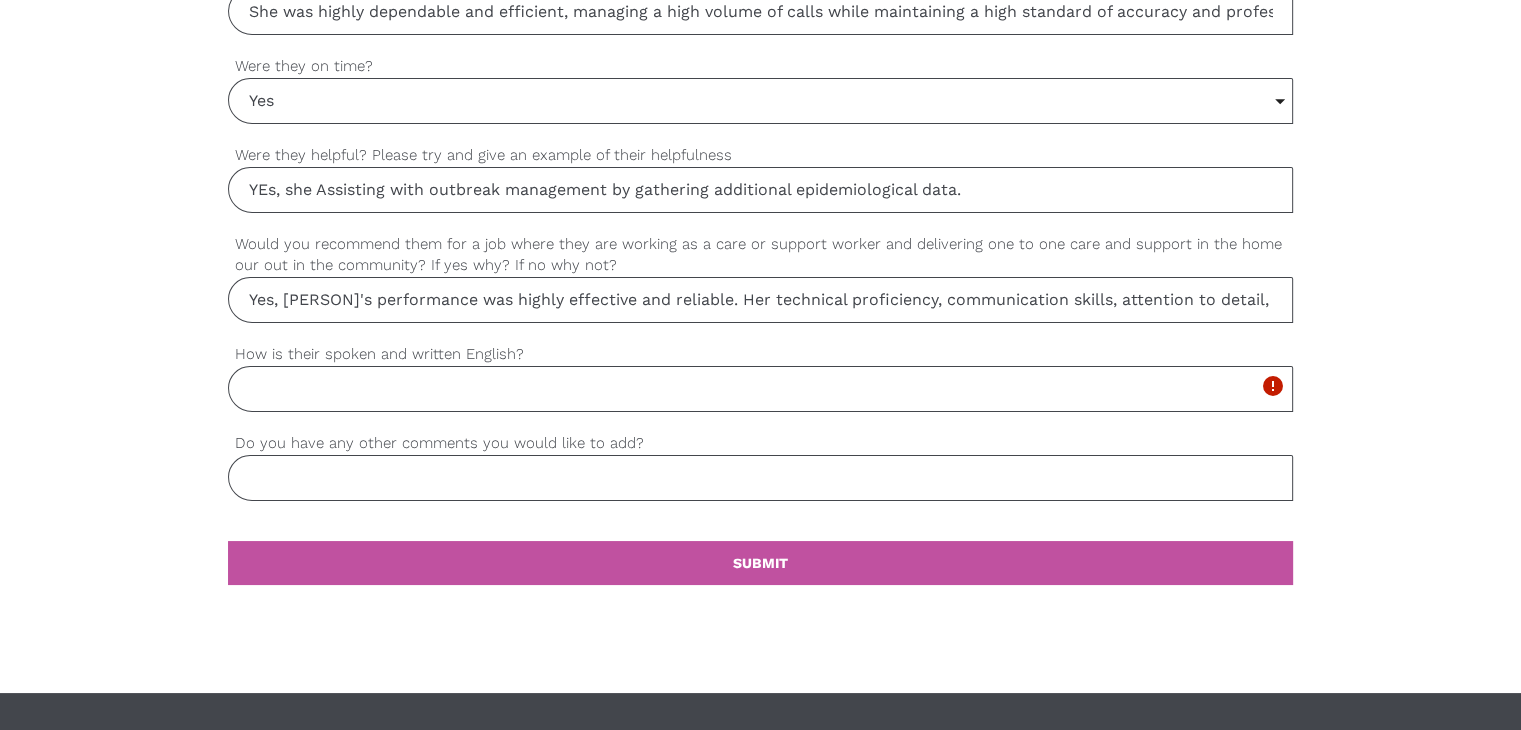 drag, startPoint x: 390, startPoint y: 183, endPoint x: 321, endPoint y: 180, distance: 69.065186 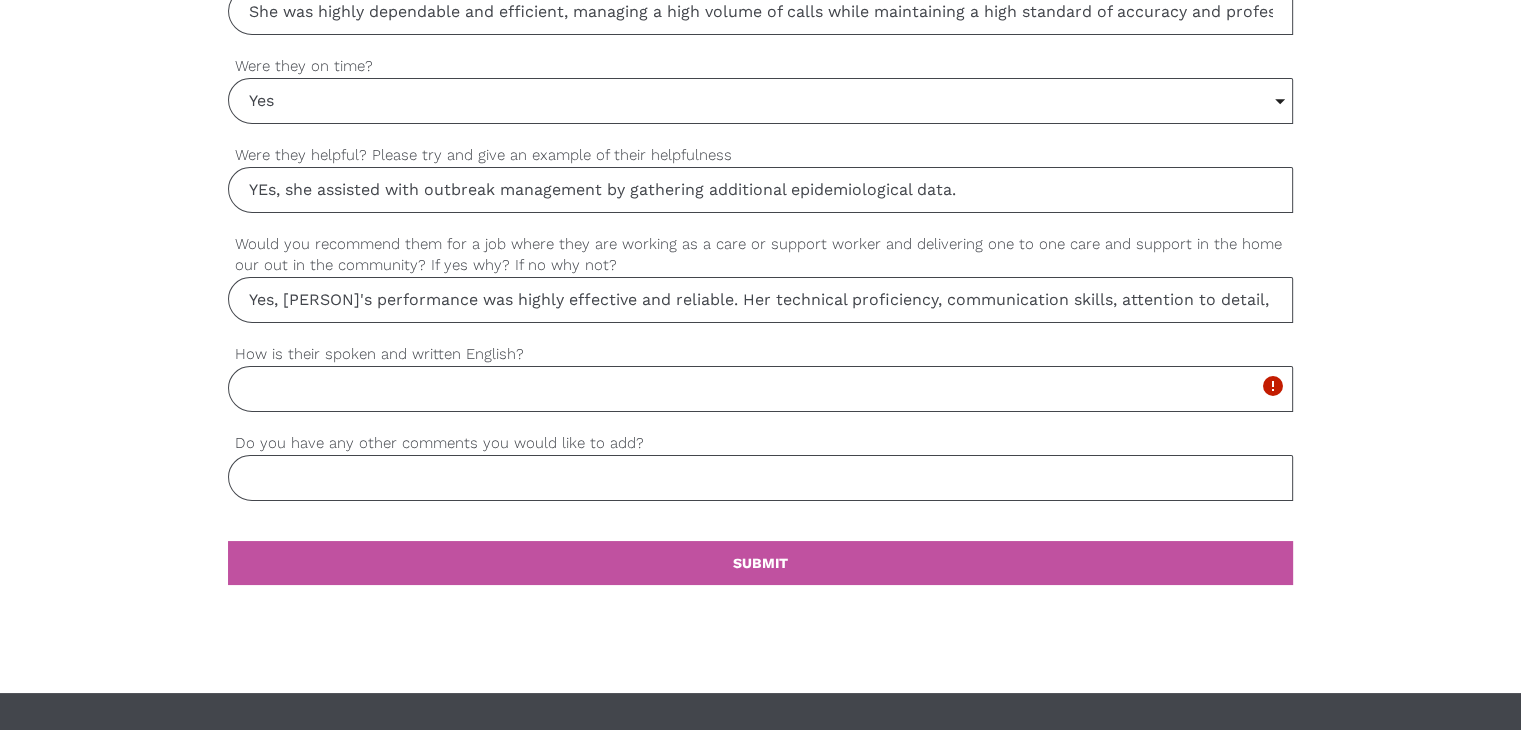 click on "YEs, she assisted with outbreak management by gathering additional epidemiological data." at bounding box center (760, 190) 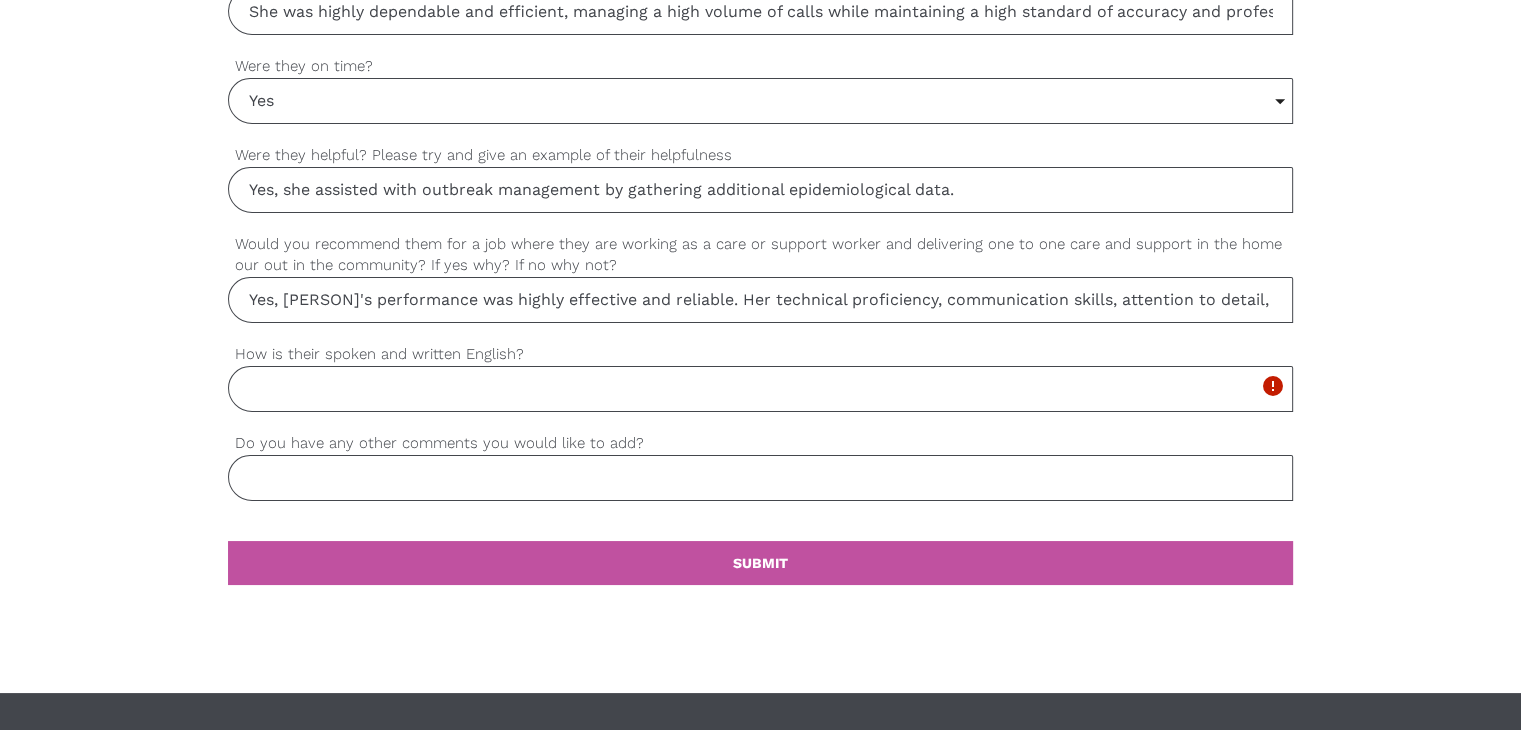 click on "Yes, she assisted with outbreak management by gathering additional epidemiological data." at bounding box center (760, 190) 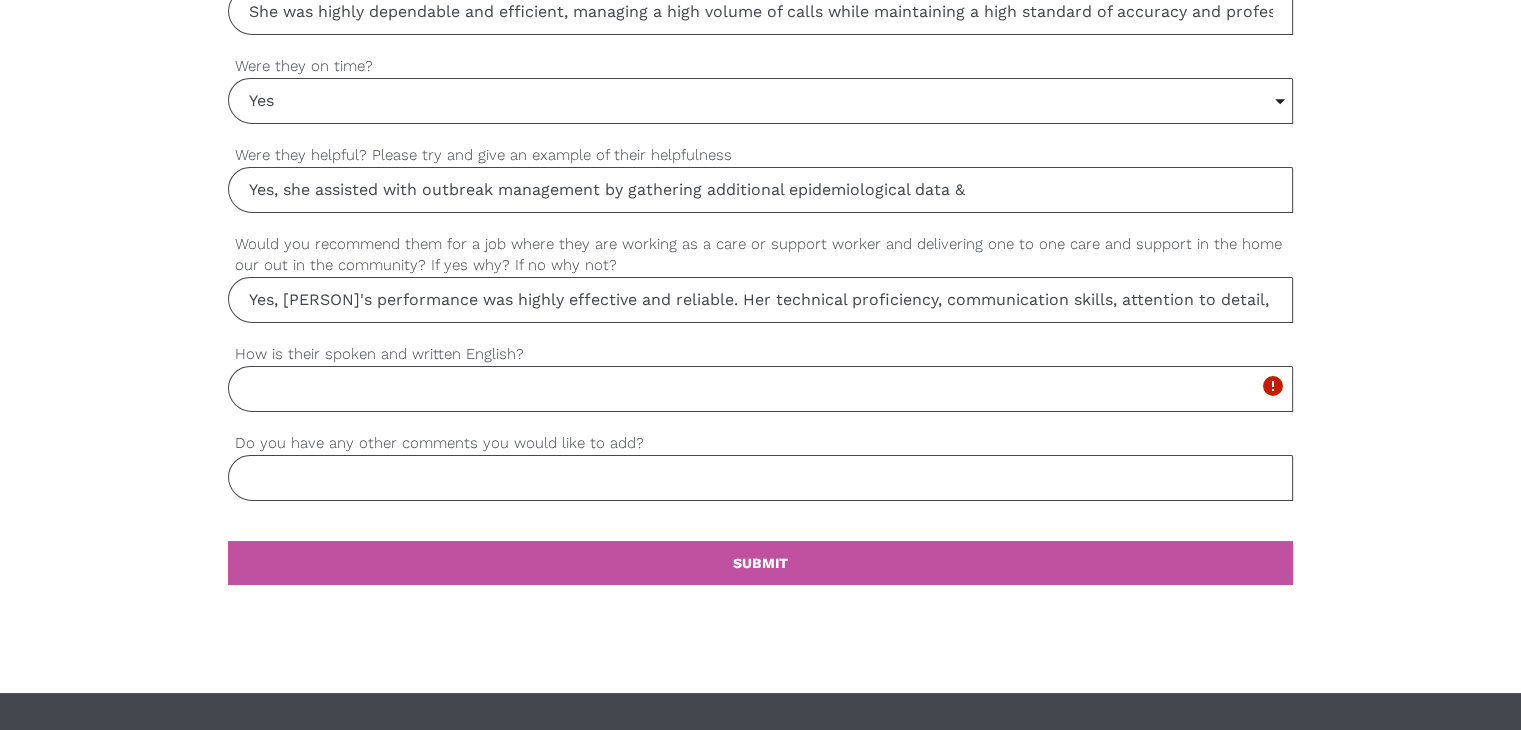 paste on "	Addressing questions and concerns regarding public health guidelines and available support services." 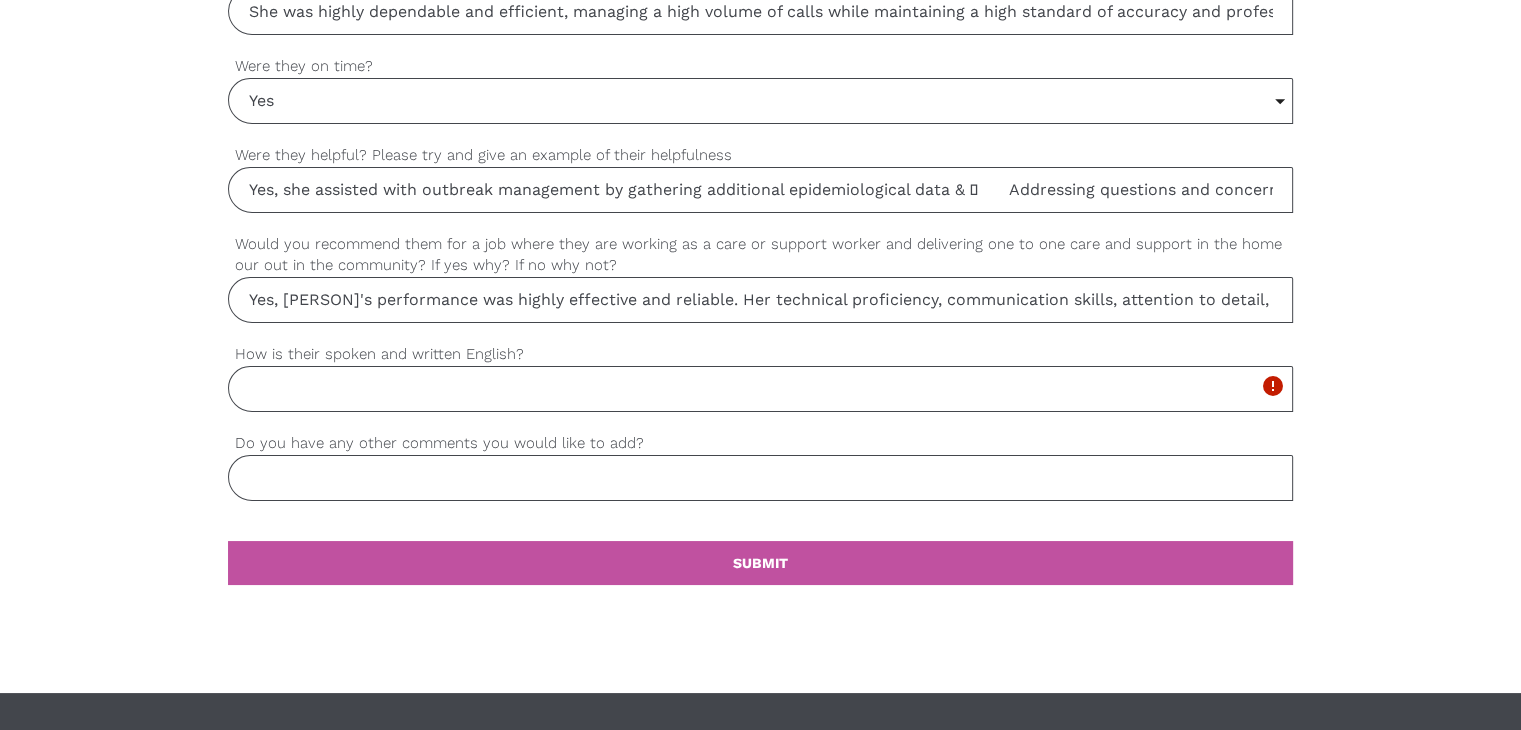 scroll, scrollTop: 0, scrollLeft: 515, axis: horizontal 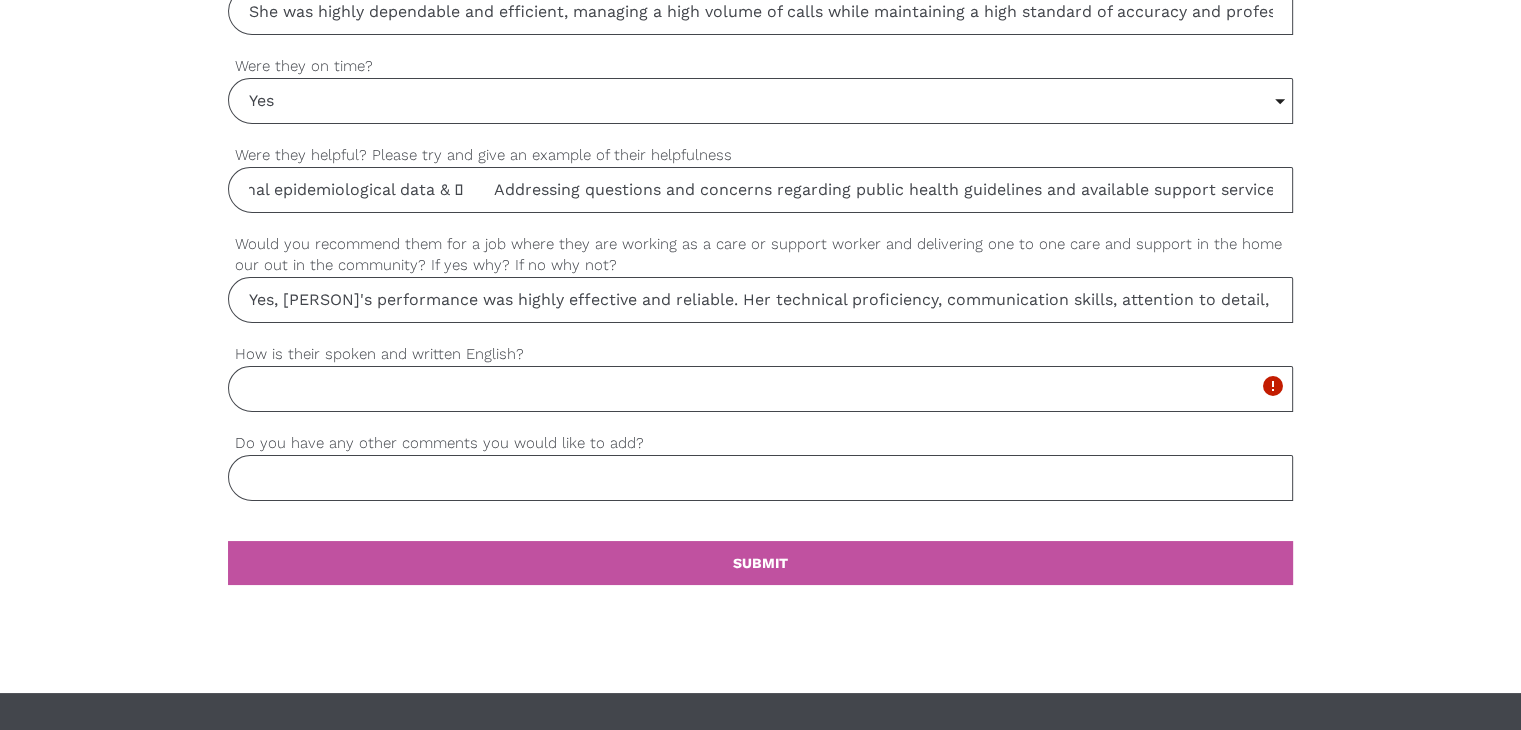 click on "Yes, she assisted with outbreak management by gathering additional epidemiological data & 	Addressing questions and concerns regarding public health guidelines and available support services." at bounding box center (760, 190) 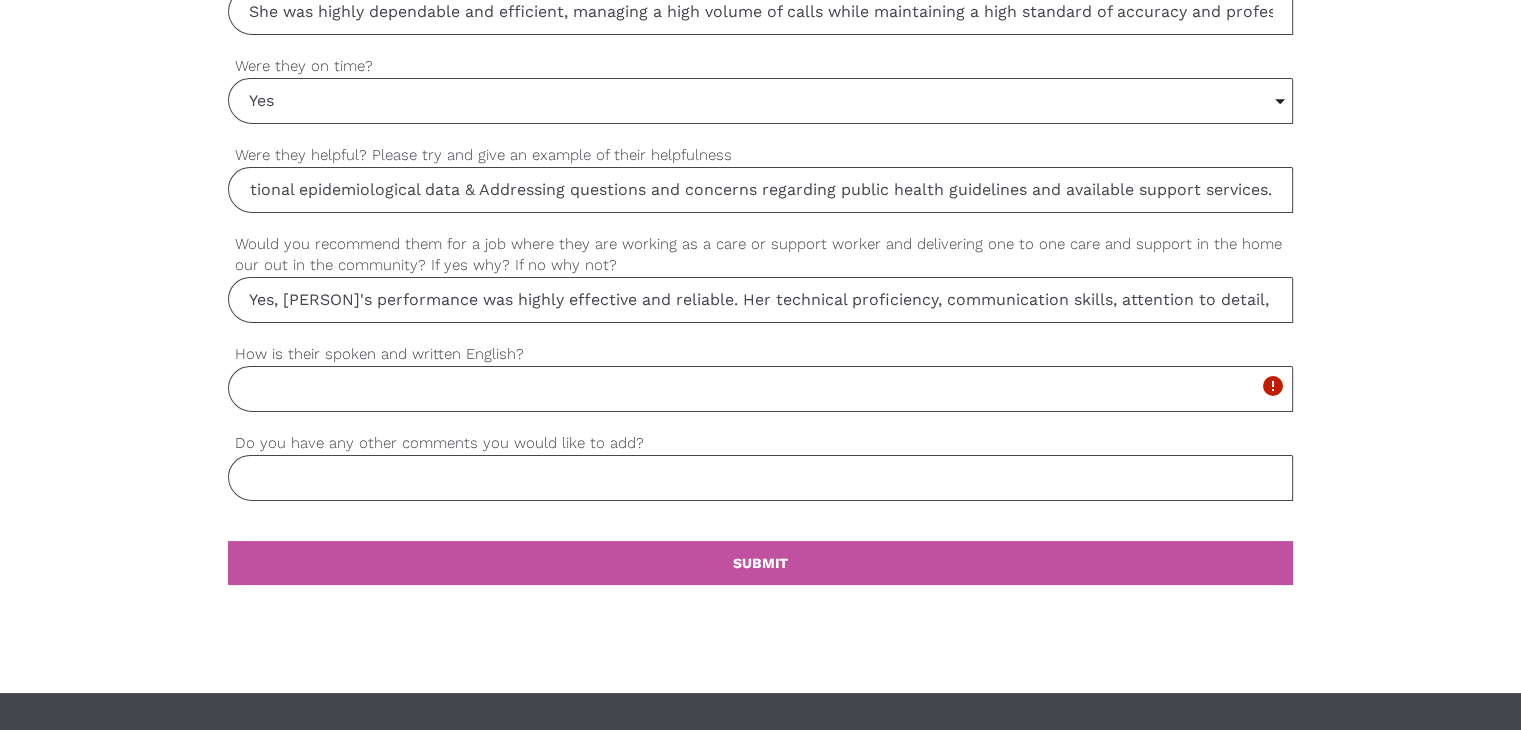 scroll, scrollTop: 0, scrollLeft: 498, axis: horizontal 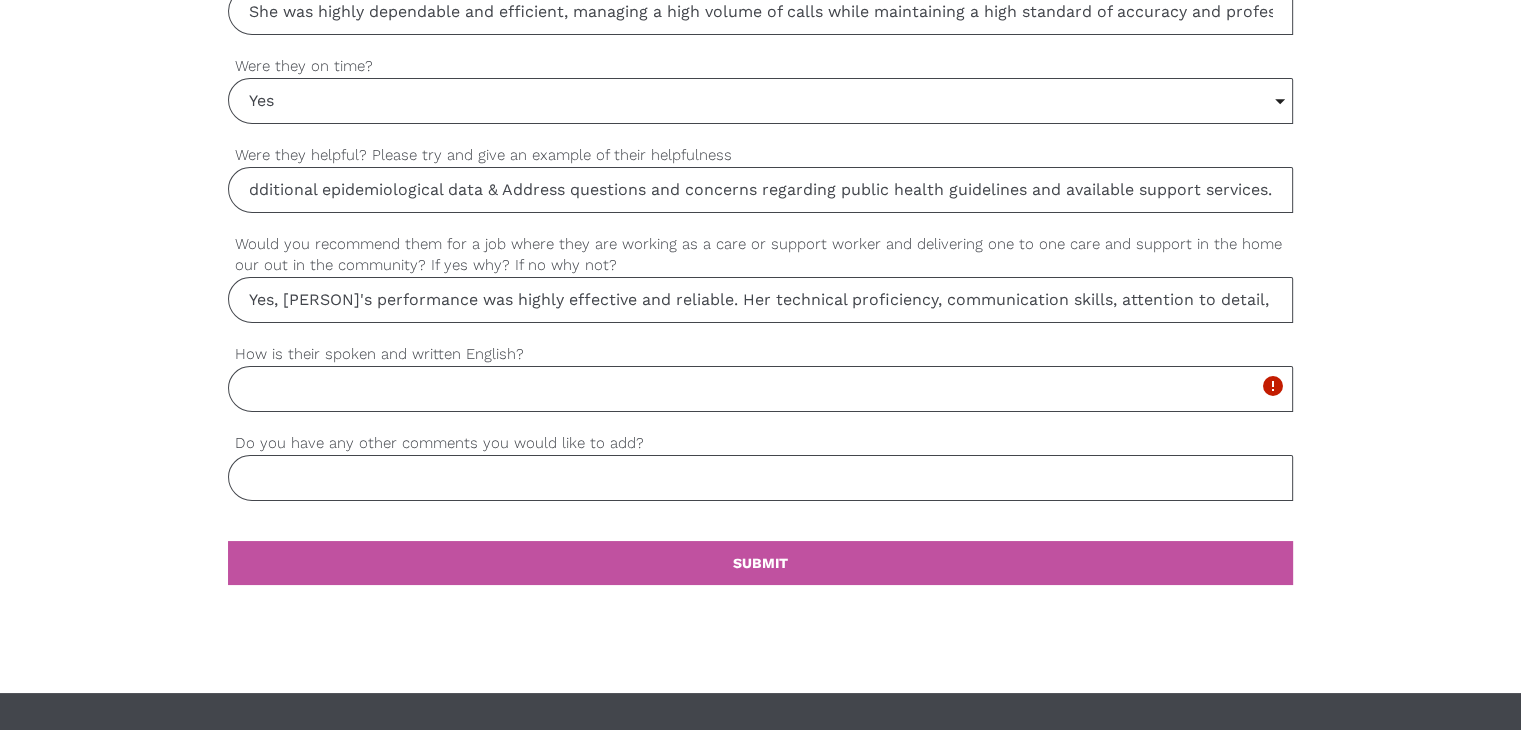click on "Yes, she assisted with outbreak management by gathering additional epidemiological data & Address questions and concerns regarding public health guidelines and available support services." at bounding box center [760, 190] 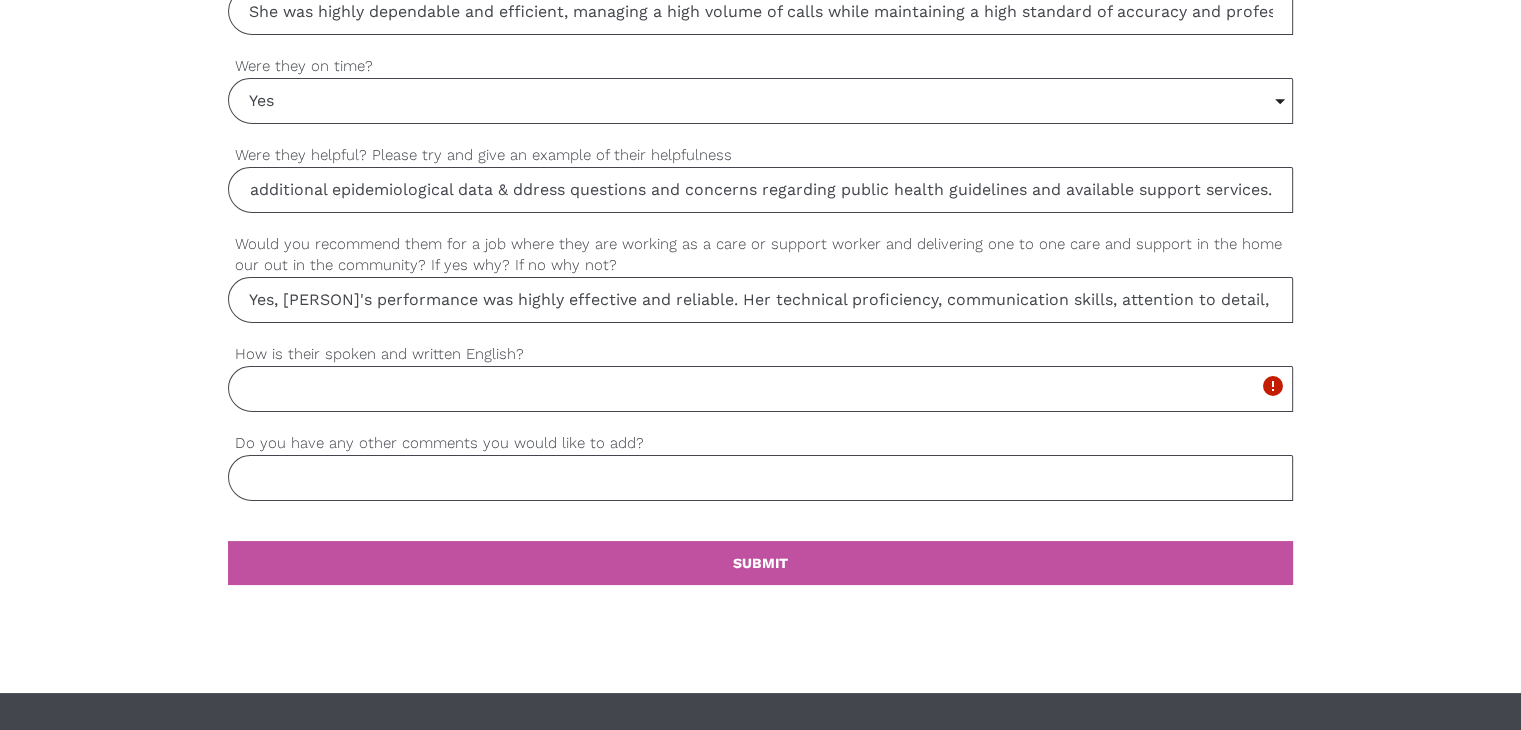 scroll, scrollTop: 0, scrollLeft: 465, axis: horizontal 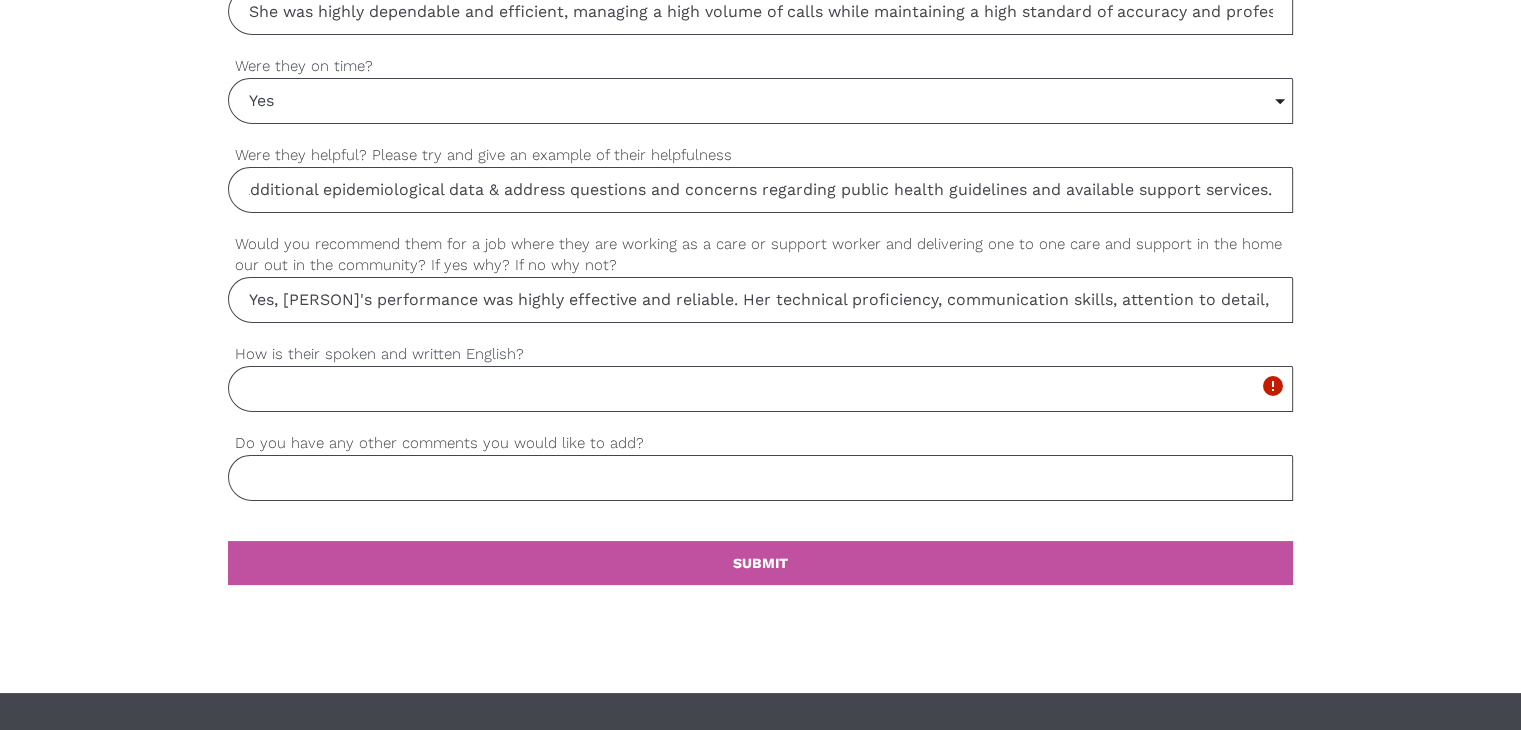 drag, startPoint x: 1080, startPoint y: 183, endPoint x: 1297, endPoint y: 174, distance: 217.18655 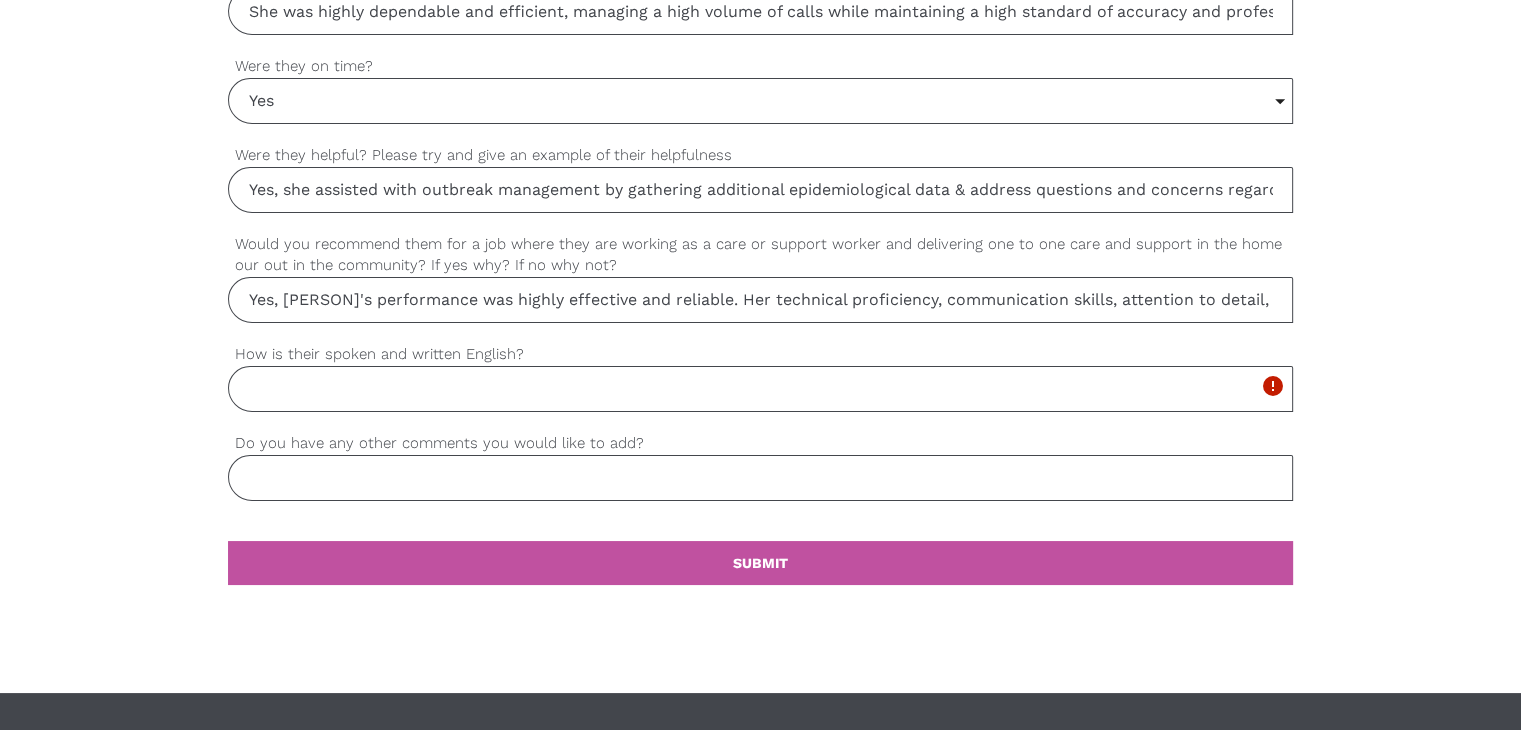 click on "How is their spoken and written English?" at bounding box center [760, 389] 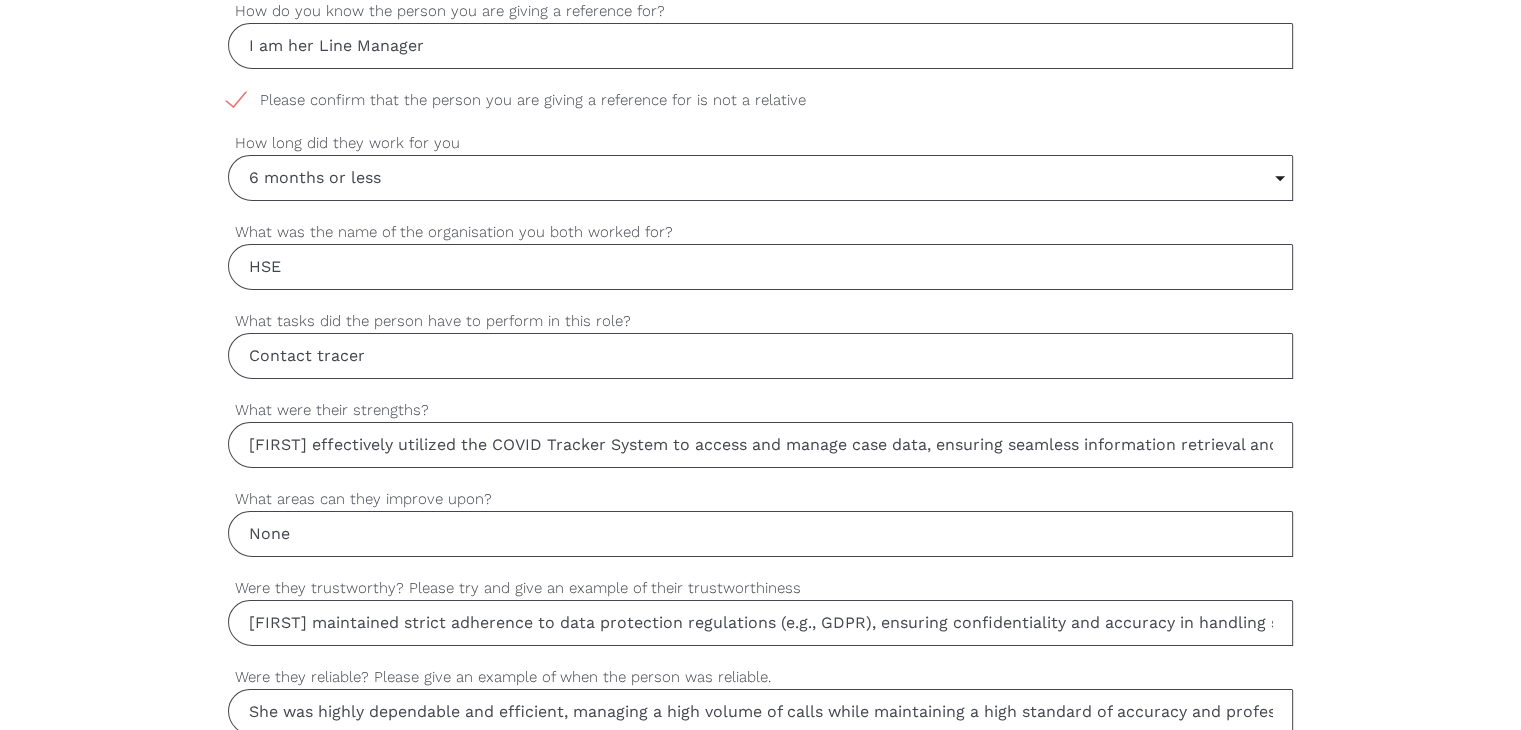 scroll, scrollTop: 1300, scrollLeft: 0, axis: vertical 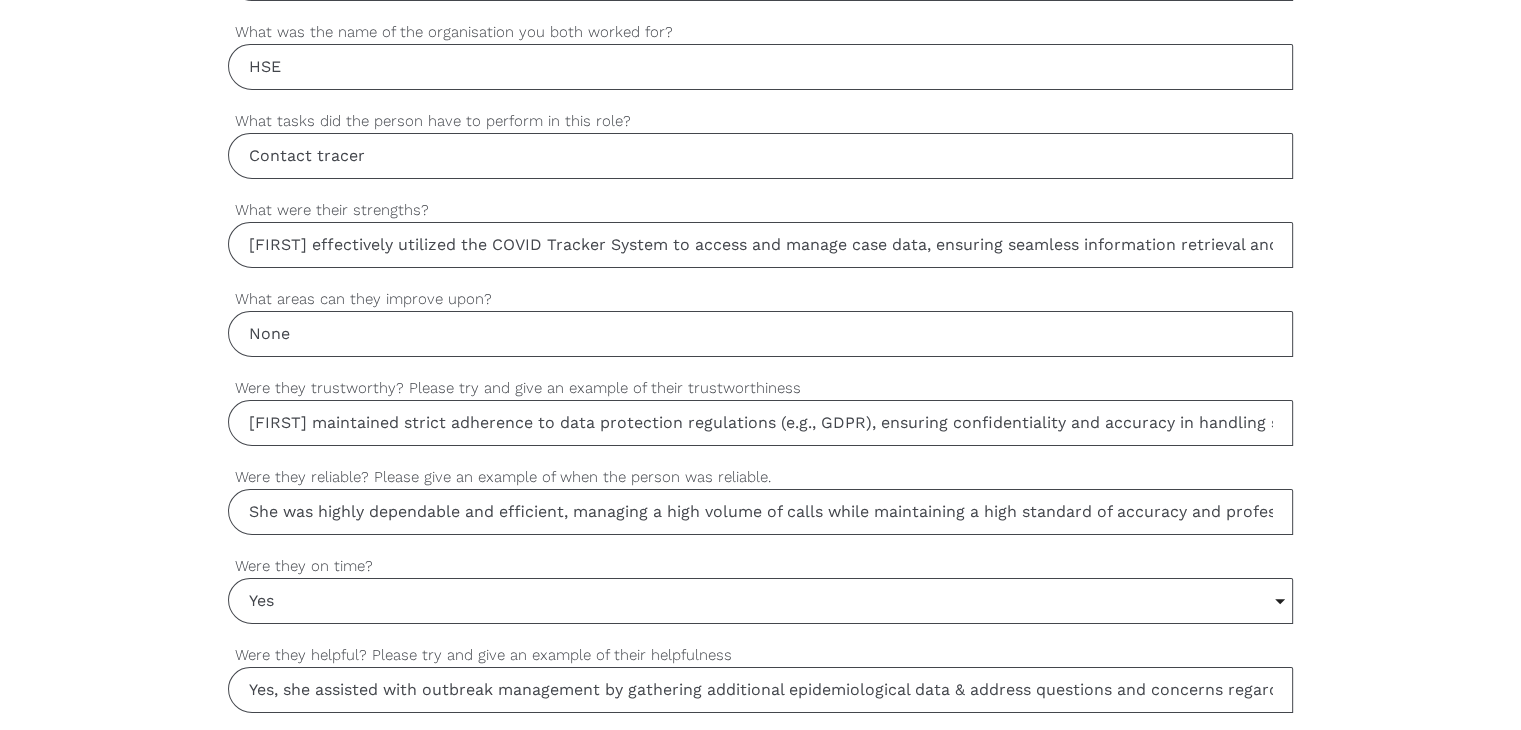 click on "None" at bounding box center [760, 334] 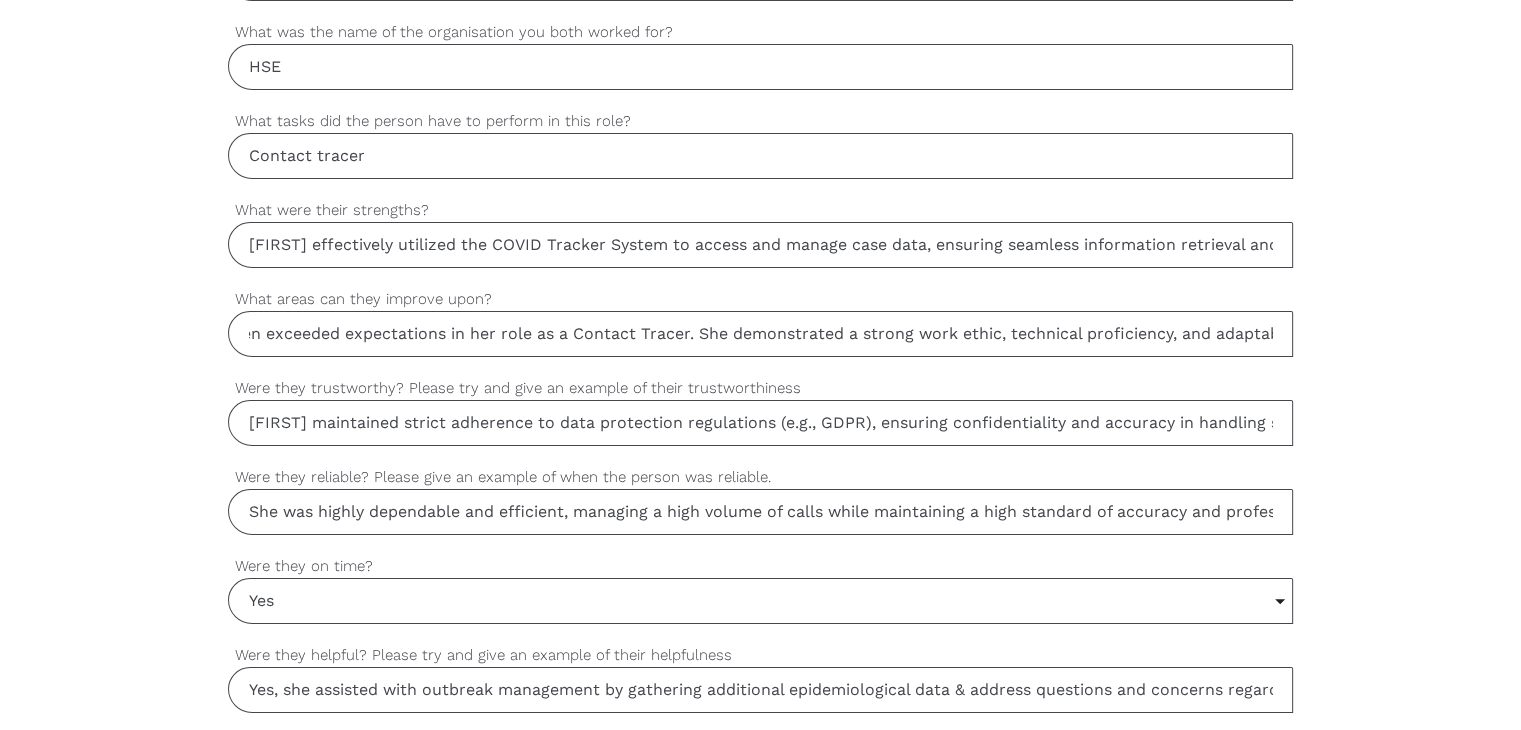 scroll, scrollTop: 0, scrollLeft: 0, axis: both 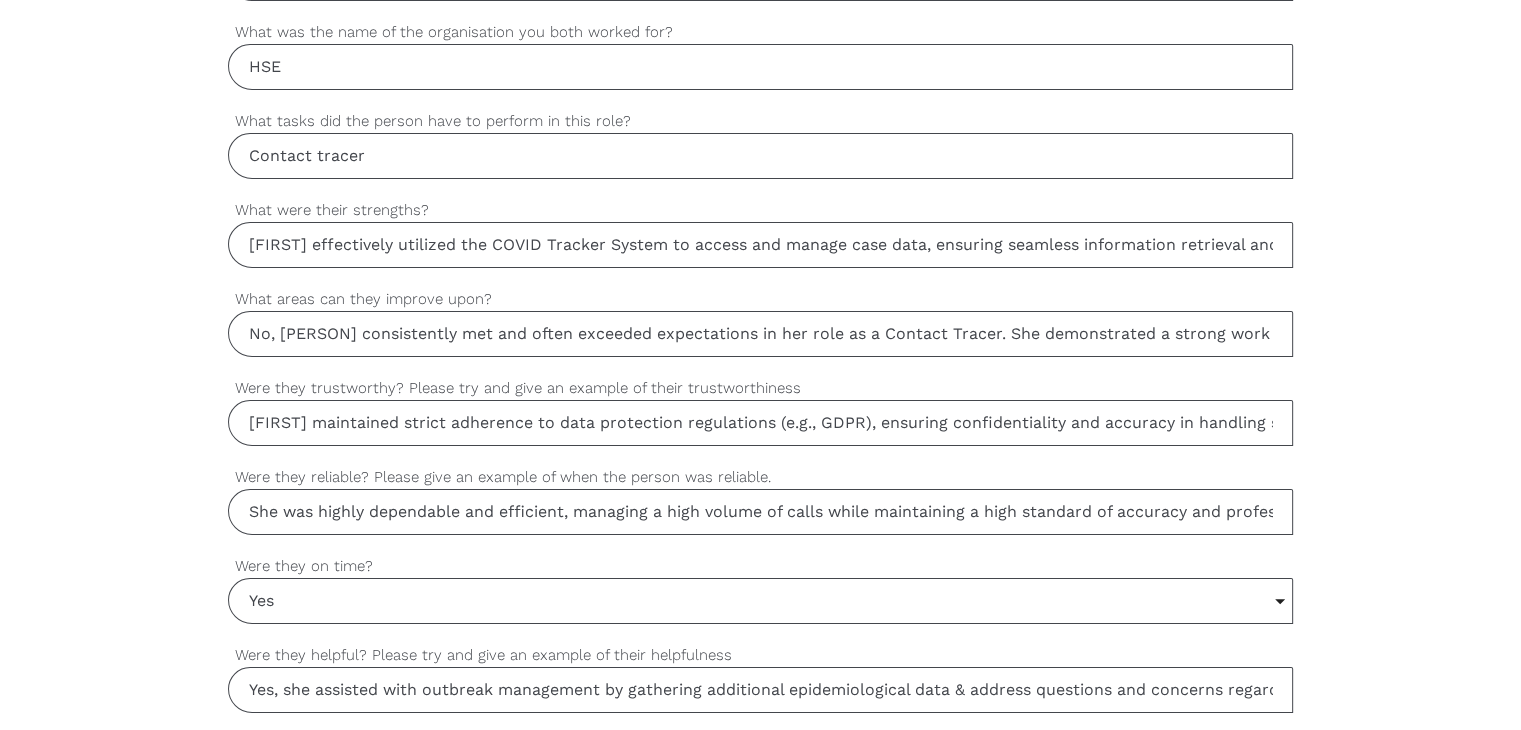drag, startPoint x: 322, startPoint y: 325, endPoint x: 104, endPoint y: 338, distance: 218.38727 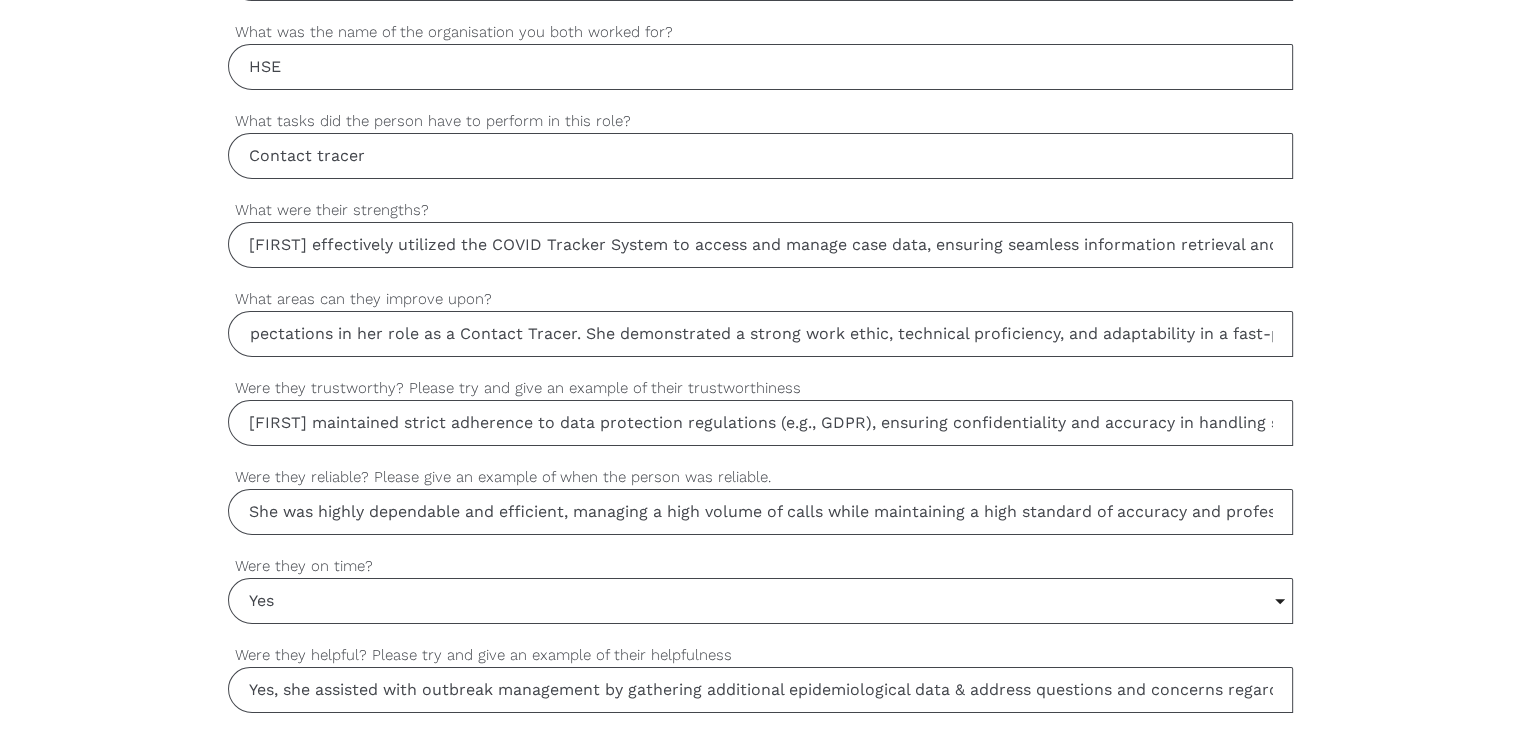 scroll, scrollTop: 0, scrollLeft: 637, axis: horizontal 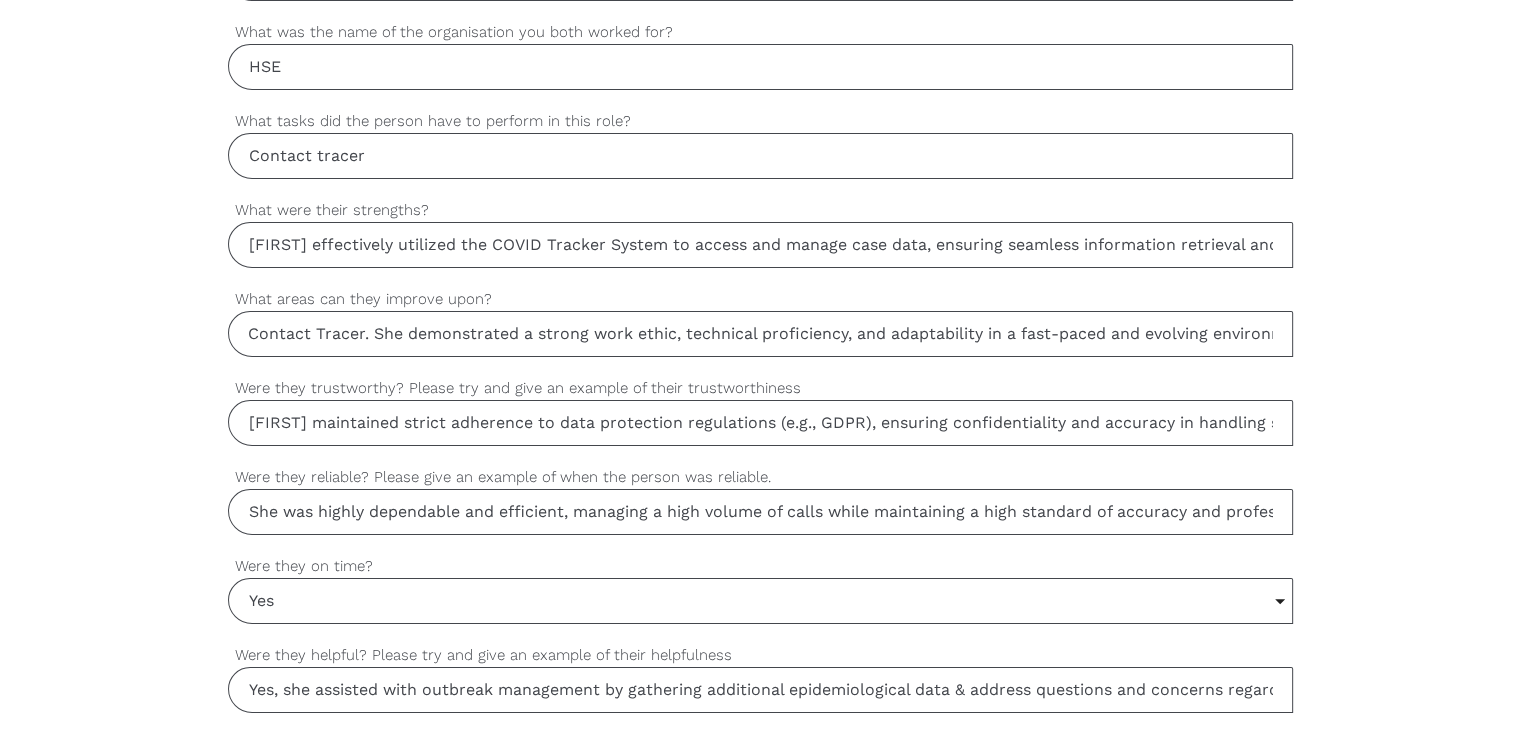 drag, startPoint x: 325, startPoint y: 340, endPoint x: 1196, endPoint y: 452, distance: 878.1714 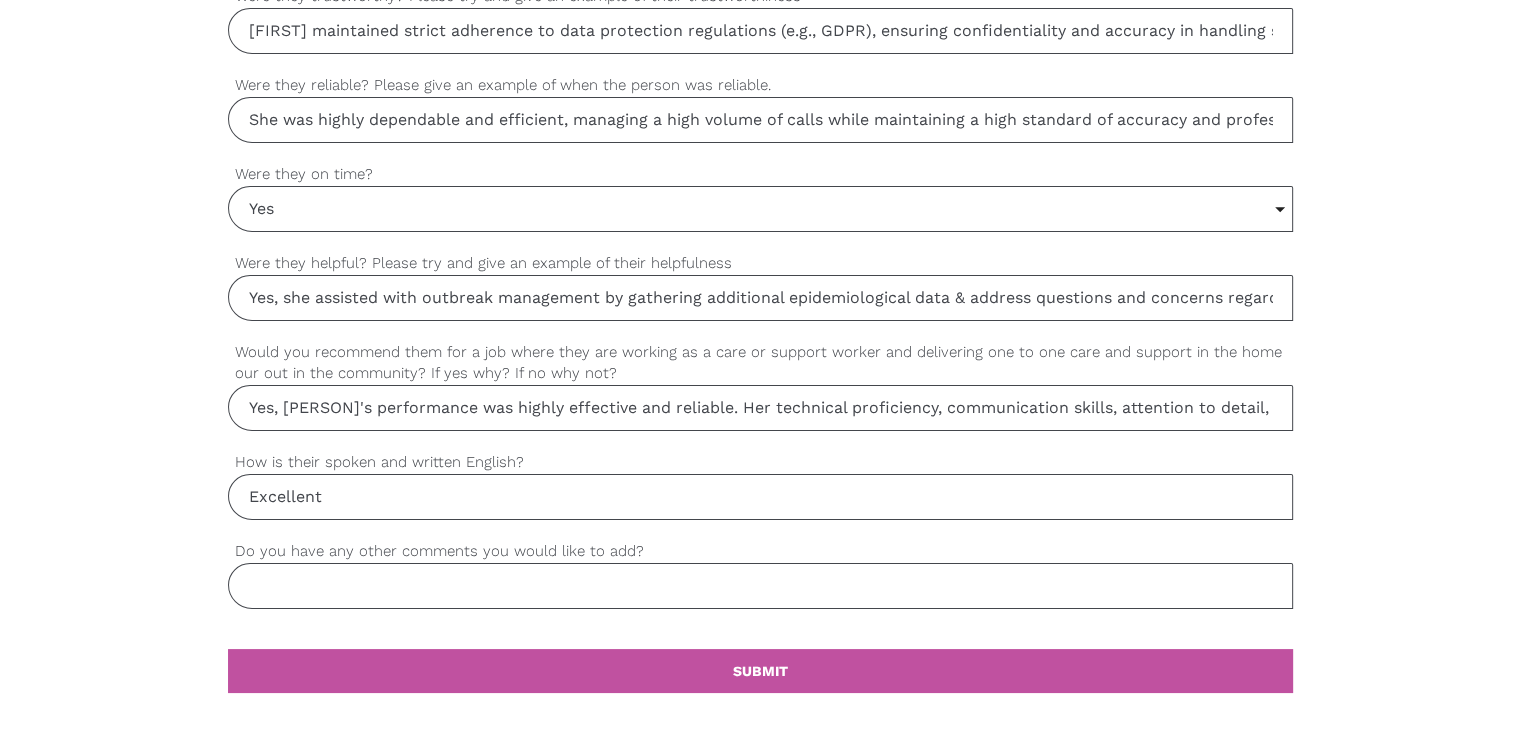 scroll, scrollTop: 1700, scrollLeft: 0, axis: vertical 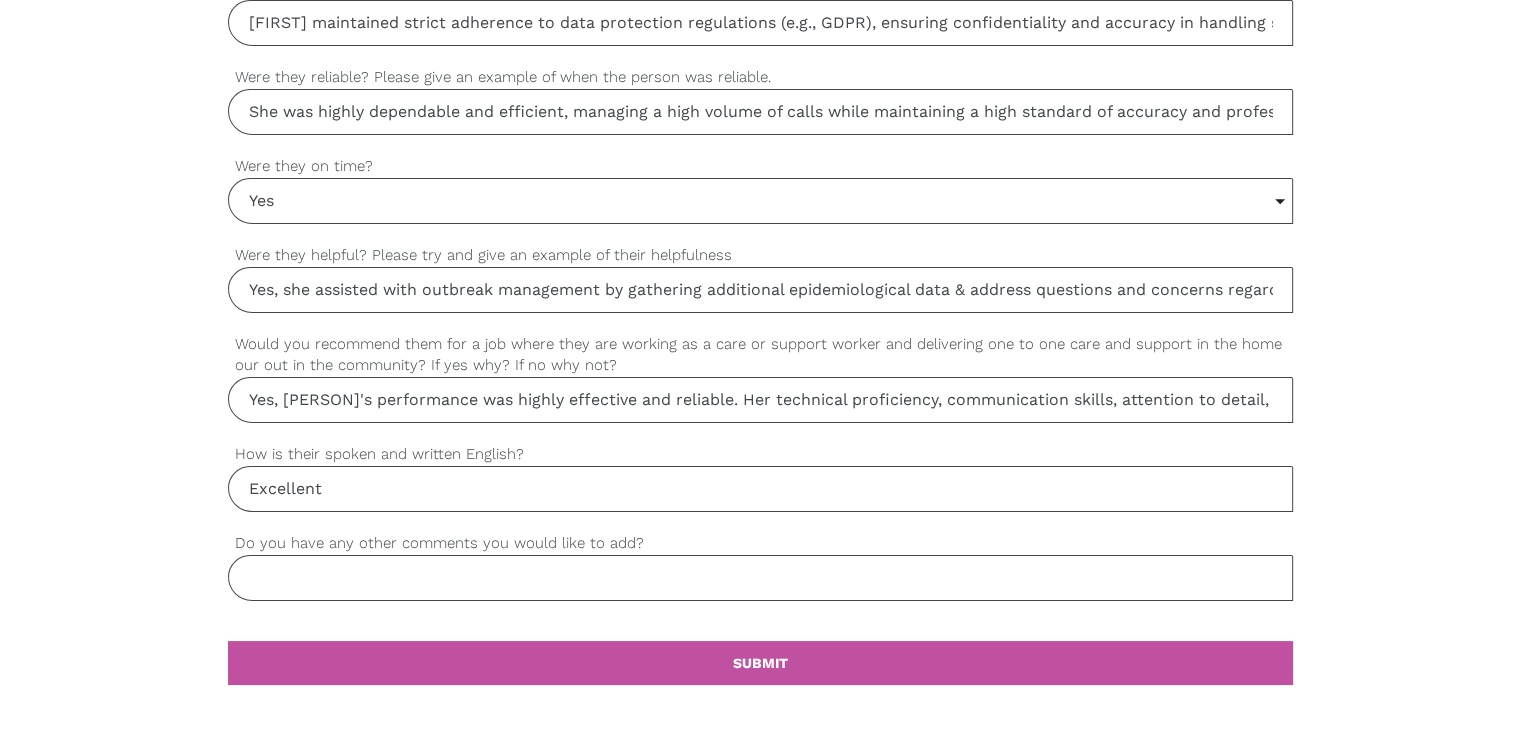click on "Do you have any other comments you would like to add?" at bounding box center (760, 578) 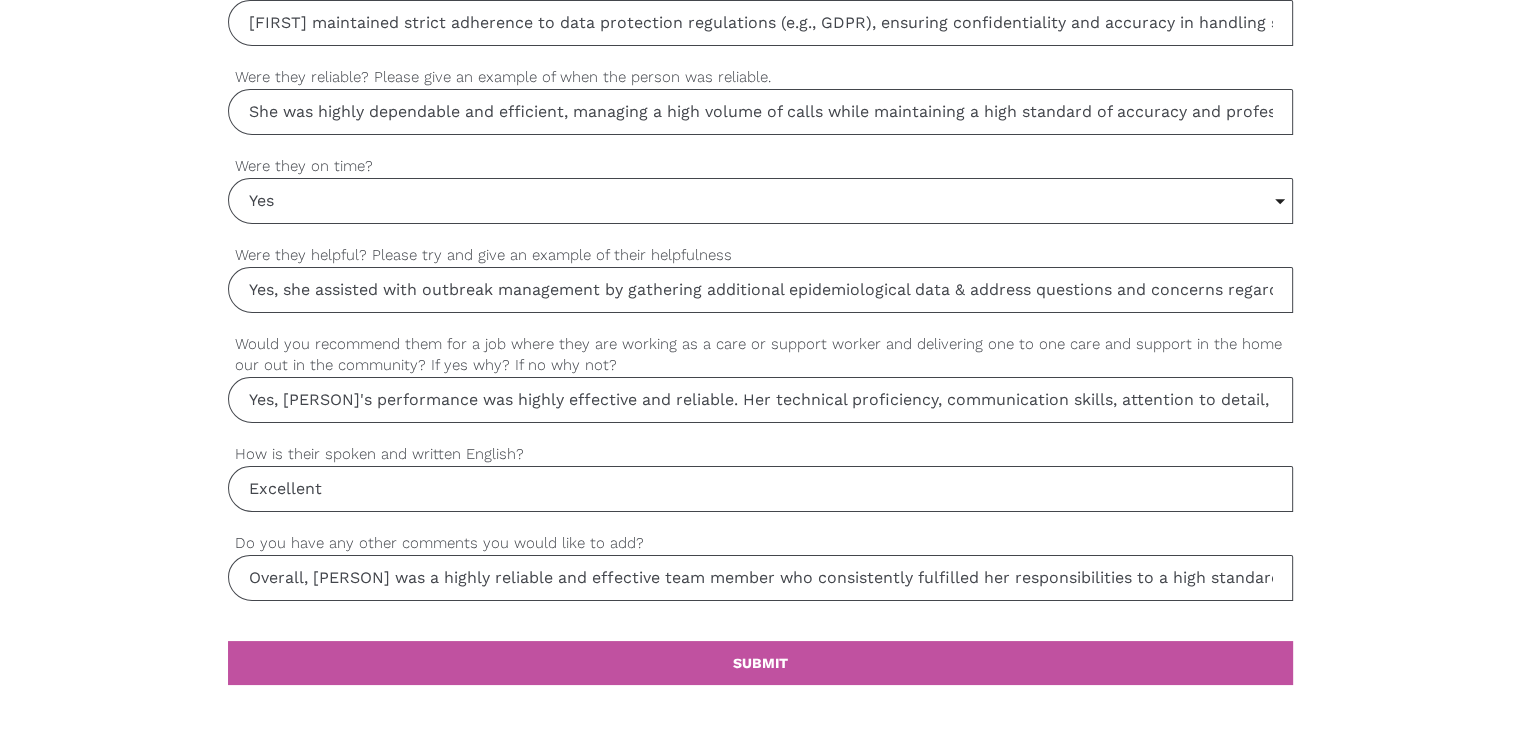 drag, startPoint x: 403, startPoint y: 573, endPoint x: 0, endPoint y: 549, distance: 403.71402 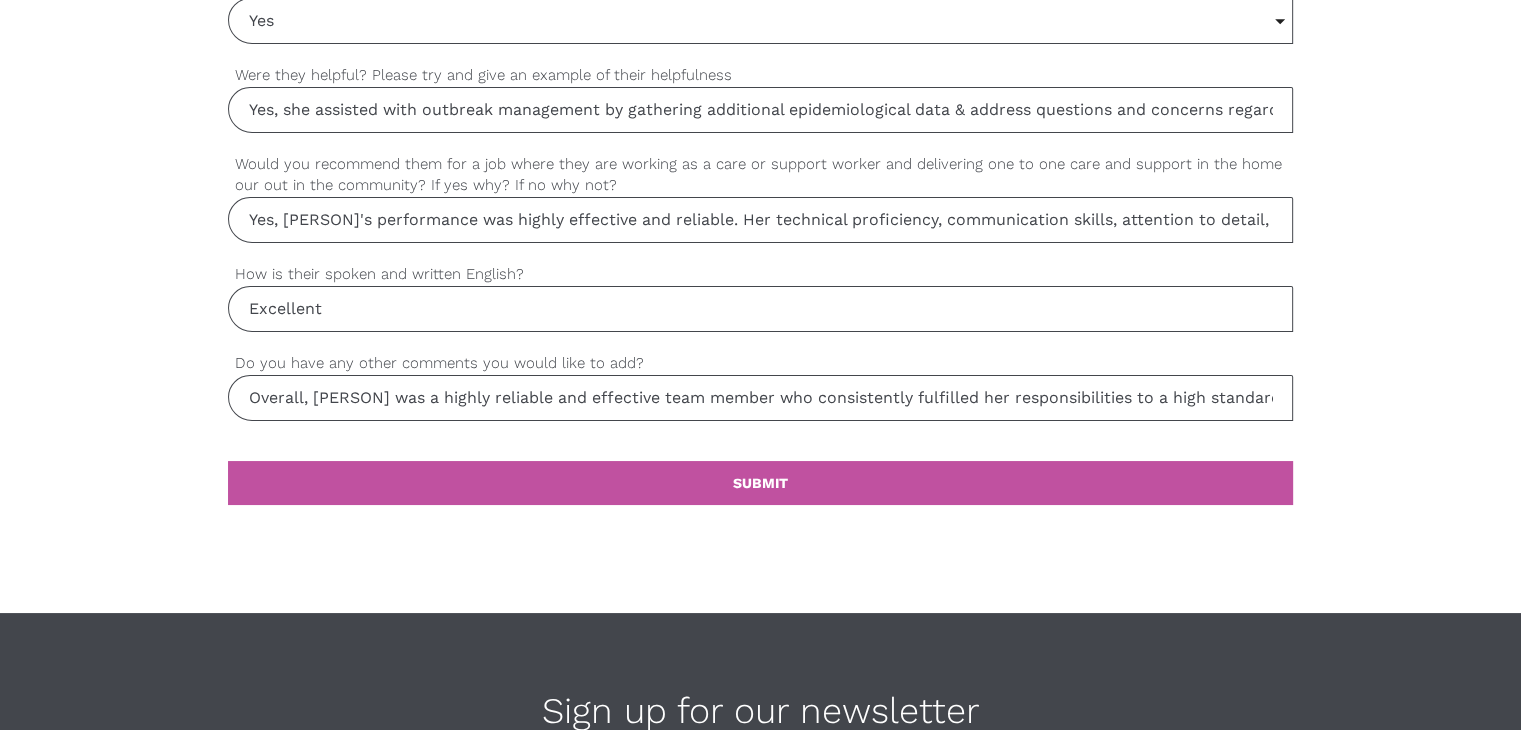 scroll, scrollTop: 1900, scrollLeft: 0, axis: vertical 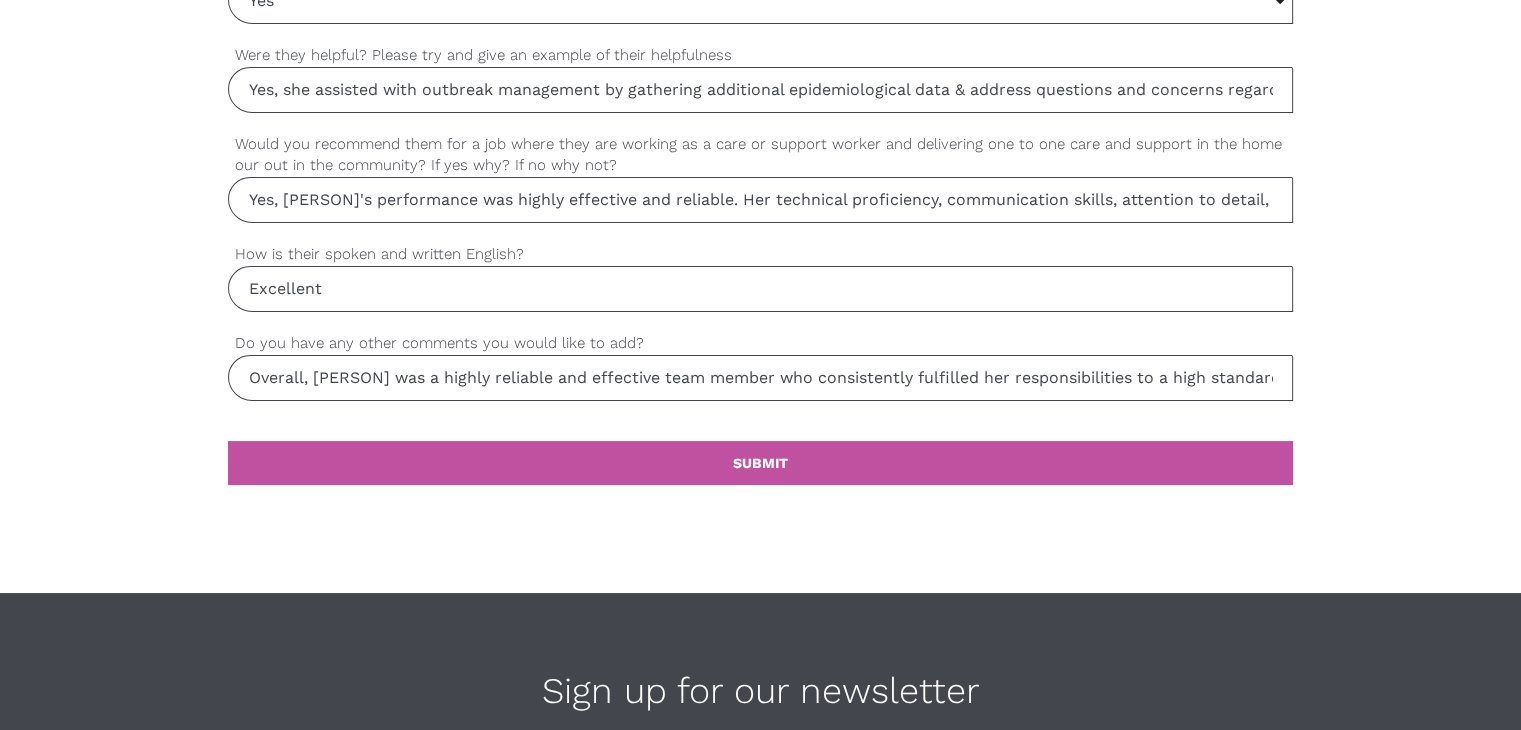type on "Overall, [PERSON] was a highly reliable and effective team member who consistently fulfilled her responsibilities to a high standard." 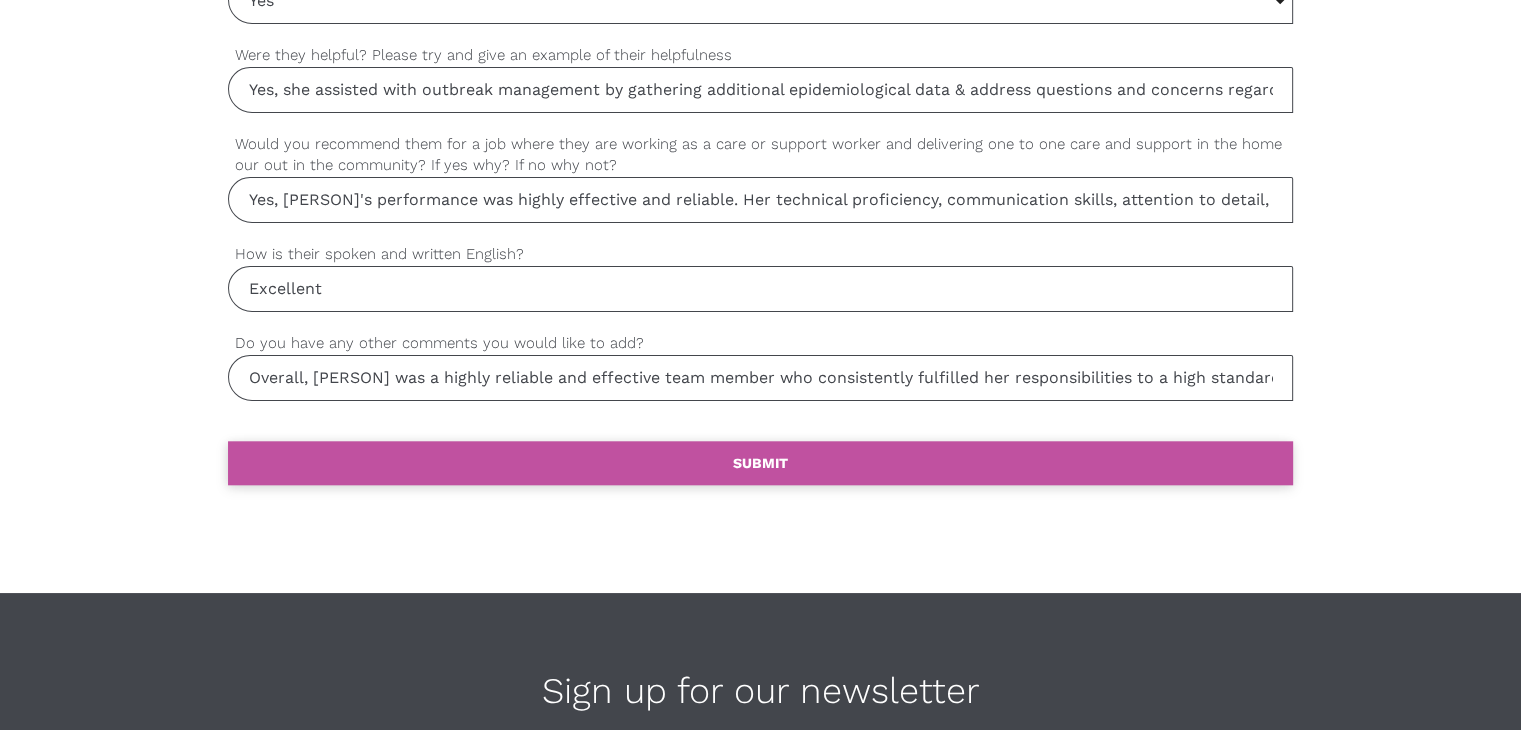 click on "settings     SUBMIT" at bounding box center (760, 463) 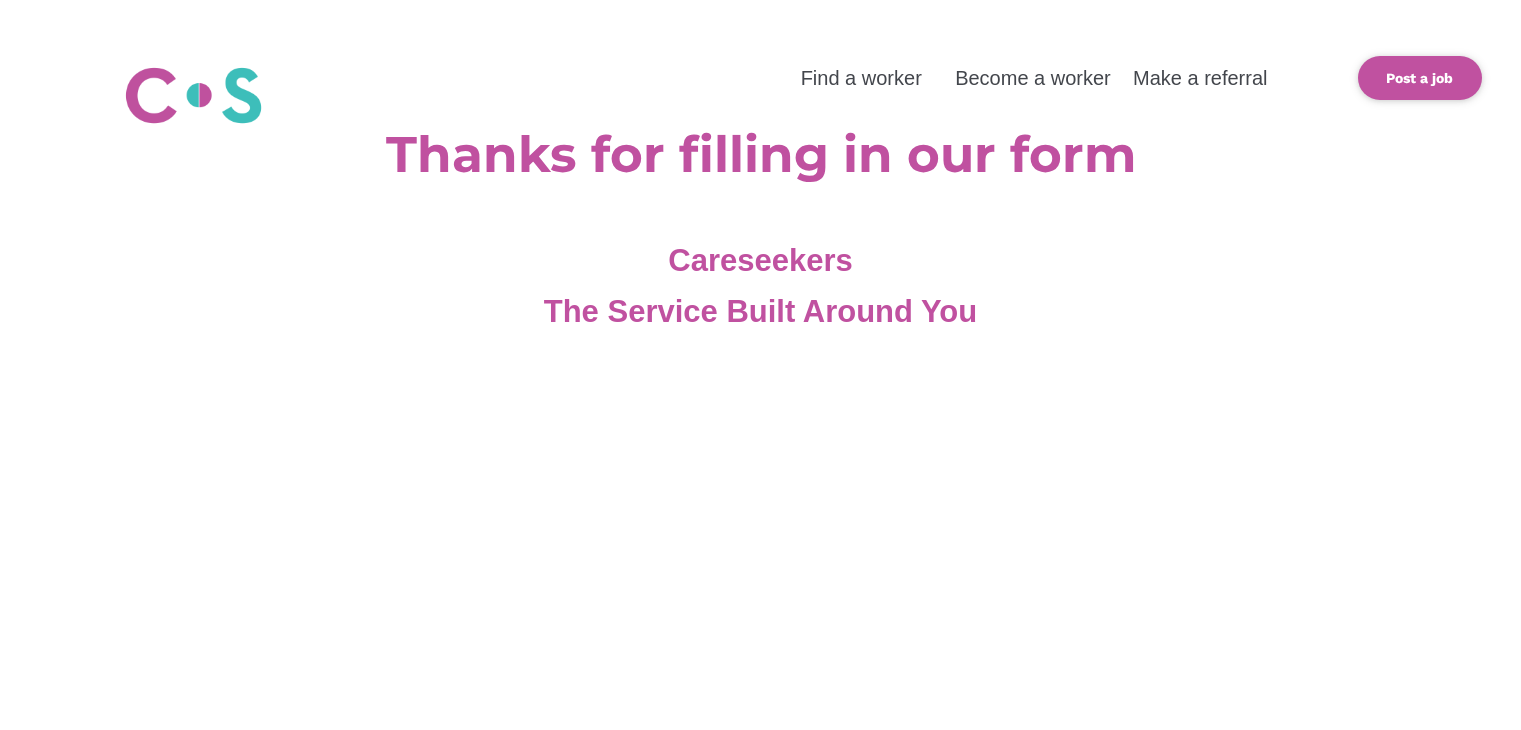 scroll, scrollTop: 0, scrollLeft: 0, axis: both 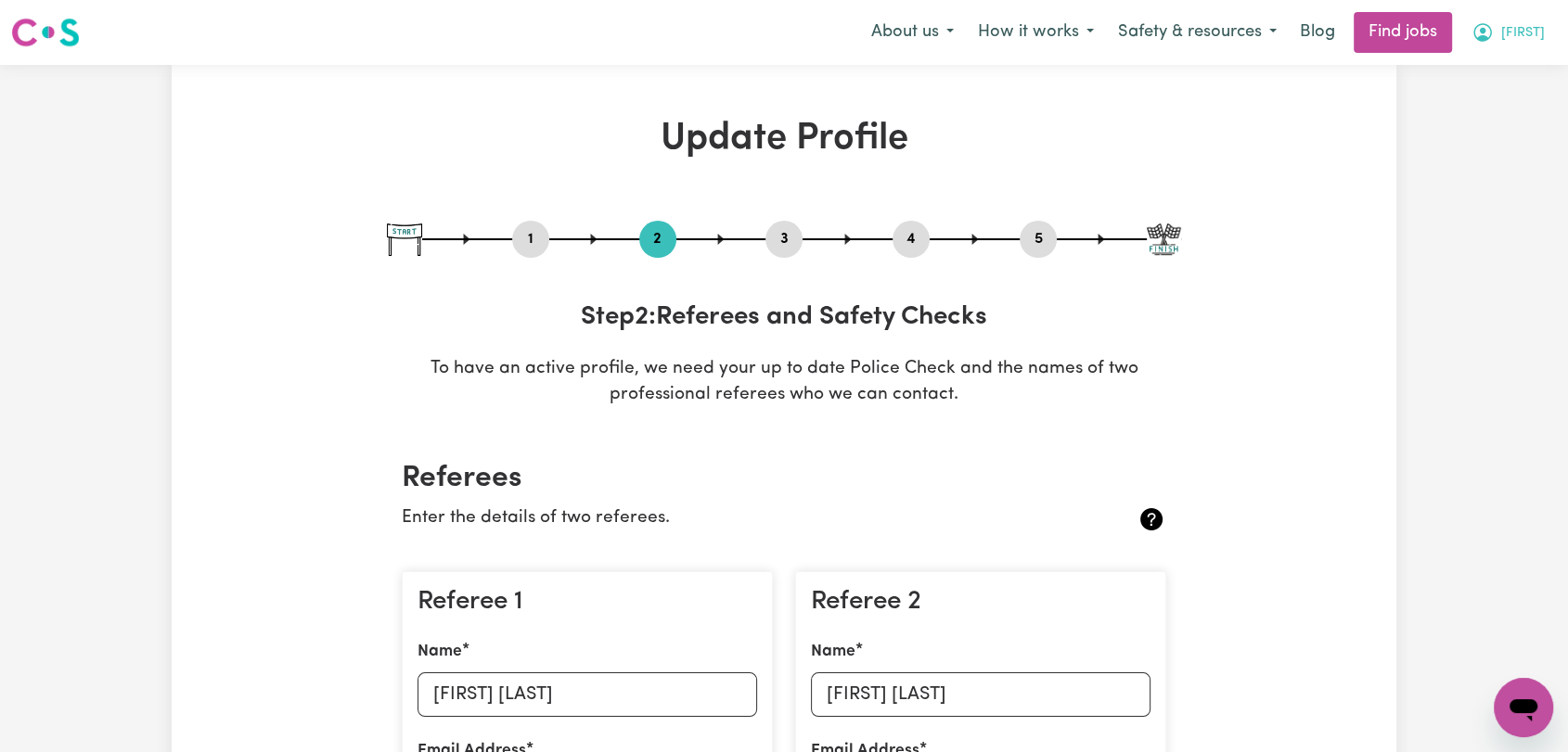 click on "Muhammad" at bounding box center [1523, 33] 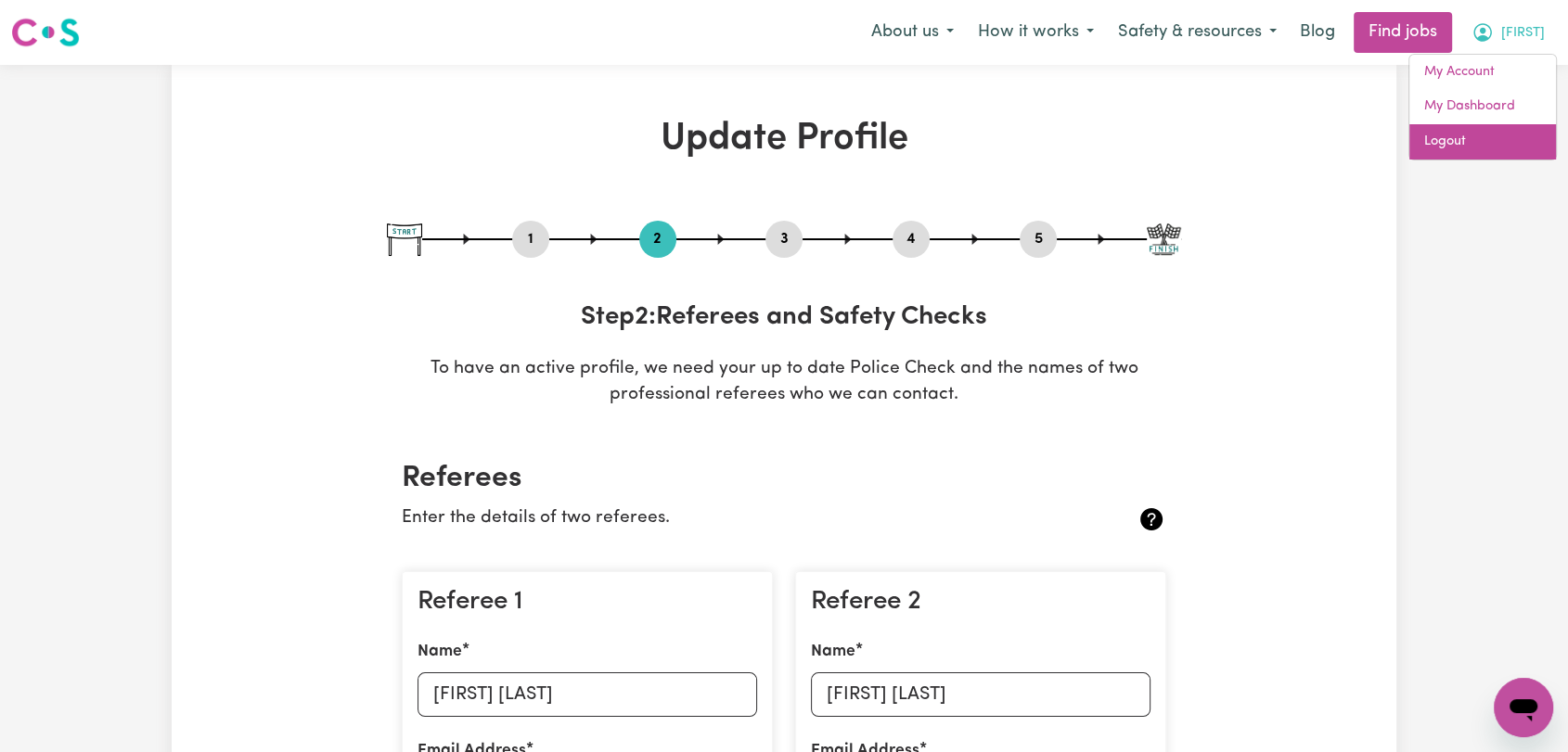 click on "Logout" at bounding box center [1483, 142] 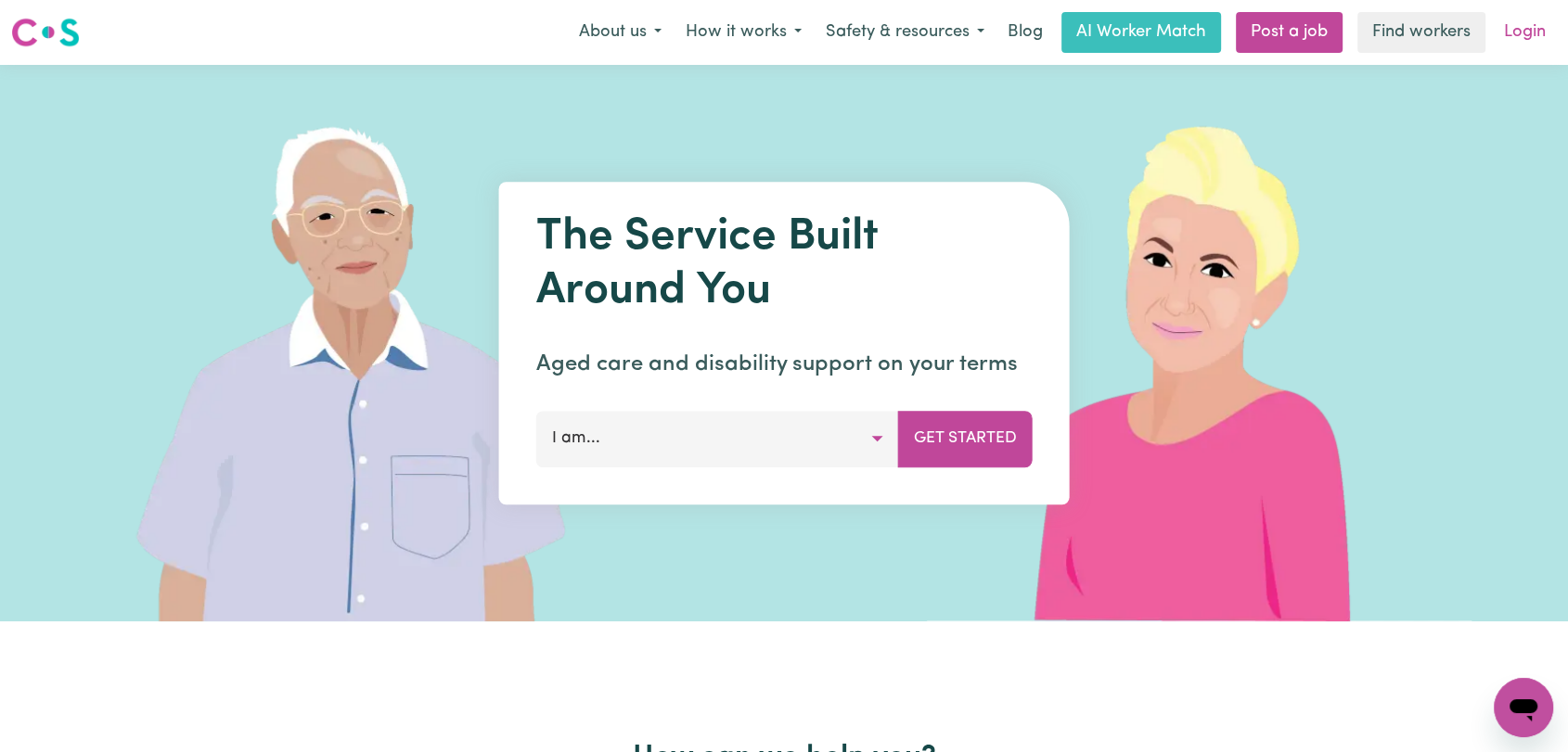 click on "Login" at bounding box center [1524, 32] 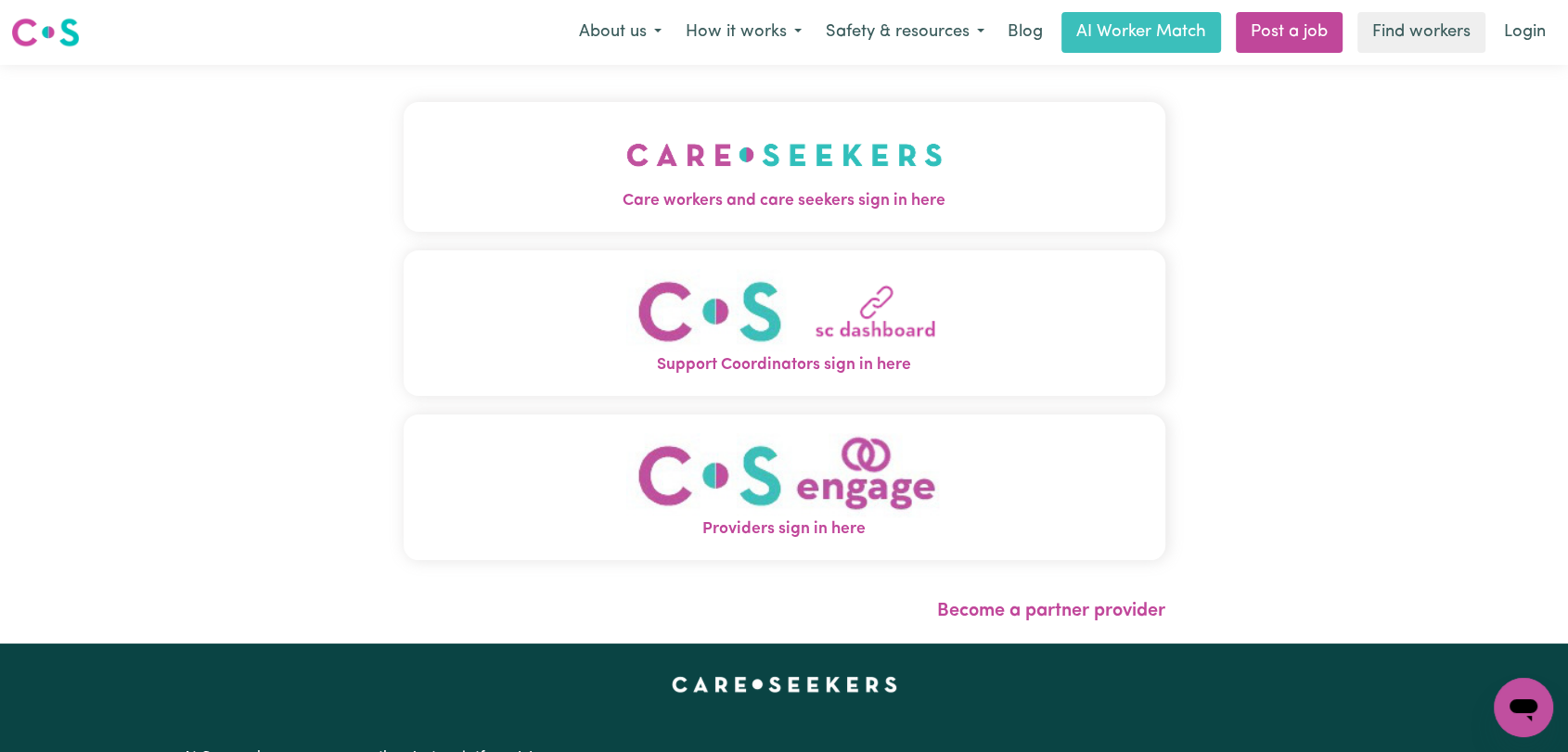 click at bounding box center (784, 155) 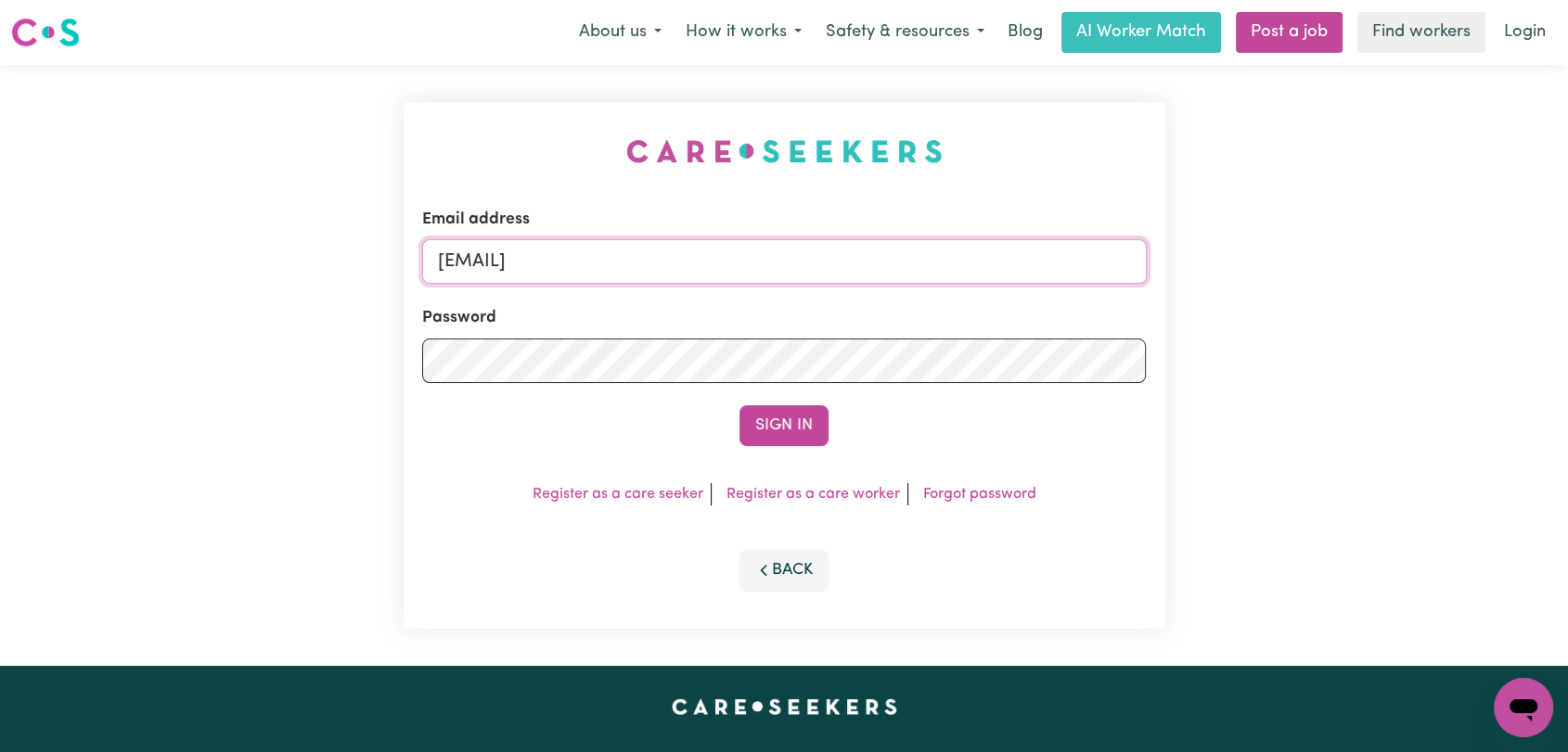 drag, startPoint x: 765, startPoint y: 255, endPoint x: 743, endPoint y: 281, distance: 34.05877 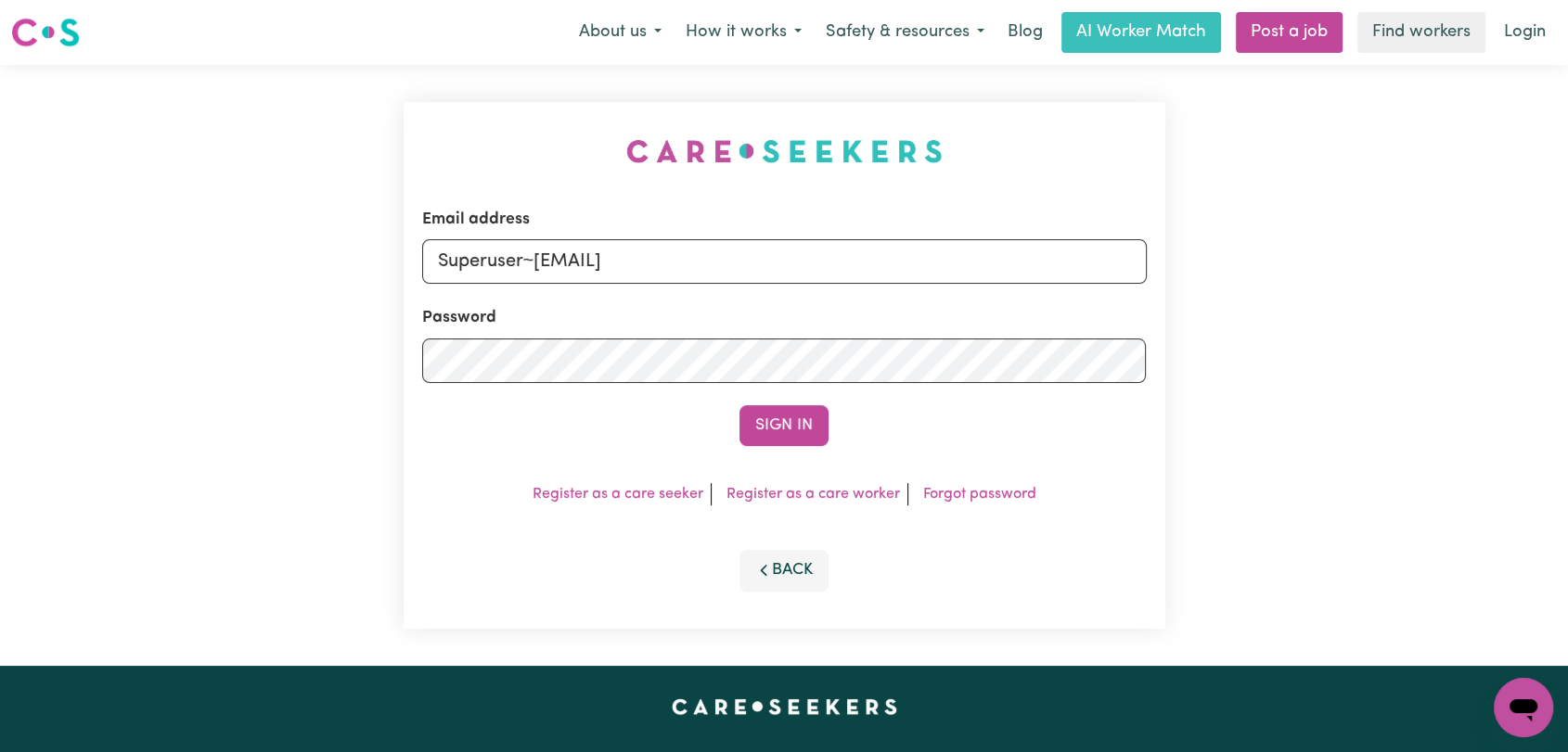 drag, startPoint x: 533, startPoint y: 259, endPoint x: 945, endPoint y: 262, distance: 412.011 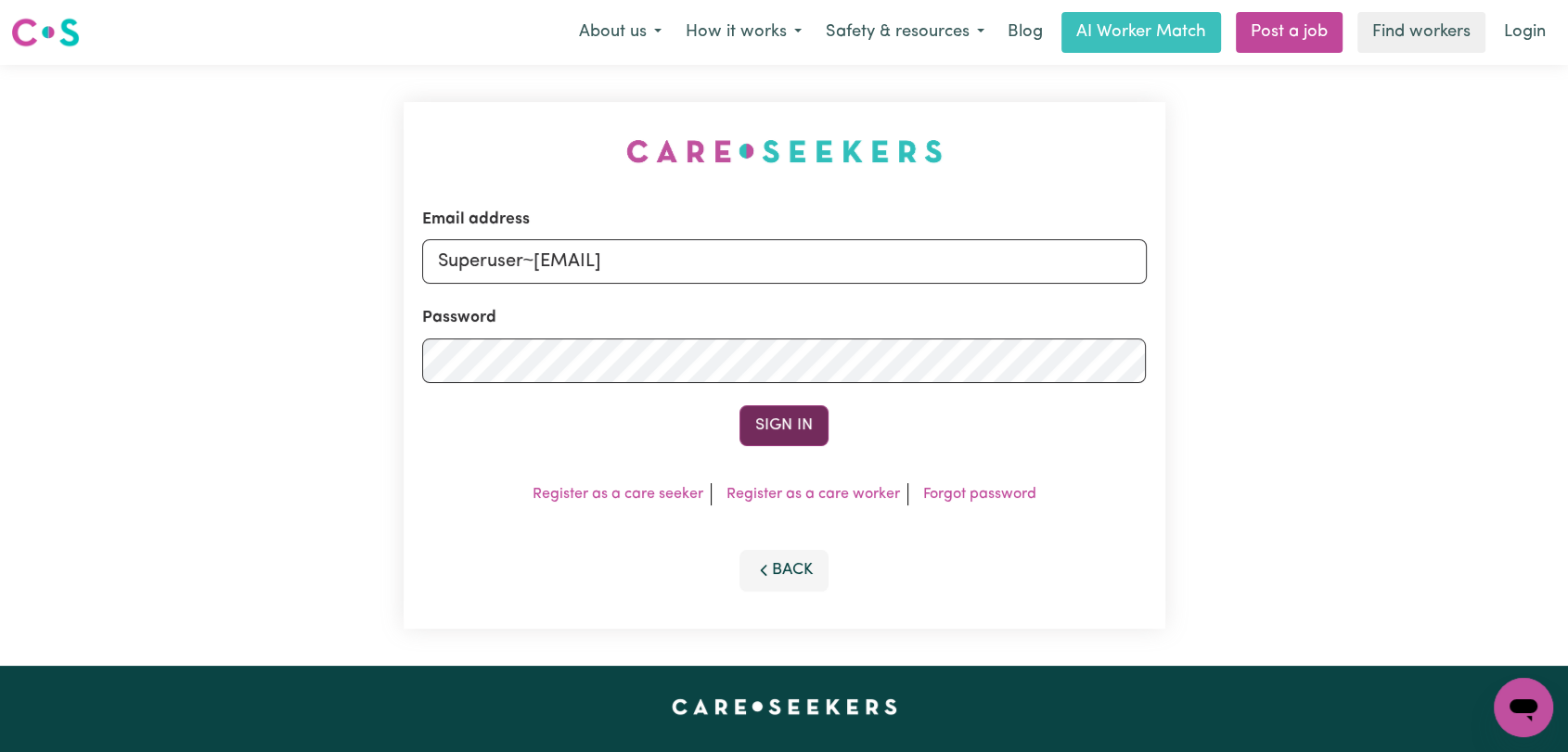 type on "Superuser~annahealy12@gmail.com" 